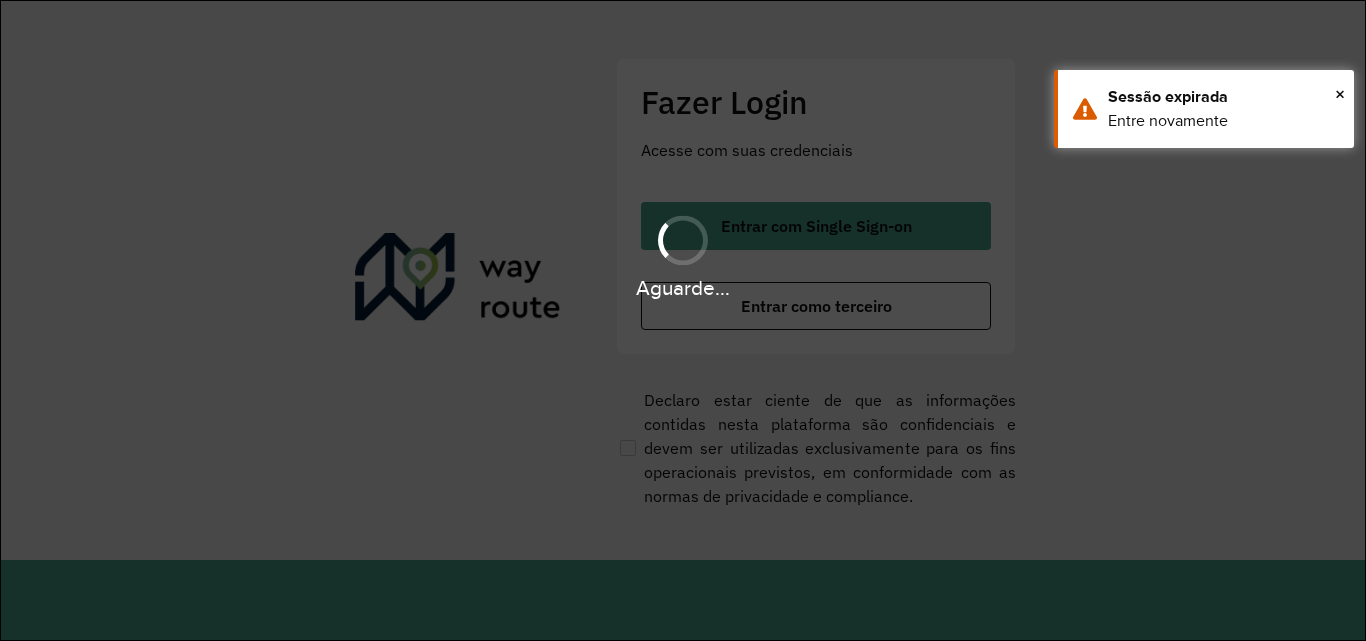 scroll, scrollTop: 0, scrollLeft: 0, axis: both 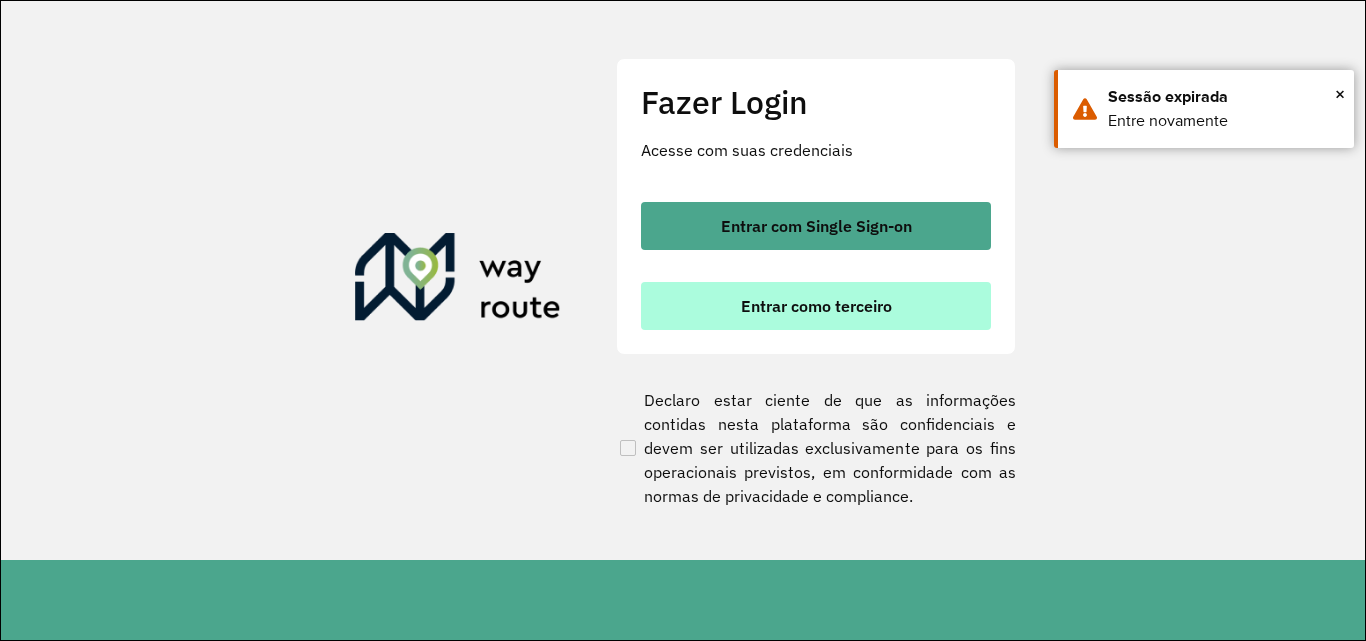 click on "Entrar como terceiro" at bounding box center [816, 306] 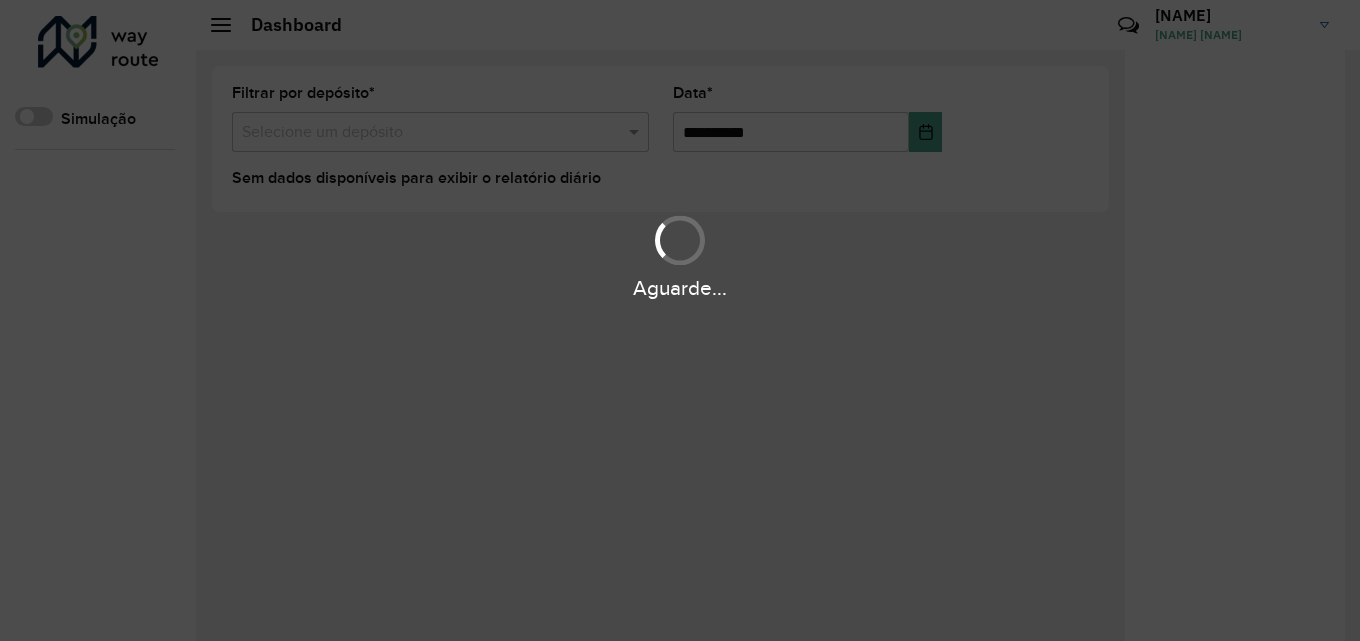 scroll, scrollTop: 0, scrollLeft: 0, axis: both 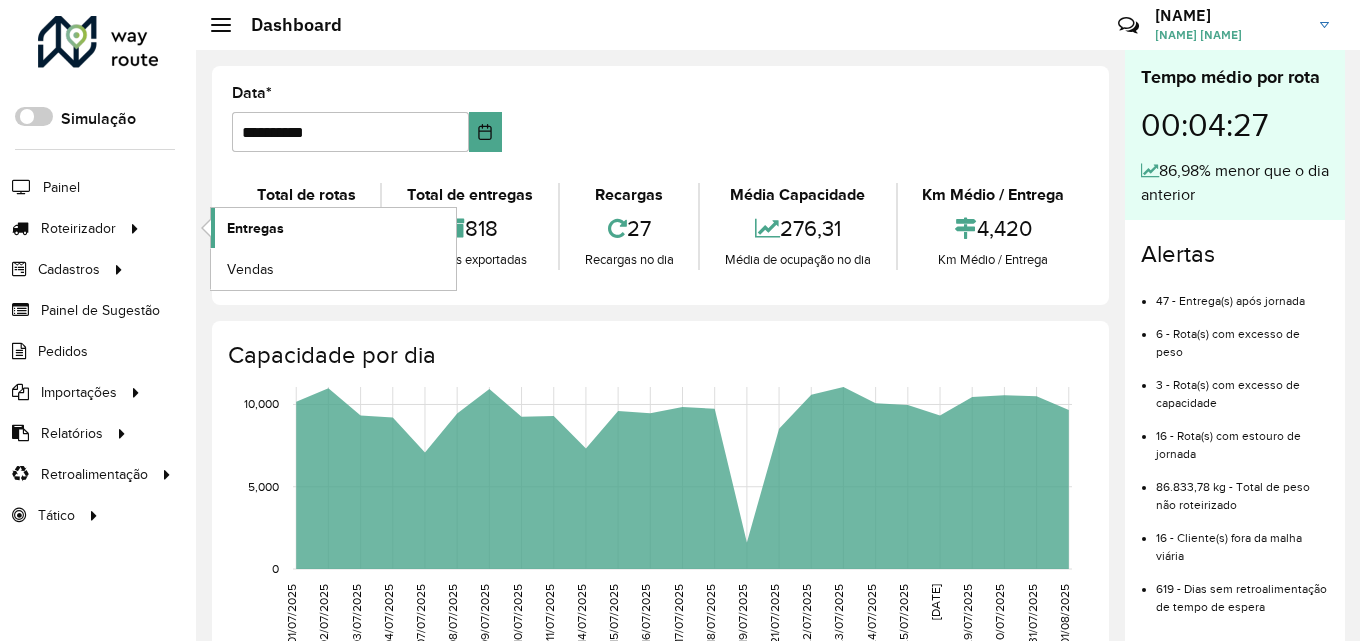 click on "Entregas" 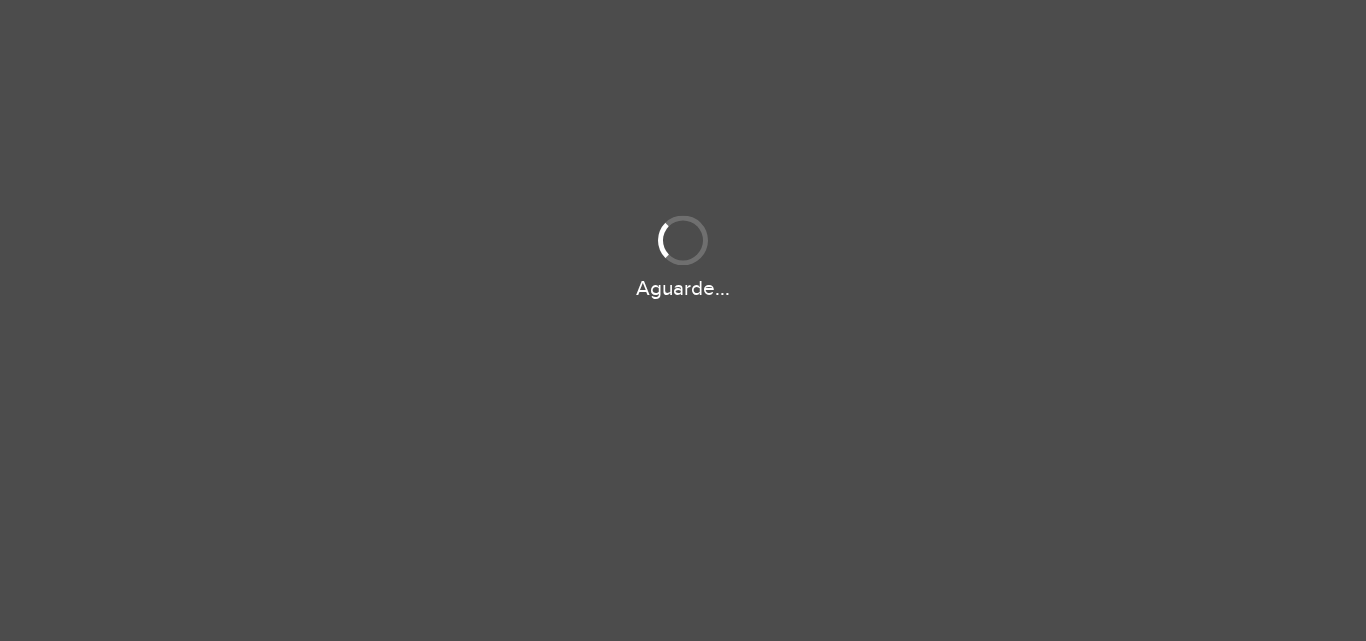 scroll, scrollTop: 0, scrollLeft: 0, axis: both 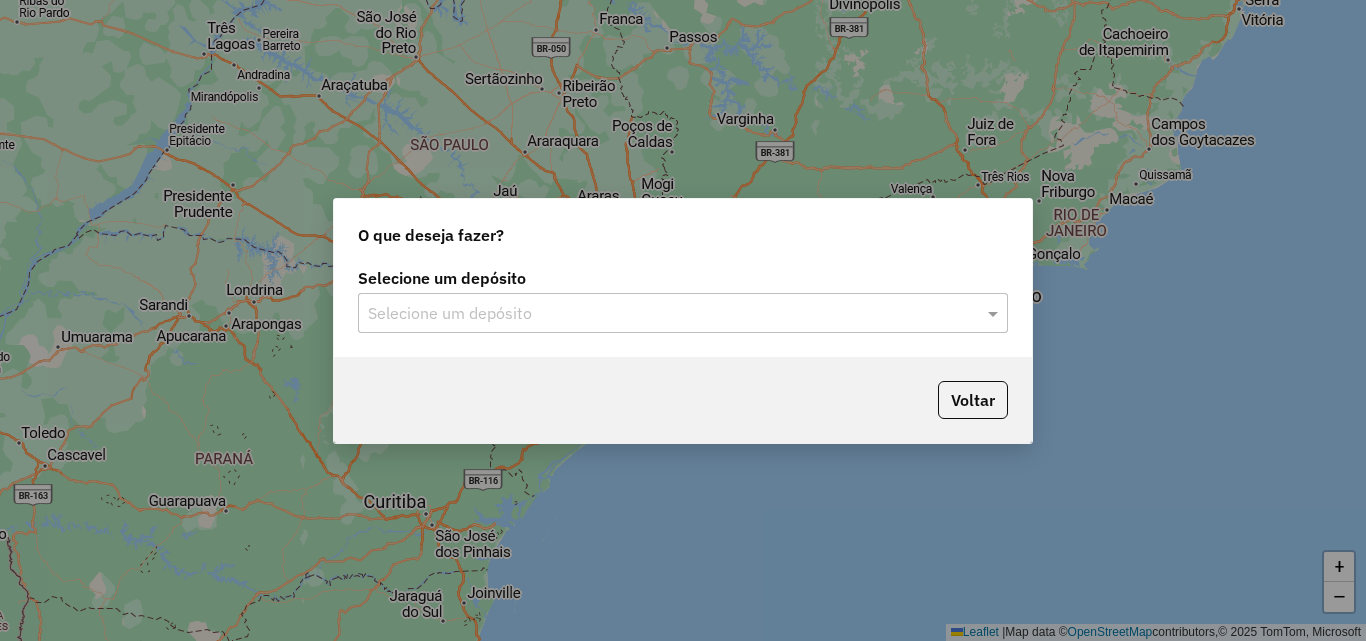click 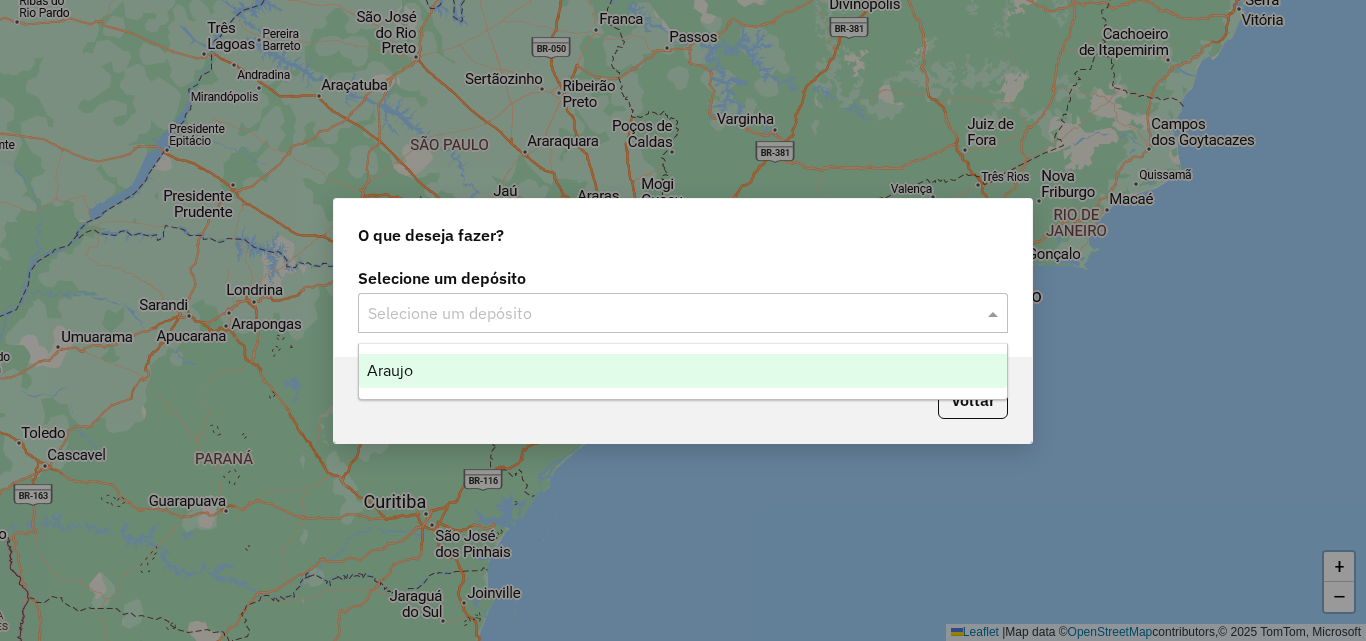 click on "Araujo" at bounding box center (683, 371) 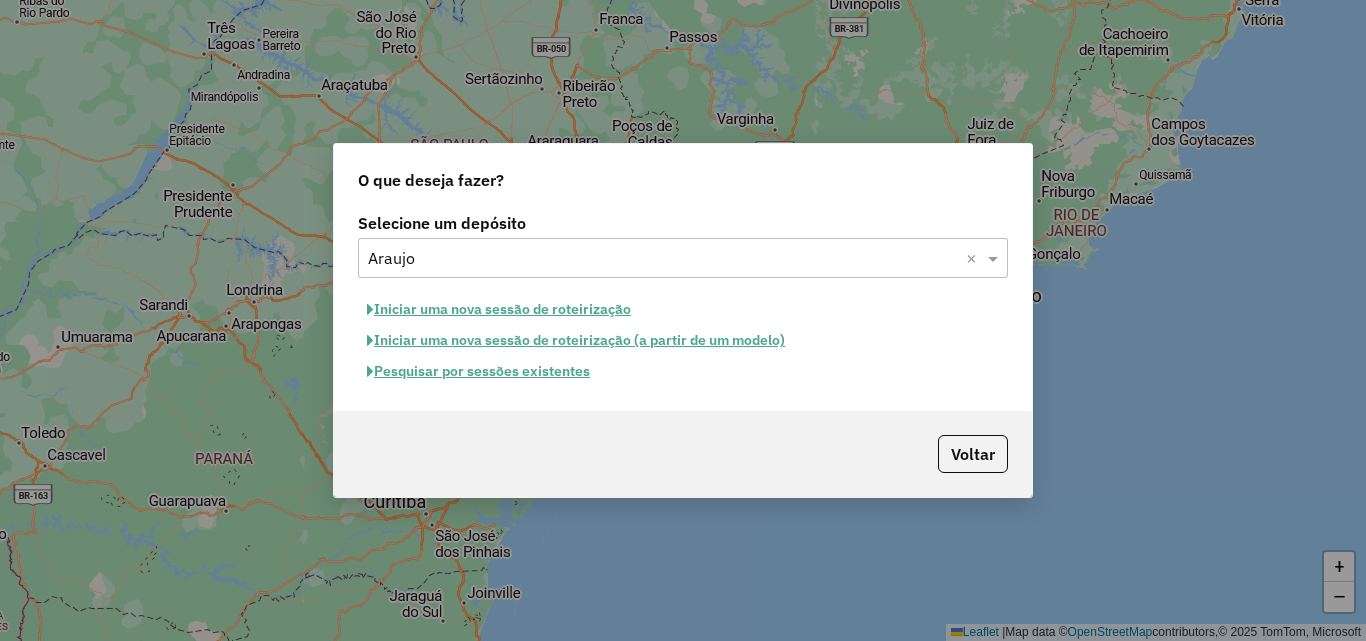 click on "Pesquisar por sessões existentes" 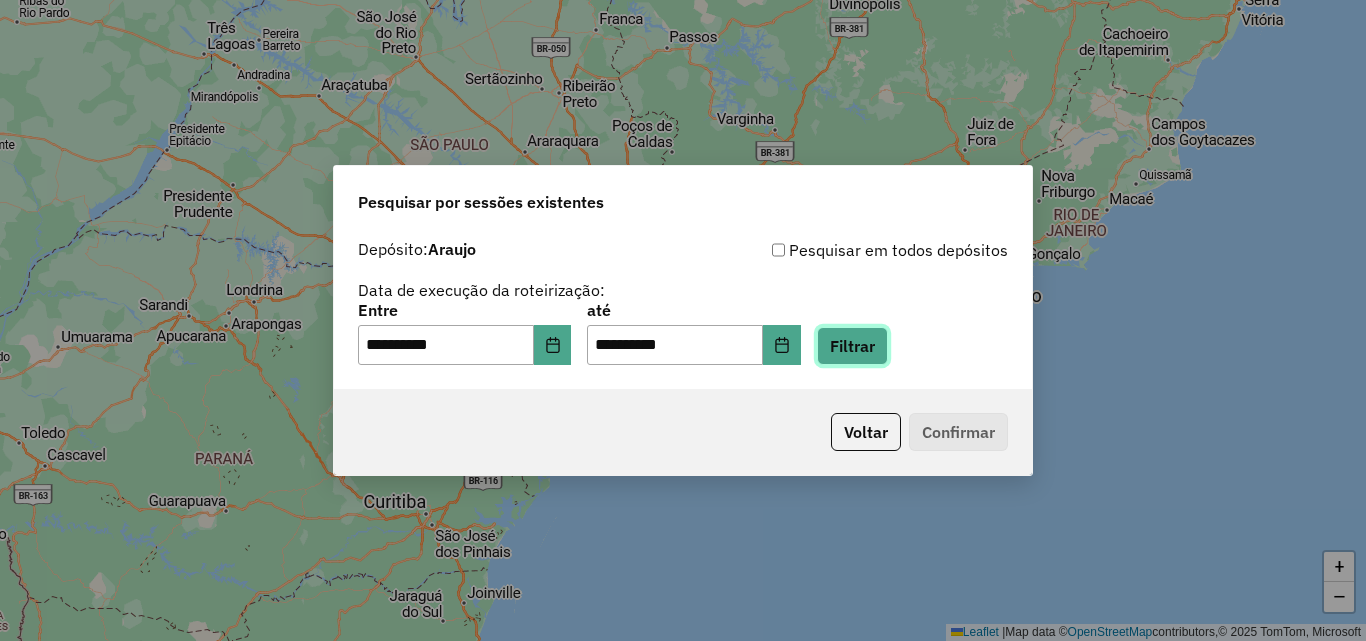 click on "Filtrar" 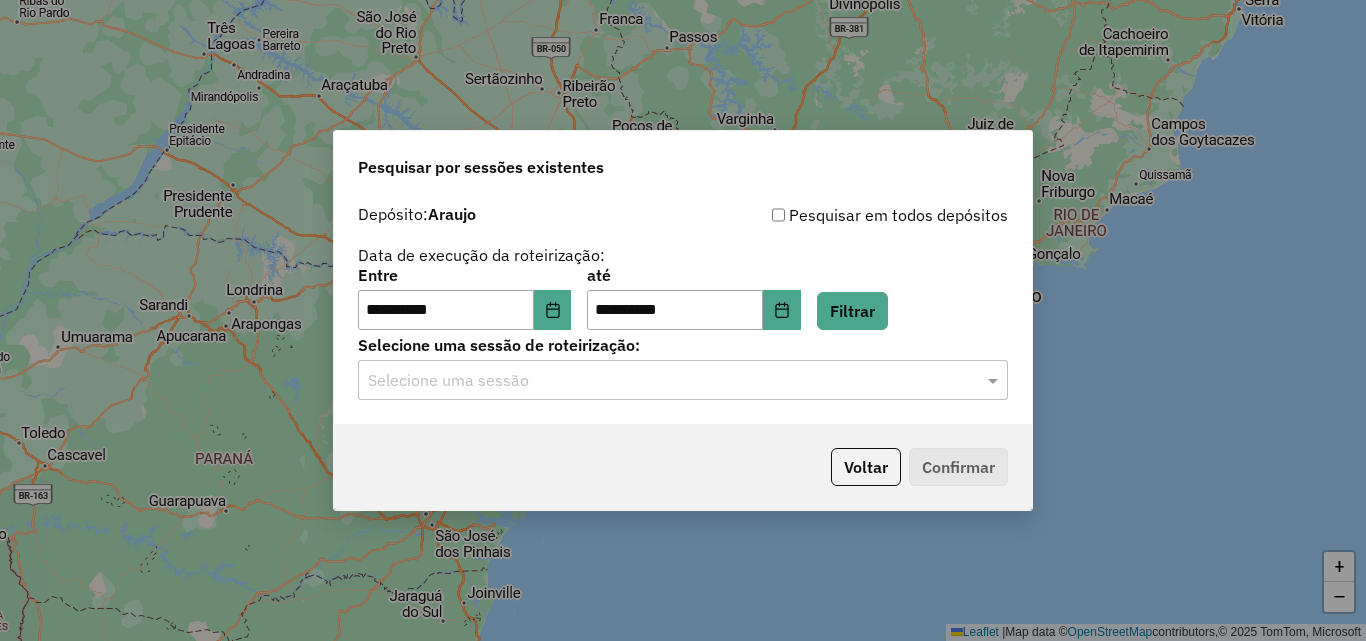 click 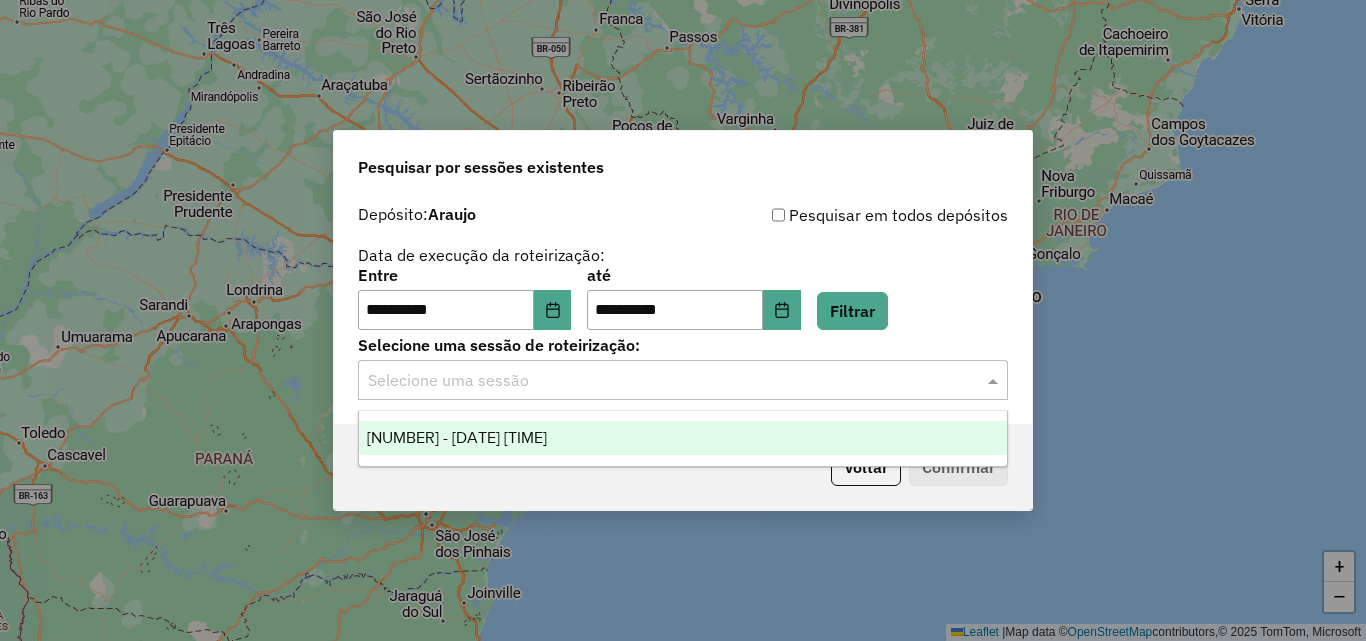 click on "973248 - 01/08/2025 17:48" at bounding box center (457, 437) 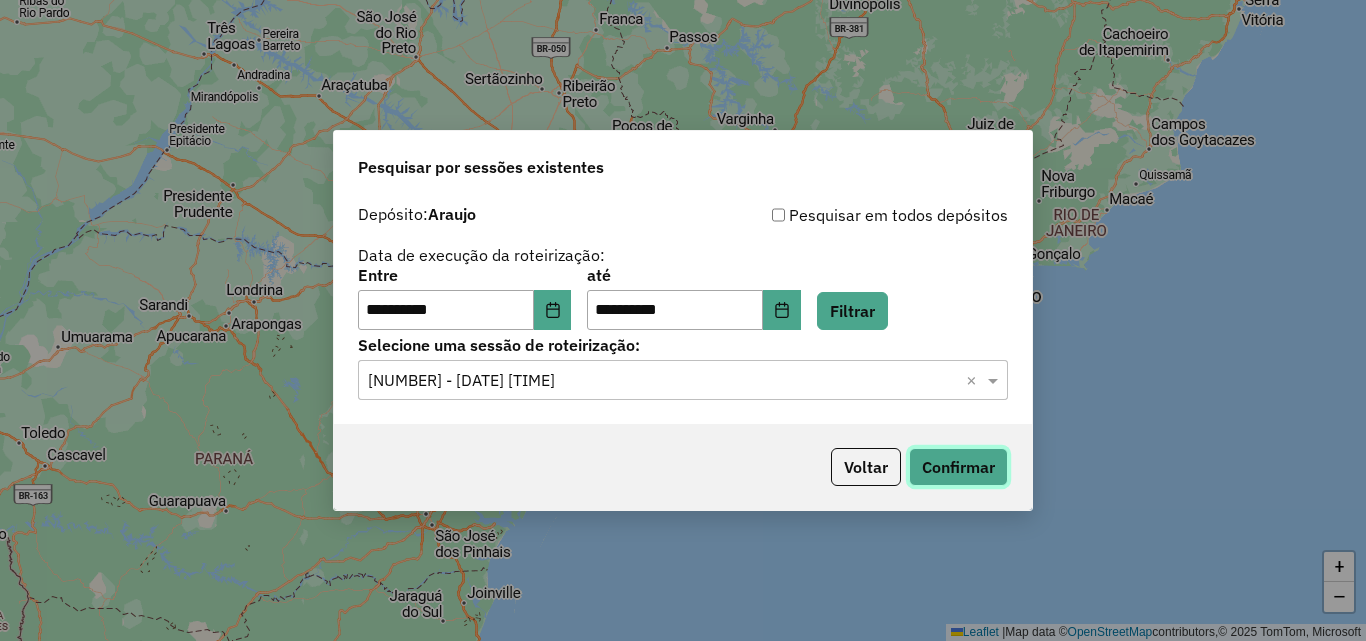 click on "Confirmar" 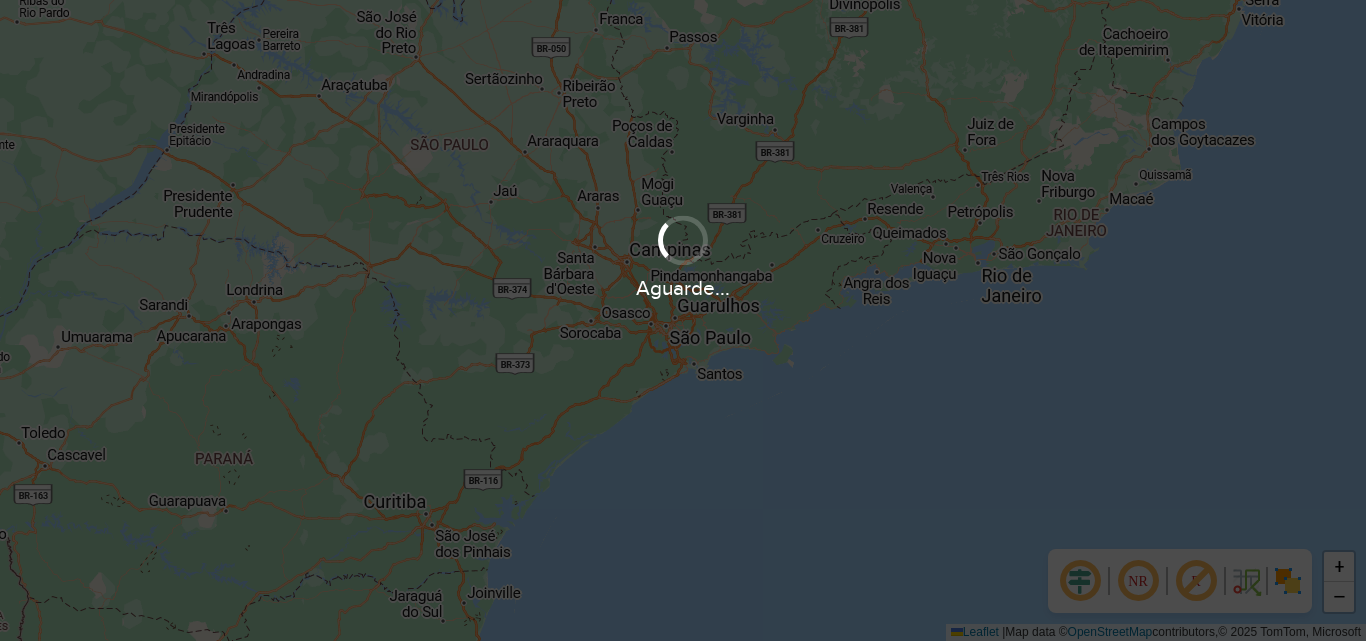 scroll, scrollTop: 0, scrollLeft: 0, axis: both 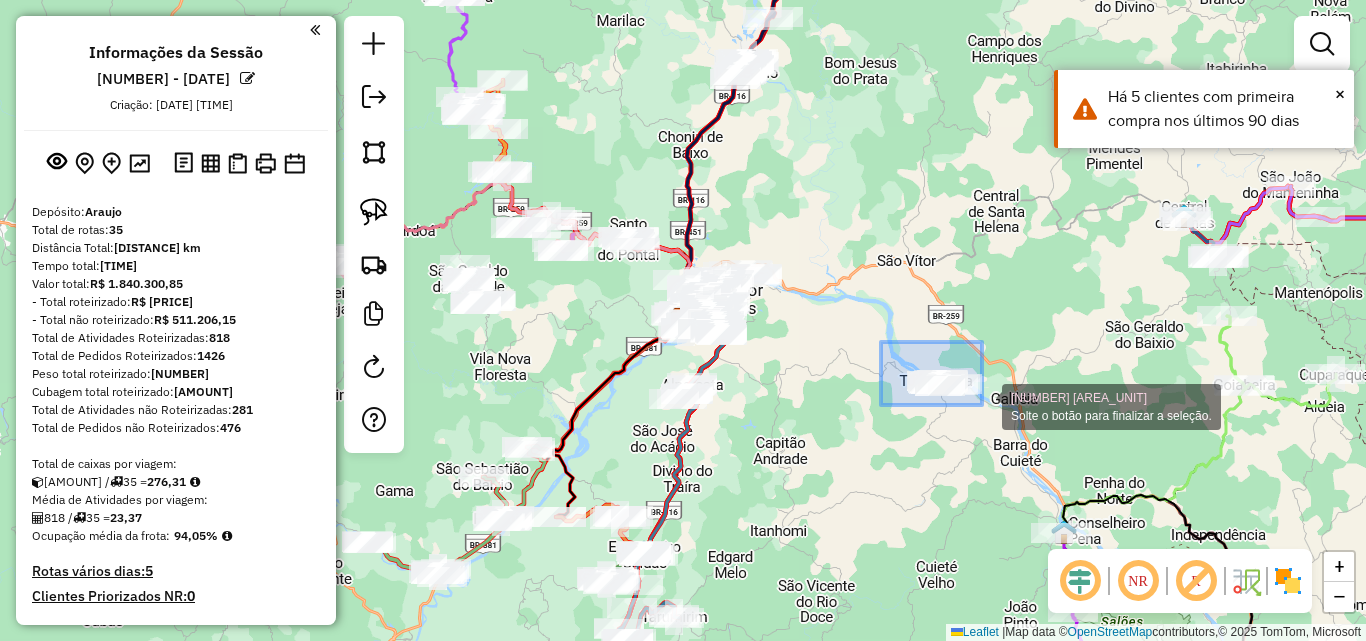 drag, startPoint x: 908, startPoint y: 356, endPoint x: 982, endPoint y: 405, distance: 88.752464 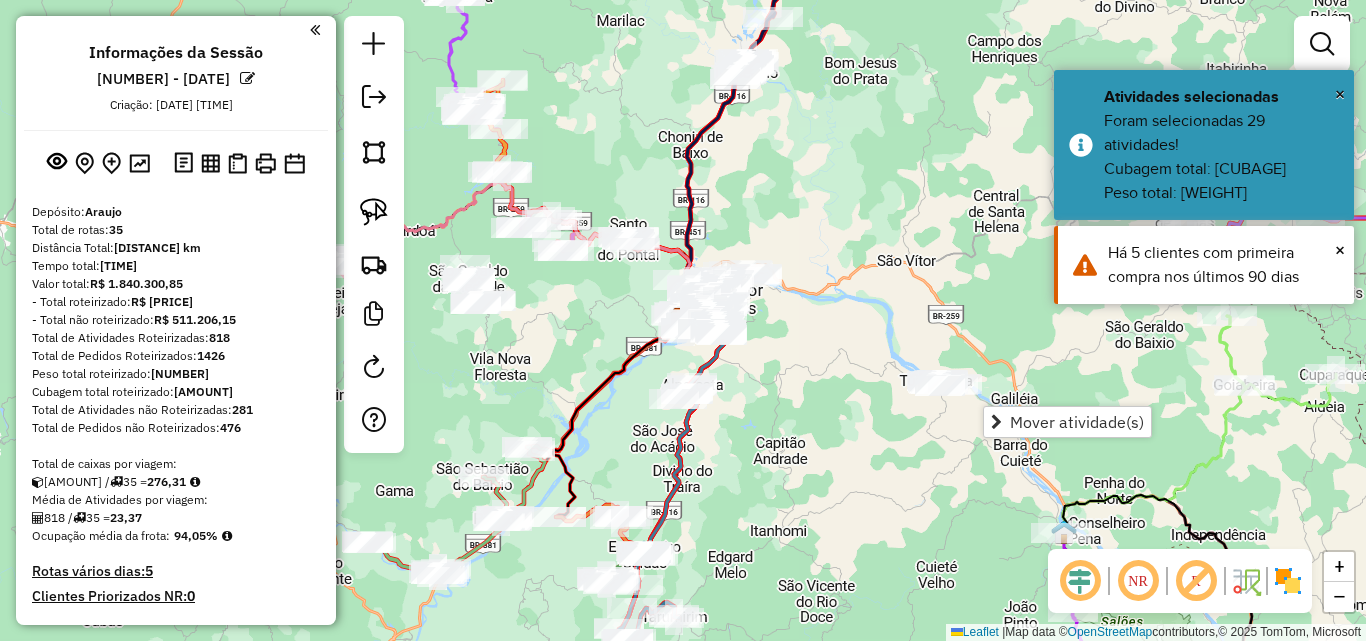click on "Janela de atendimento Grade de atendimento Capacidade Transportadoras Veículos Cliente Pedidos  Rotas Selecione os dias de semana para filtrar as janelas de atendimento  Seg   Ter   Qua   Qui   Sex   Sáb   Dom  Informe o período da janela de atendimento: De: Até:  Filtrar exatamente a janela do cliente  Considerar janela de atendimento padrão  Selecione os dias de semana para filtrar as grades de atendimento  Seg   Ter   Qua   Qui   Sex   Sáb   Dom   Considerar clientes sem dia de atendimento cadastrado  Clientes fora do dia de atendimento selecionado Filtrar as atividades entre os valores definidos abaixo:  Peso mínimo:   Peso máximo:   Cubagem mínima:   Cubagem máxima:   De:   Até:  Filtrar as atividades entre o tempo de atendimento definido abaixo:  De:   Até:   Considerar capacidade total dos clientes não roteirizados Transportadora: Selecione um ou mais itens Tipo de veículo: Selecione um ou mais itens Veículo: Selecione um ou mais itens Motorista: Selecione um ou mais itens Nome: Rótulo:" 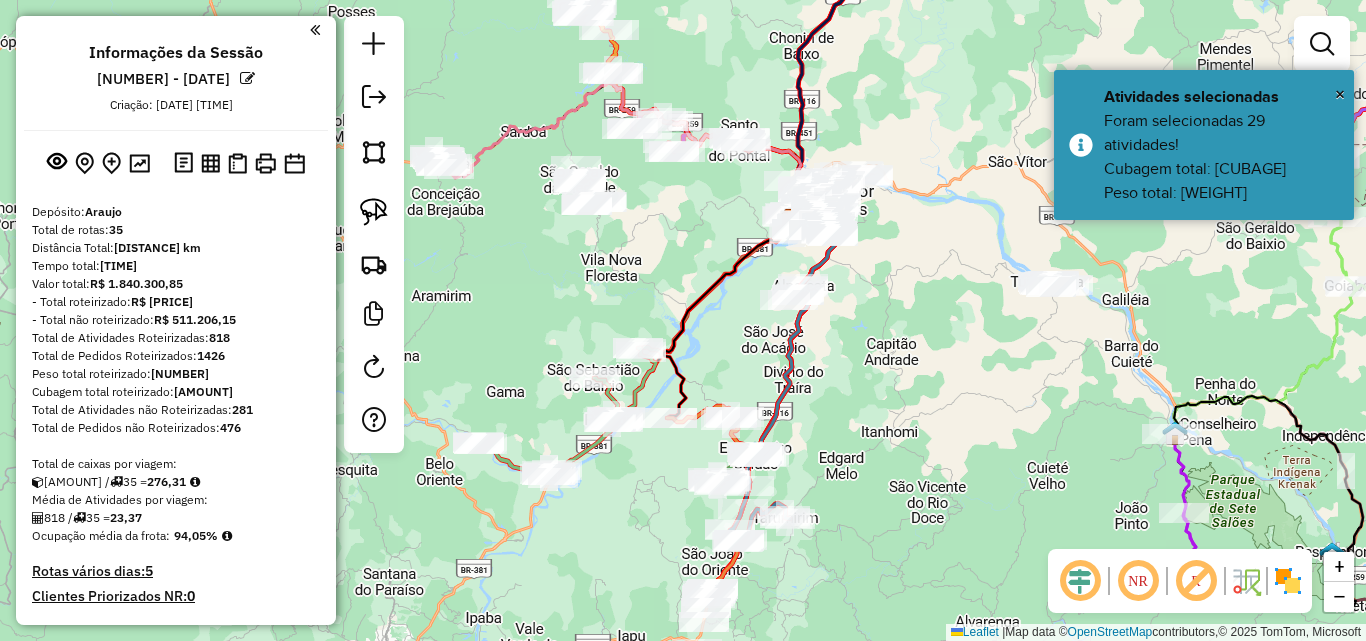 drag, startPoint x: 776, startPoint y: 449, endPoint x: 887, endPoint y: 333, distance: 160.55217 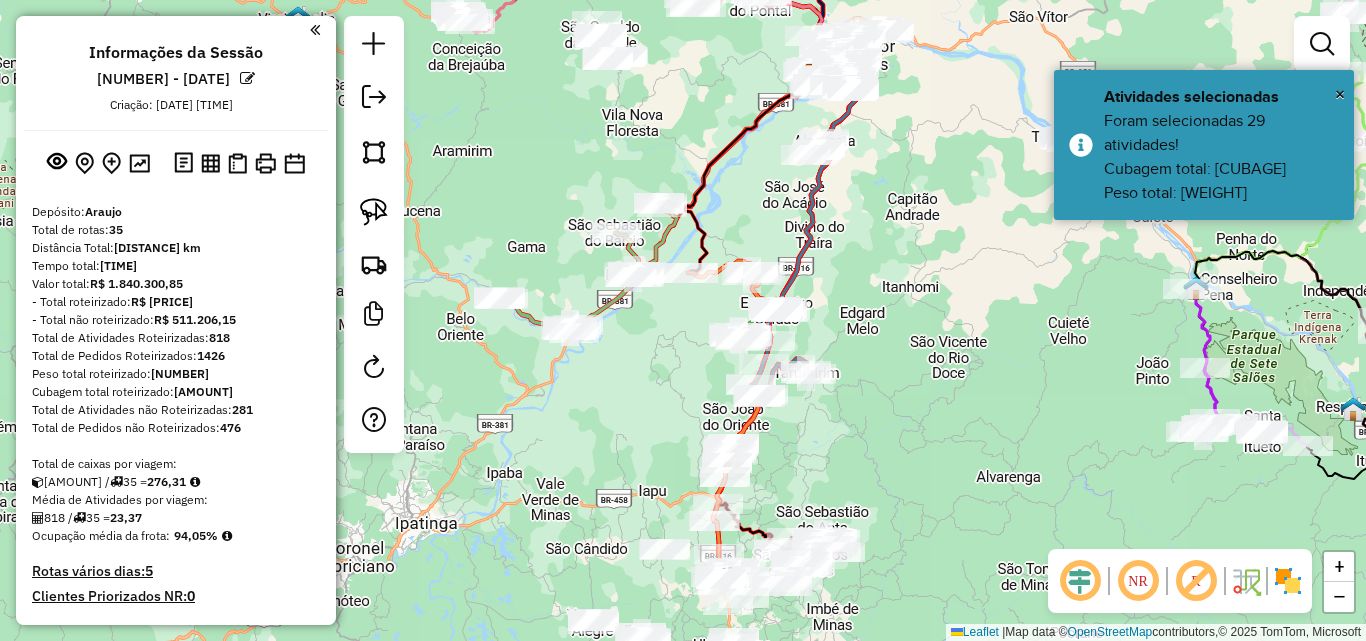 drag, startPoint x: 889, startPoint y: 347, endPoint x: 899, endPoint y: 276, distance: 71.70077 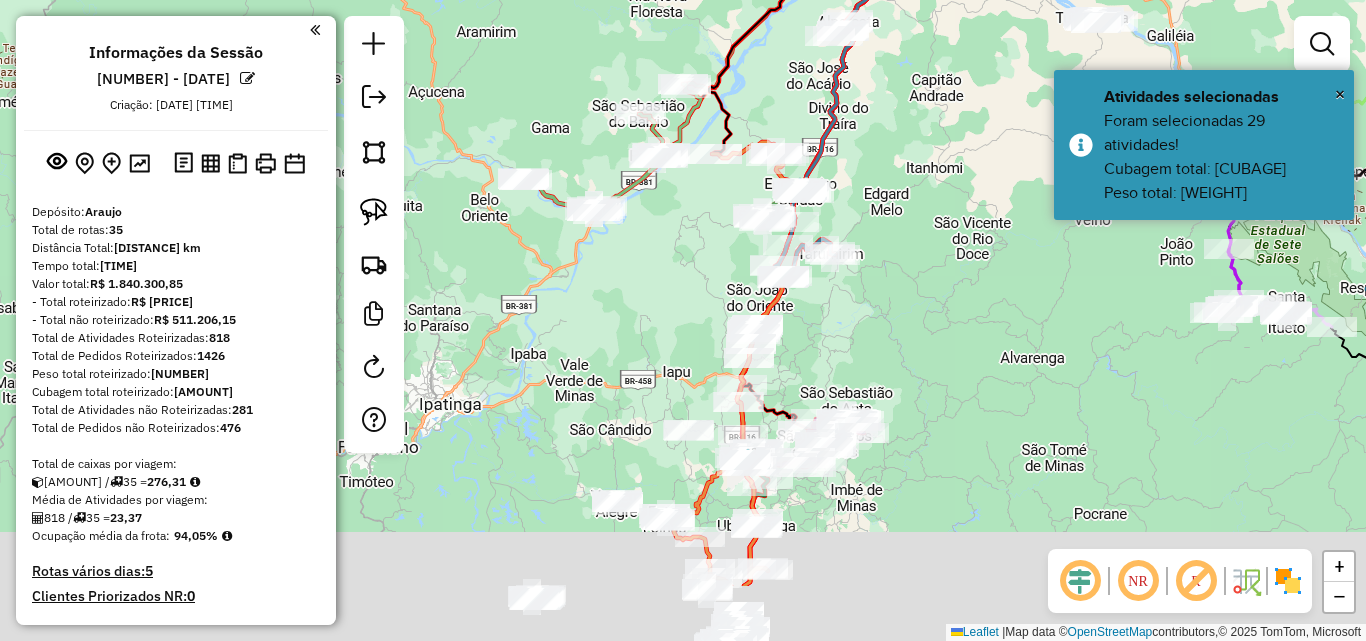 drag, startPoint x: 814, startPoint y: 412, endPoint x: 825, endPoint y: 364, distance: 49.24429 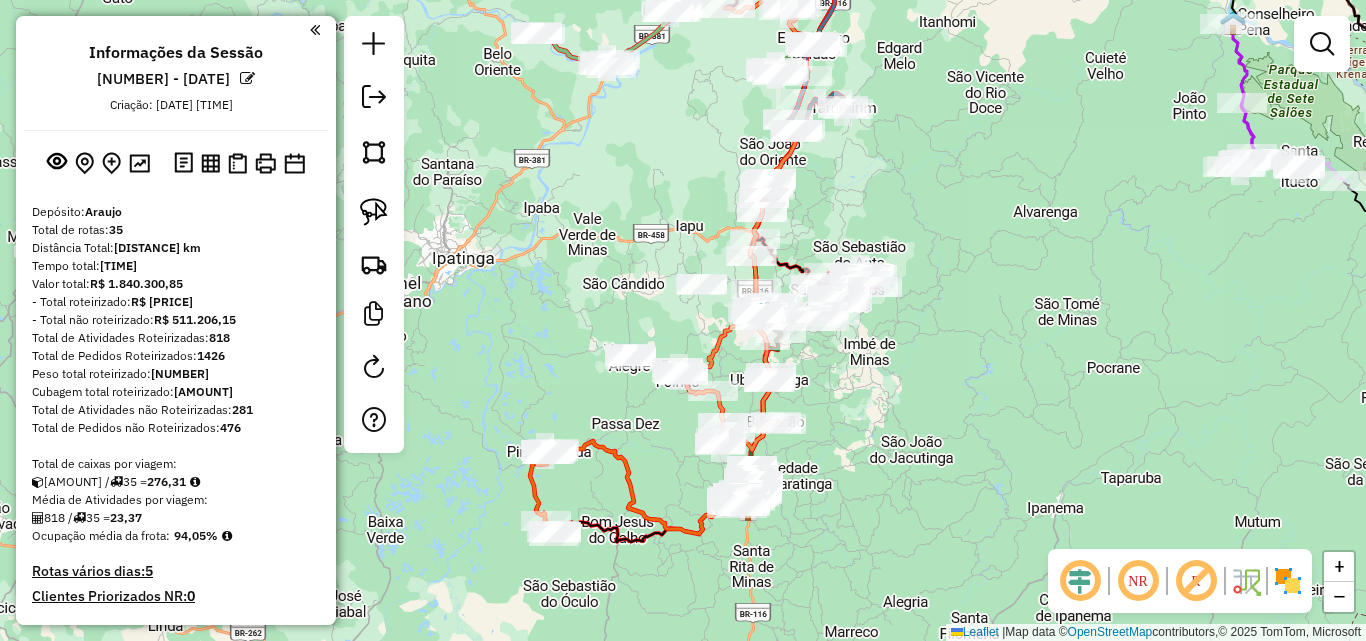 drag, startPoint x: 851, startPoint y: 523, endPoint x: 849, endPoint y: 437, distance: 86.023254 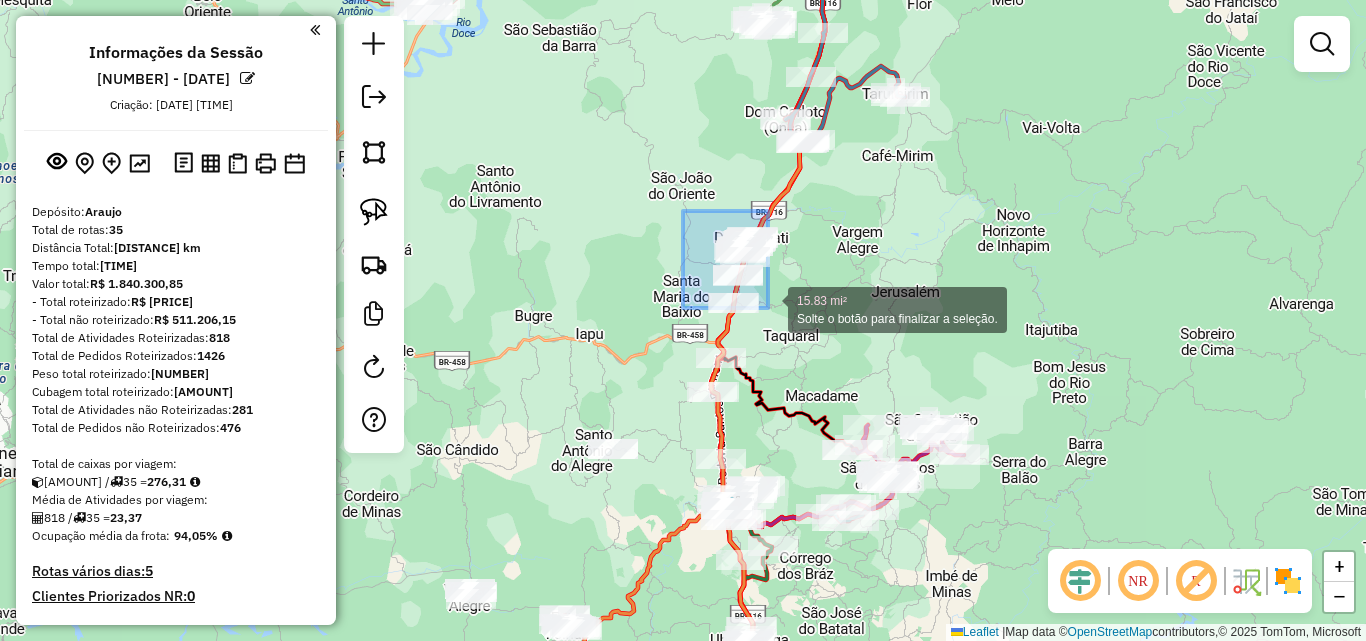 drag, startPoint x: 683, startPoint y: 211, endPoint x: 777, endPoint y: 316, distance: 140.92906 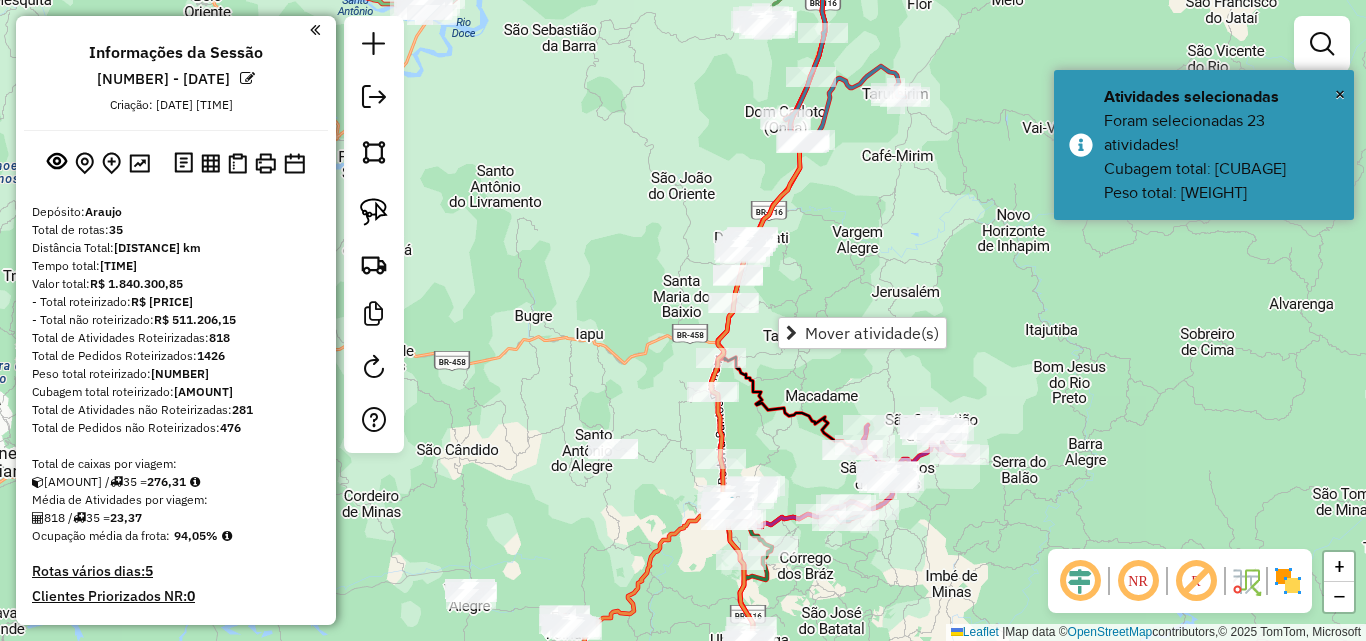 click on "Janela de atendimento Grade de atendimento Capacidade Transportadoras Veículos Cliente Pedidos  Rotas Selecione os dias de semana para filtrar as janelas de atendimento  Seg   Ter   Qua   Qui   Sex   Sáb   Dom  Informe o período da janela de atendimento: De: Até:  Filtrar exatamente a janela do cliente  Considerar janela de atendimento padrão  Selecione os dias de semana para filtrar as grades de atendimento  Seg   Ter   Qua   Qui   Sex   Sáb   Dom   Considerar clientes sem dia de atendimento cadastrado  Clientes fora do dia de atendimento selecionado Filtrar as atividades entre os valores definidos abaixo:  Peso mínimo:   Peso máximo:   Cubagem mínima:   Cubagem máxima:   De:   Até:  Filtrar as atividades entre o tempo de atendimento definido abaixo:  De:   Até:   Considerar capacidade total dos clientes não roteirizados Transportadora: Selecione um ou mais itens Tipo de veículo: Selecione um ou mais itens Veículo: Selecione um ou mais itens Motorista: Selecione um ou mais itens Nome: Rótulo:" 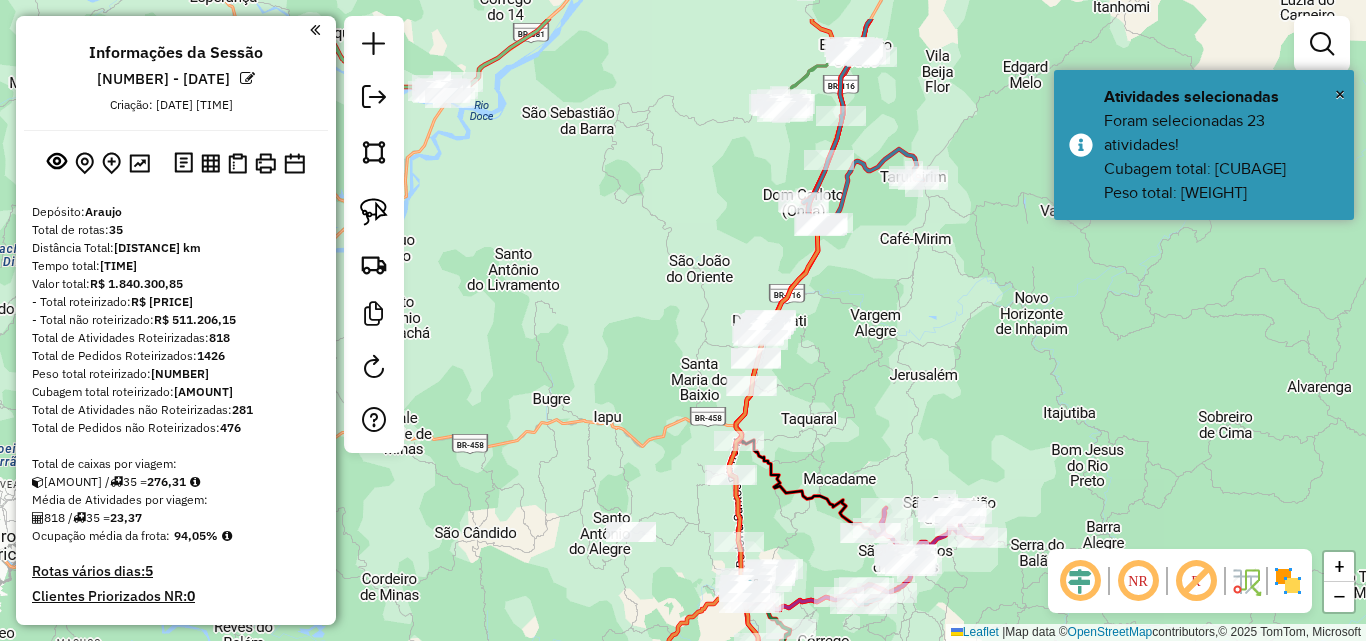 drag, startPoint x: 877, startPoint y: 315, endPoint x: 879, endPoint y: 379, distance: 64.03124 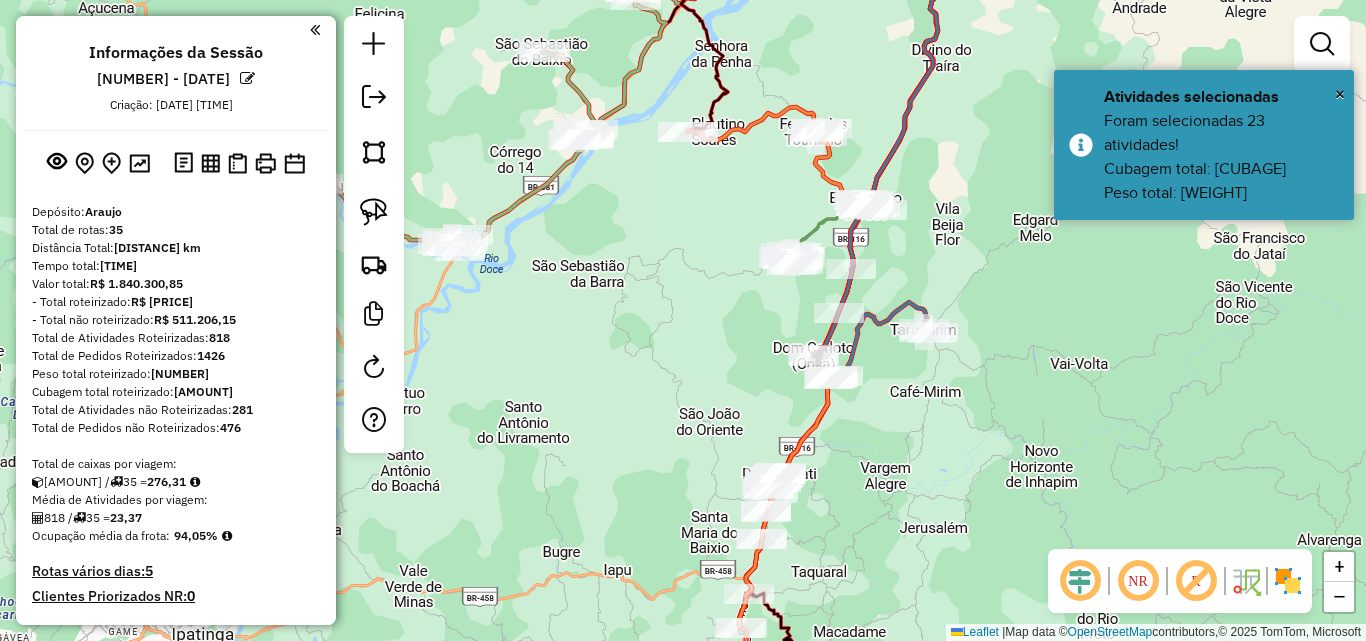 drag, startPoint x: 976, startPoint y: 290, endPoint x: 964, endPoint y: 368, distance: 78.91768 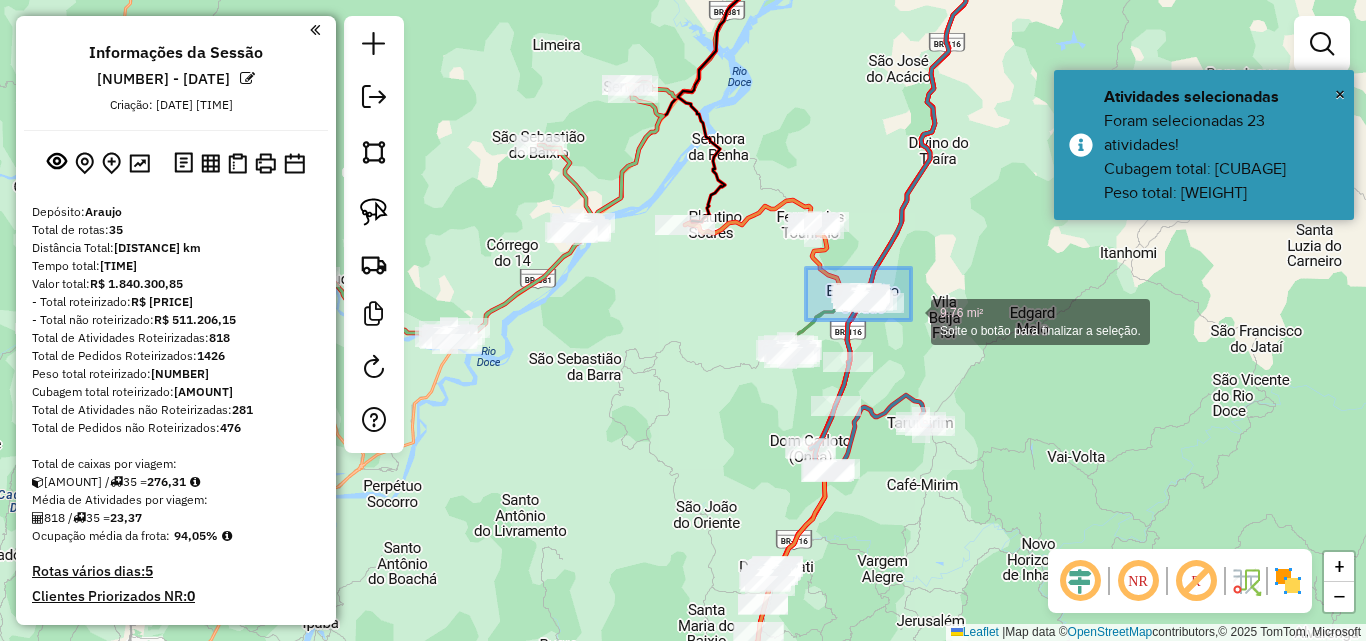 drag, startPoint x: 881, startPoint y: 304, endPoint x: 912, endPoint y: 321, distance: 35.35534 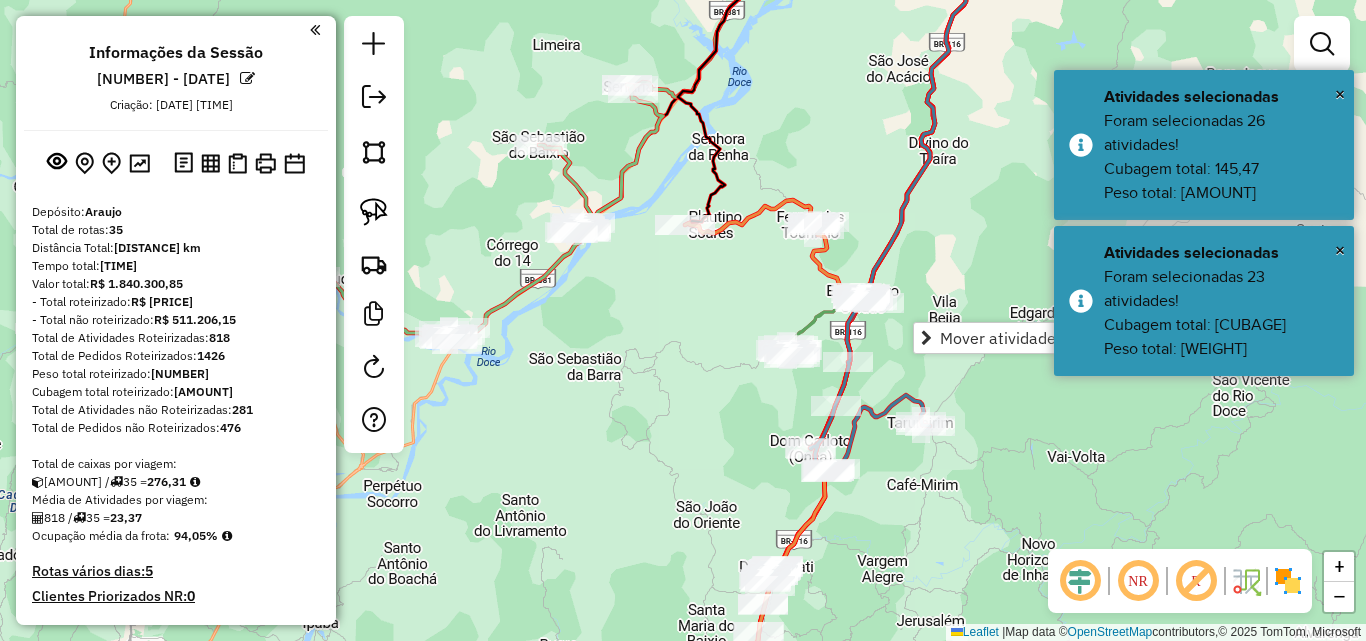 click on "Janela de atendimento Grade de atendimento Capacidade Transportadoras Veículos Cliente Pedidos  Rotas Selecione os dias de semana para filtrar as janelas de atendimento  Seg   Ter   Qua   Qui   Sex   Sáb   Dom  Informe o período da janela de atendimento: De: Até:  Filtrar exatamente a janela do cliente  Considerar janela de atendimento padrão  Selecione os dias de semana para filtrar as grades de atendimento  Seg   Ter   Qua   Qui   Sex   Sáb   Dom   Considerar clientes sem dia de atendimento cadastrado  Clientes fora do dia de atendimento selecionado Filtrar as atividades entre os valores definidos abaixo:  Peso mínimo:   Peso máximo:   Cubagem mínima:   Cubagem máxima:   De:   Até:  Filtrar as atividades entre o tempo de atendimento definido abaixo:  De:   Até:   Considerar capacidade total dos clientes não roteirizados Transportadora: Selecione um ou mais itens Tipo de veículo: Selecione um ou mais itens Veículo: Selecione um ou mais itens Motorista: Selecione um ou mais itens Nome: Rótulo:" 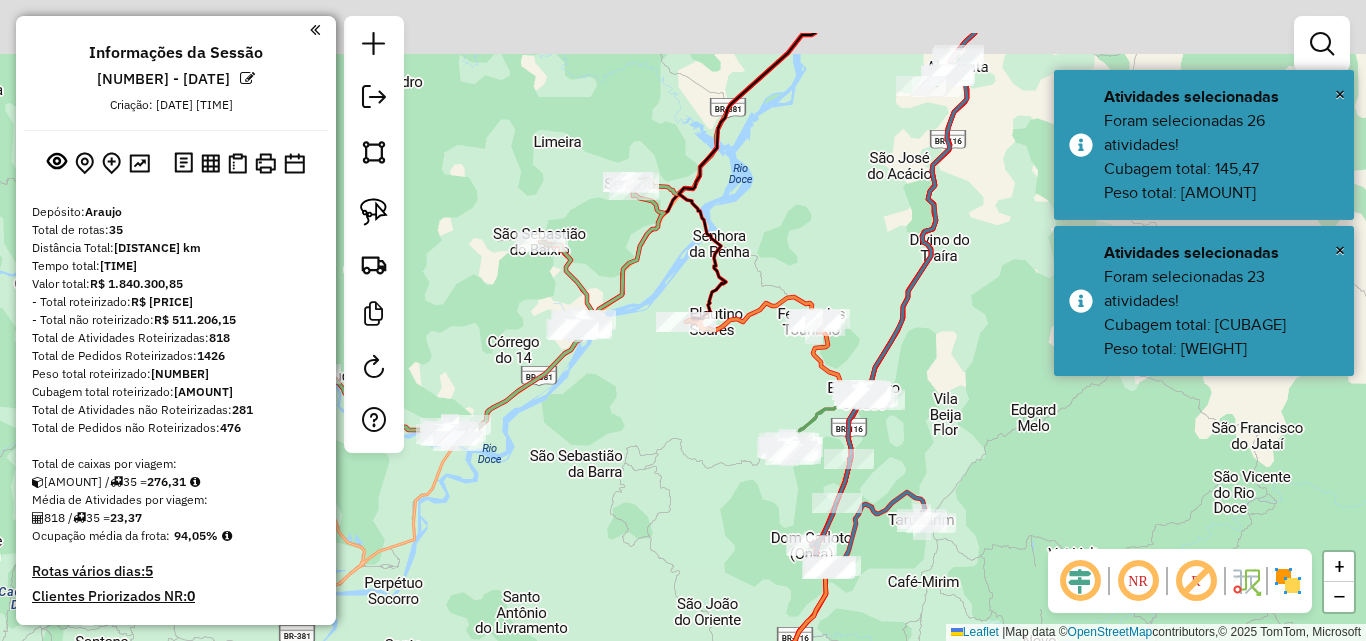 drag, startPoint x: 969, startPoint y: 316, endPoint x: 913, endPoint y: 315, distance: 56.008926 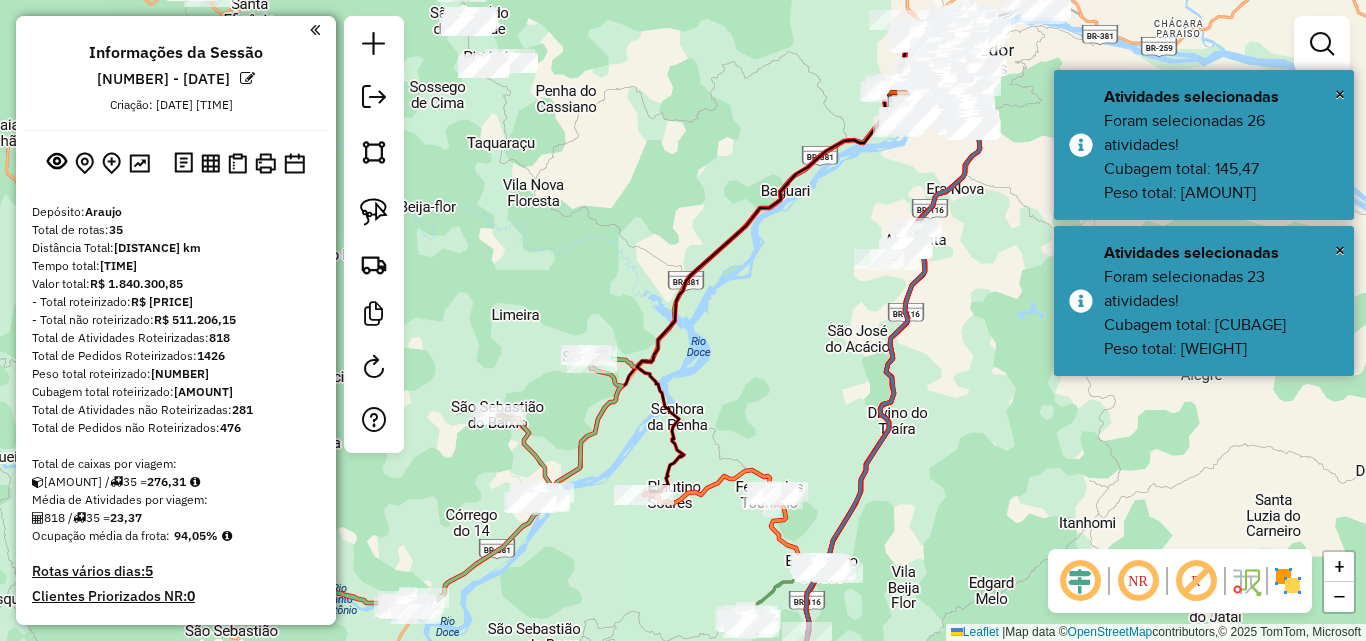drag, startPoint x: 861, startPoint y: 279, endPoint x: 796, endPoint y: 375, distance: 115.935326 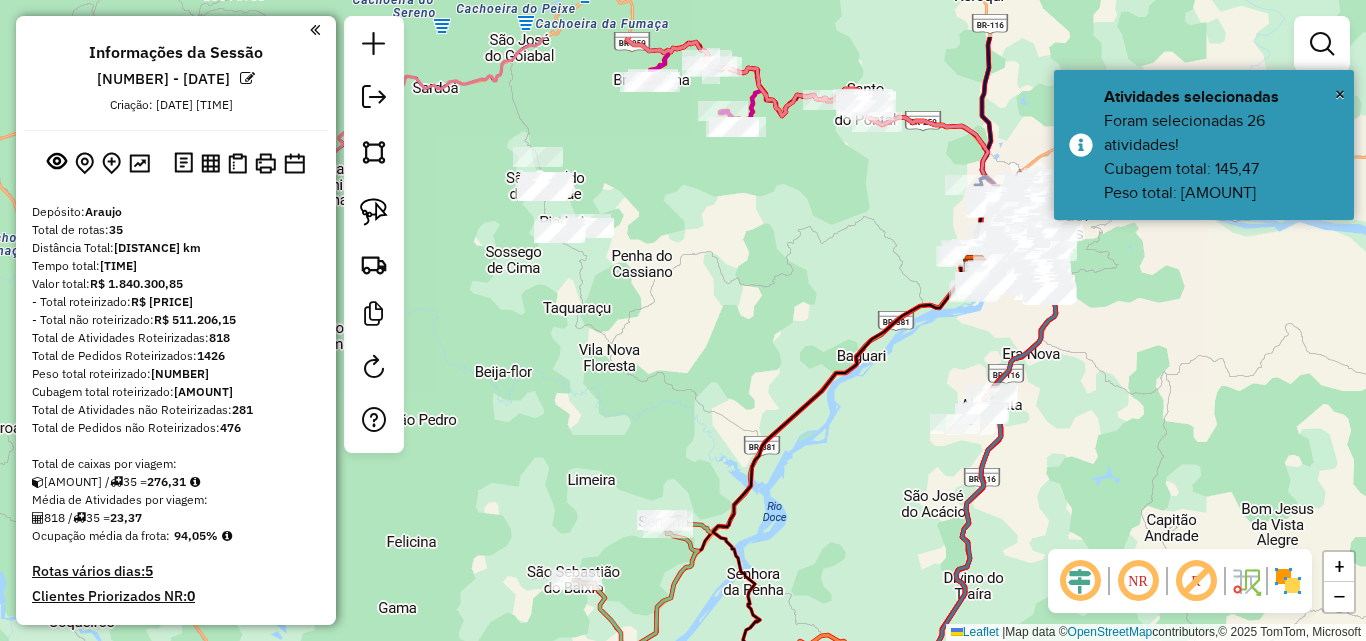 drag, startPoint x: 804, startPoint y: 263, endPoint x: 931, endPoint y: 368, distance: 164.78471 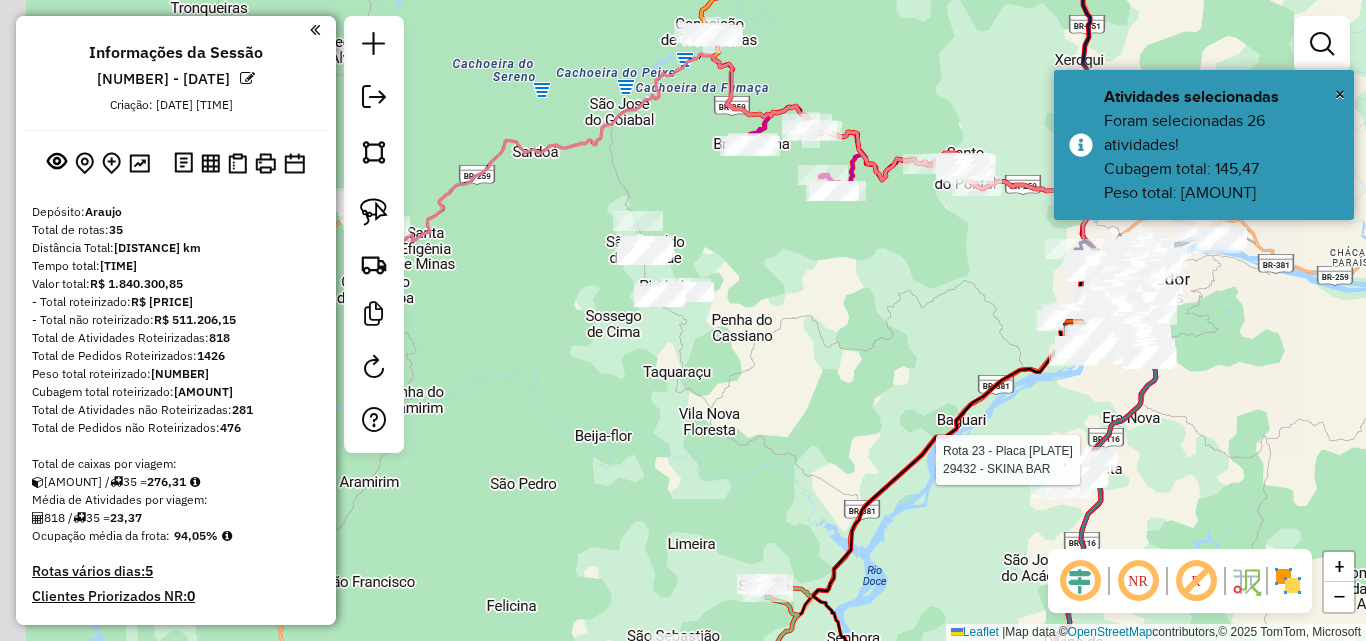 drag, startPoint x: 811, startPoint y: 333, endPoint x: 724, endPoint y: 300, distance: 93.04838 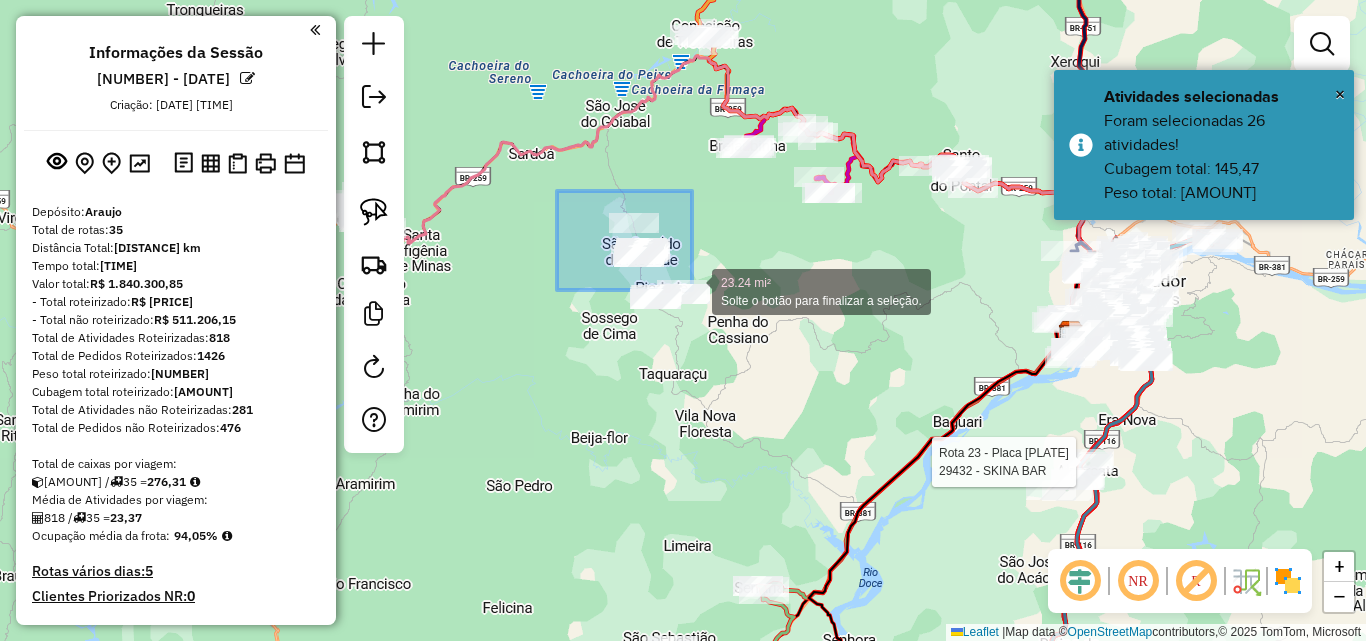 drag, startPoint x: 586, startPoint y: 216, endPoint x: 711, endPoint y: 310, distance: 156.40013 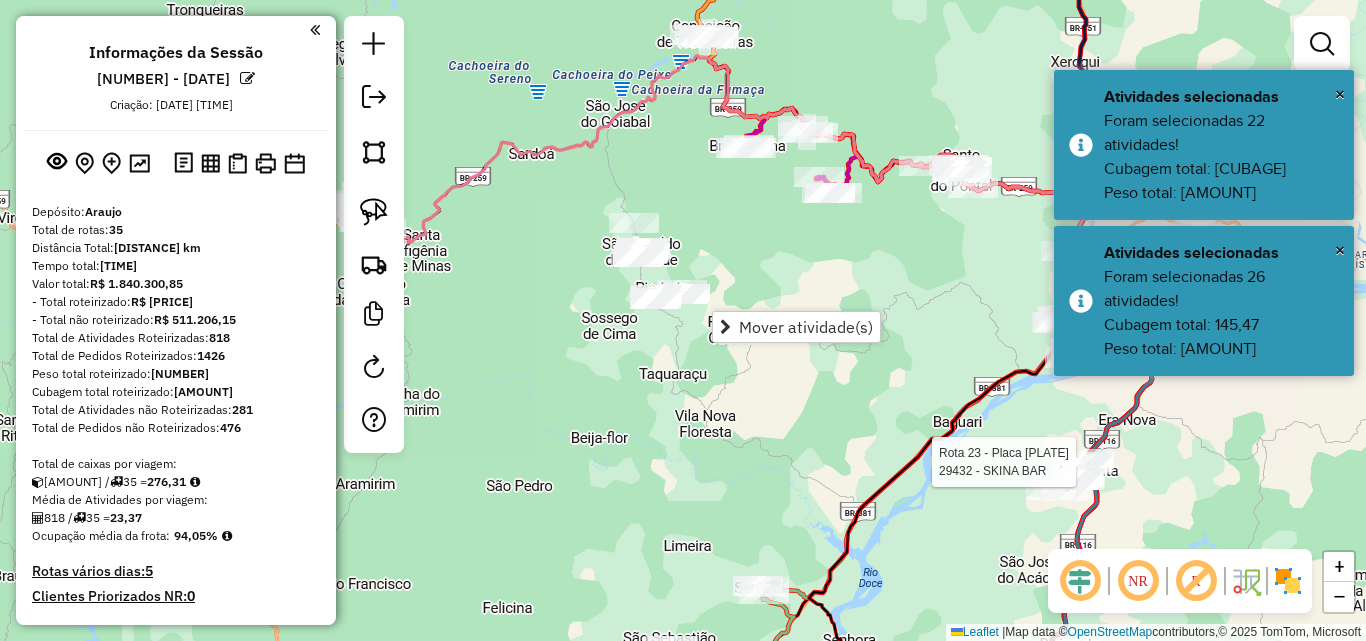 click on "Rota 23 - Placa SIR5C46  29432 - SKINA BAR Janela de atendimento Grade de atendimento Capacidade Transportadoras Veículos Cliente Pedidos  Rotas Selecione os dias de semana para filtrar as janelas de atendimento  Seg   Ter   Qua   Qui   Sex   Sáb   Dom  Informe o período da janela de atendimento: De: Até:  Filtrar exatamente a janela do cliente  Considerar janela de atendimento padrão  Selecione os dias de semana para filtrar as grades de atendimento  Seg   Ter   Qua   Qui   Sex   Sáb   Dom   Considerar clientes sem dia de atendimento cadastrado  Clientes fora do dia de atendimento selecionado Filtrar as atividades entre os valores definidos abaixo:  Peso mínimo:   Peso máximo:   Cubagem mínima:   Cubagem máxima:   De:   Até:  Filtrar as atividades entre o tempo de atendimento definido abaixo:  De:   Até:   Considerar capacidade total dos clientes não roteirizados Transportadora: Selecione um ou mais itens Tipo de veículo: Selecione um ou mais itens Veículo: Selecione um ou mais itens Nome: De:" 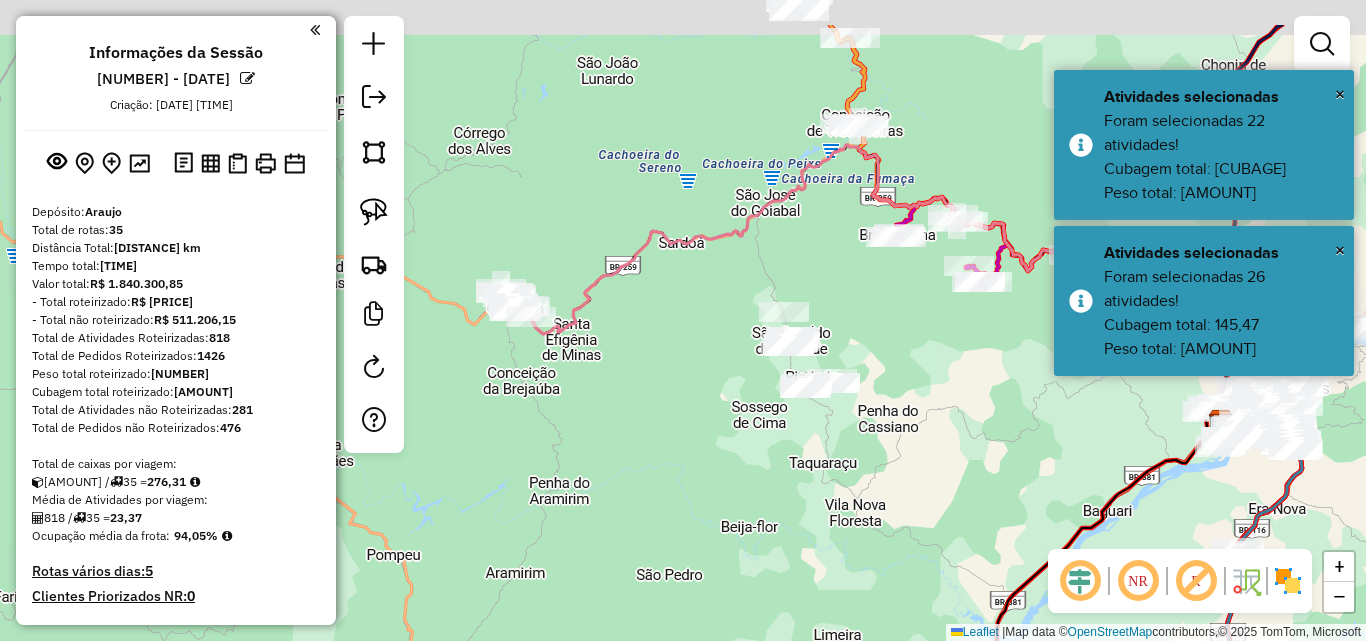 drag, startPoint x: 789, startPoint y: 279, endPoint x: 937, endPoint y: 363, distance: 170.17638 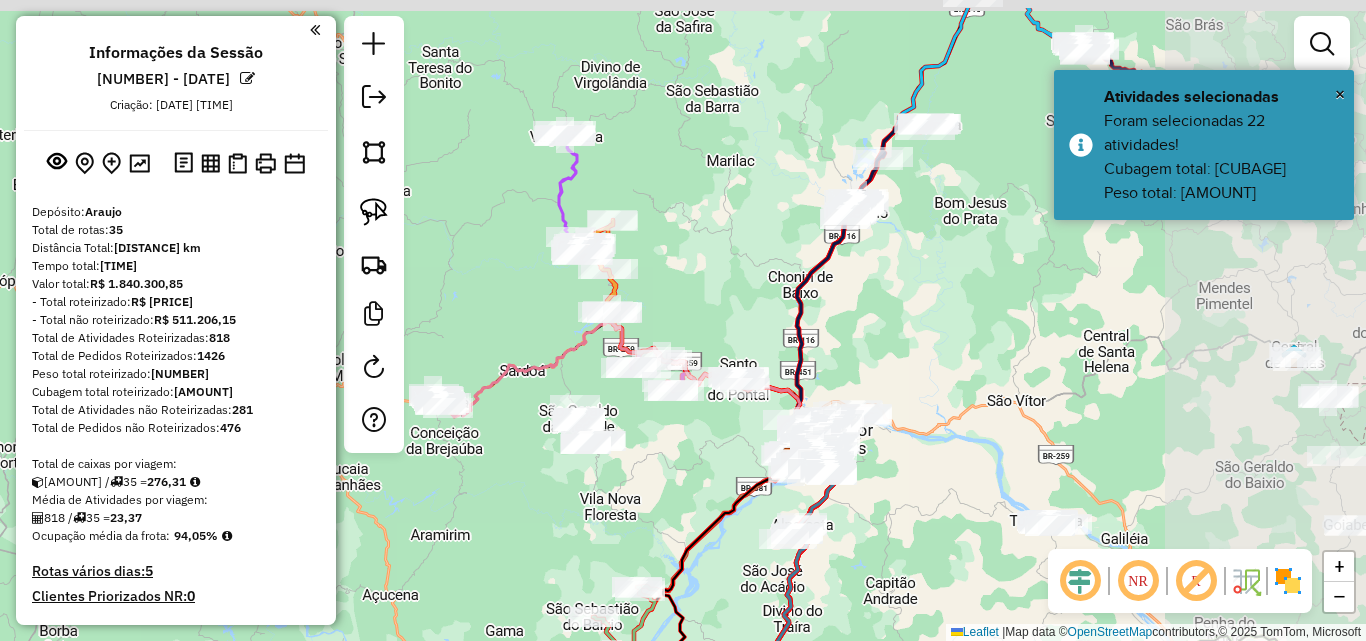 drag, startPoint x: 883, startPoint y: 401, endPoint x: 688, endPoint y: 463, distance: 204.61916 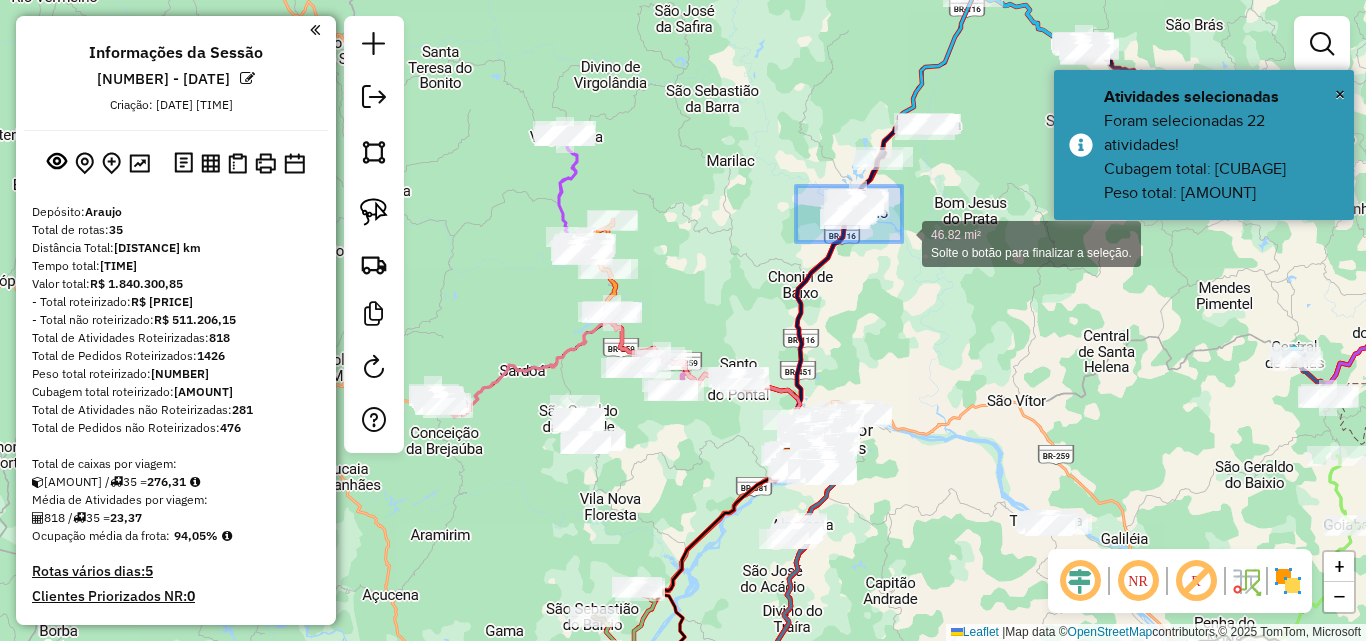 drag, startPoint x: 798, startPoint y: 186, endPoint x: 902, endPoint y: 242, distance: 118.11858 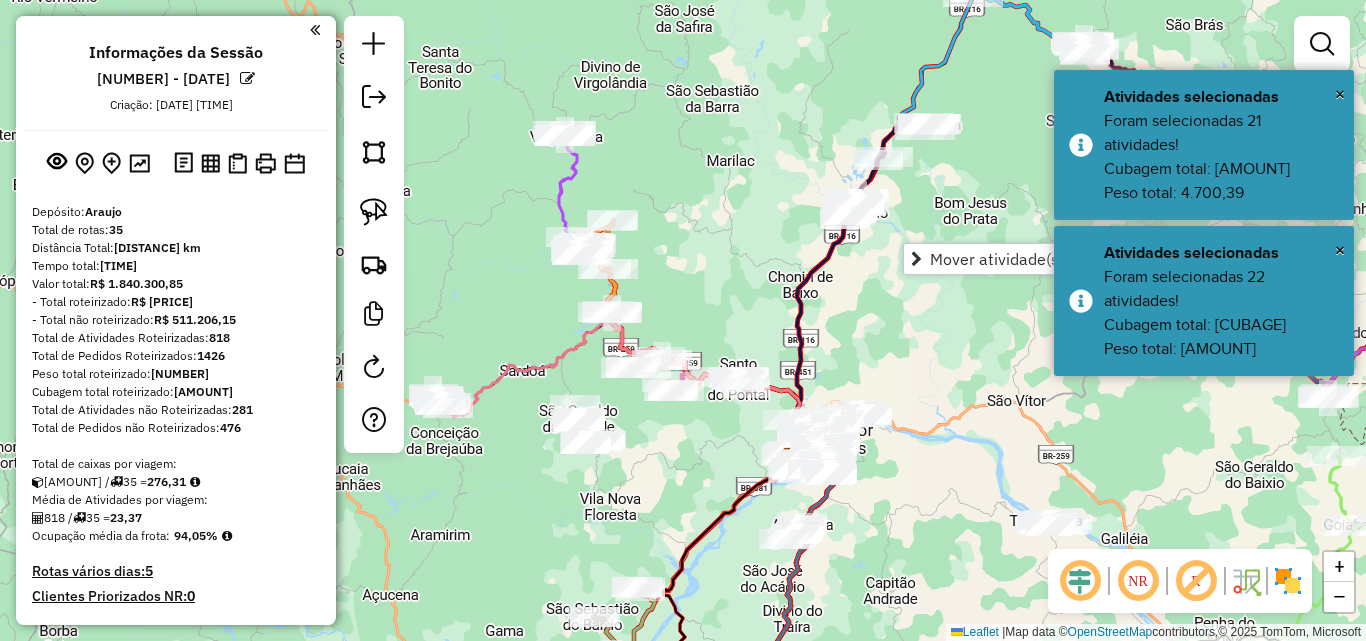 click on "Janela de atendimento Grade de atendimento Capacidade Transportadoras Veículos Cliente Pedidos  Rotas Selecione os dias de semana para filtrar as janelas de atendimento  Seg   Ter   Qua   Qui   Sex   Sáb   Dom  Informe o período da janela de atendimento: De: Até:  Filtrar exatamente a janela do cliente  Considerar janela de atendimento padrão  Selecione os dias de semana para filtrar as grades de atendimento  Seg   Ter   Qua   Qui   Sex   Sáb   Dom   Considerar clientes sem dia de atendimento cadastrado  Clientes fora do dia de atendimento selecionado Filtrar as atividades entre os valores definidos abaixo:  Peso mínimo:   Peso máximo:   Cubagem mínima:   Cubagem máxima:   De:   Até:  Filtrar as atividades entre o tempo de atendimento definido abaixo:  De:   Até:   Considerar capacidade total dos clientes não roteirizados Transportadora: Selecione um ou mais itens Tipo de veículo: Selecione um ou mais itens Veículo: Selecione um ou mais itens Motorista: Selecione um ou mais itens Nome: Rótulo:" 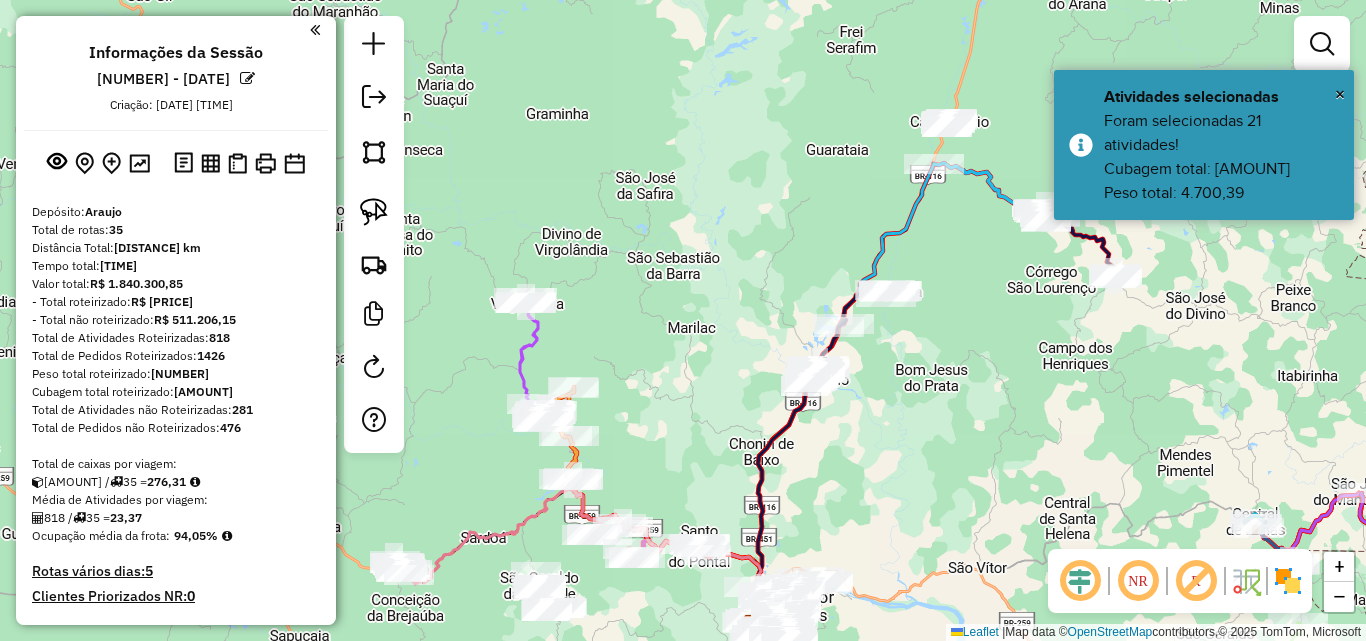 drag, startPoint x: 971, startPoint y: 273, endPoint x: 876, endPoint y: 409, distance: 165.89455 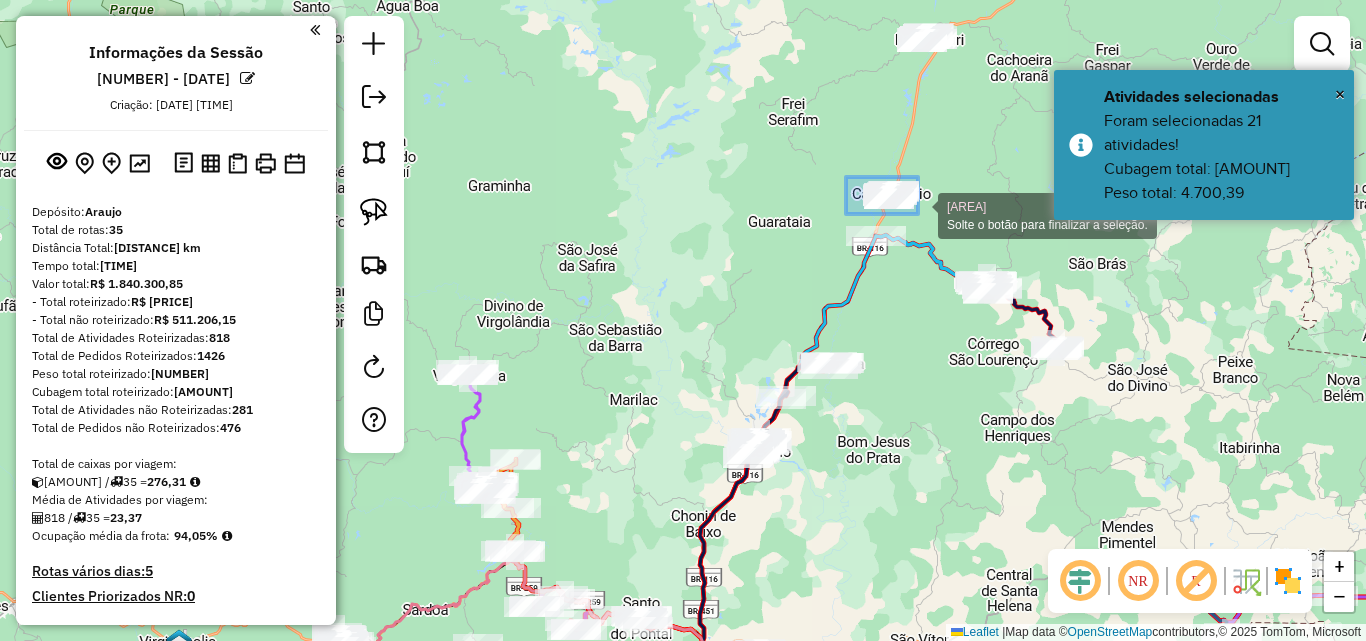 drag, startPoint x: 860, startPoint y: 185, endPoint x: 919, endPoint y: 214, distance: 65.74192 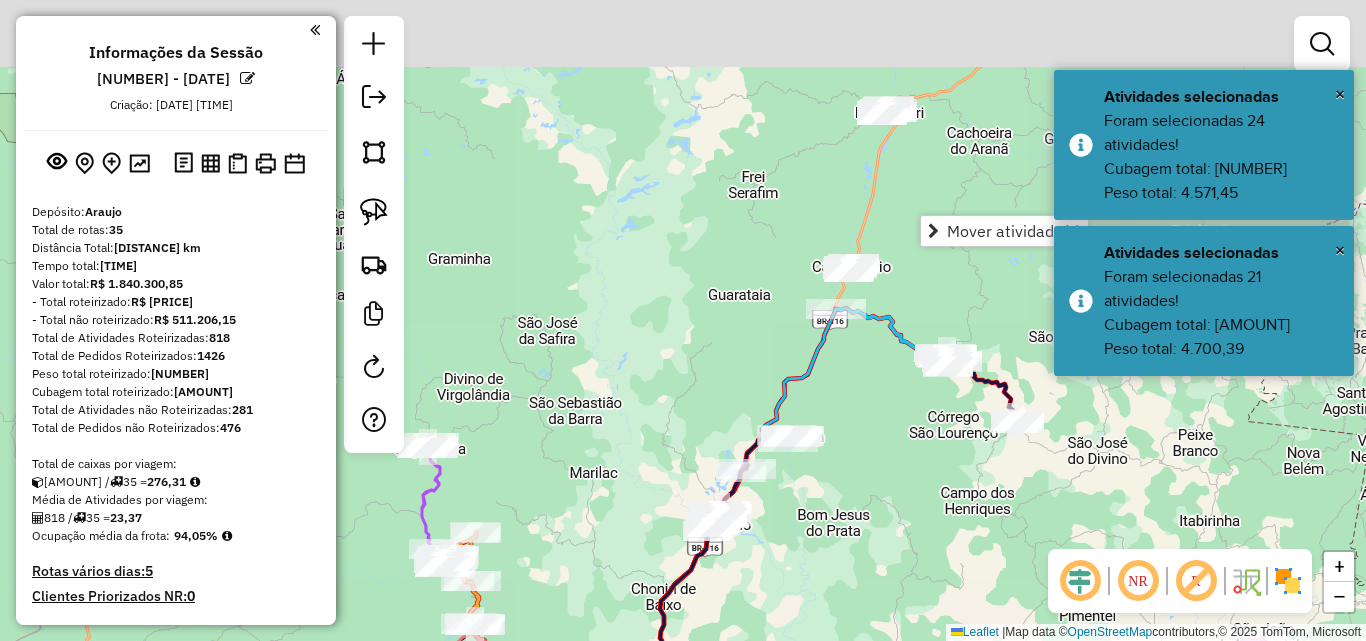 drag, startPoint x: 961, startPoint y: 138, endPoint x: 887, endPoint y: 181, distance: 85.58621 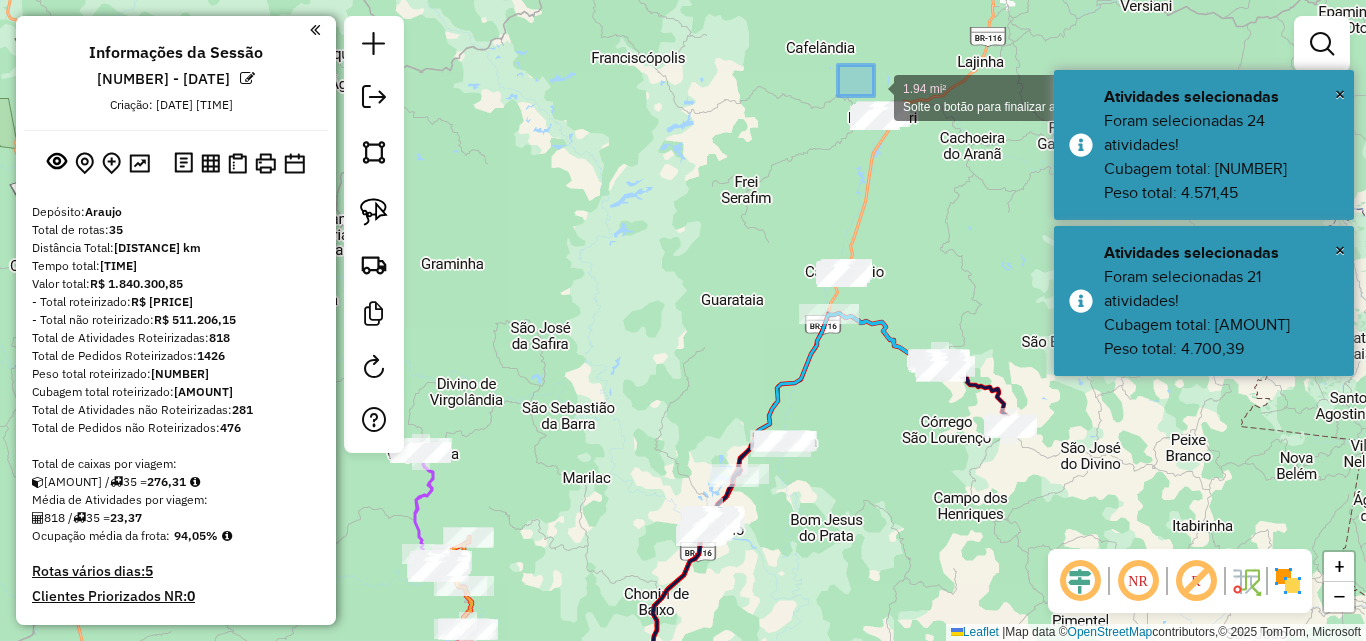 drag, startPoint x: 838, startPoint y: 65, endPoint x: 918, endPoint y: 130, distance: 103.077644 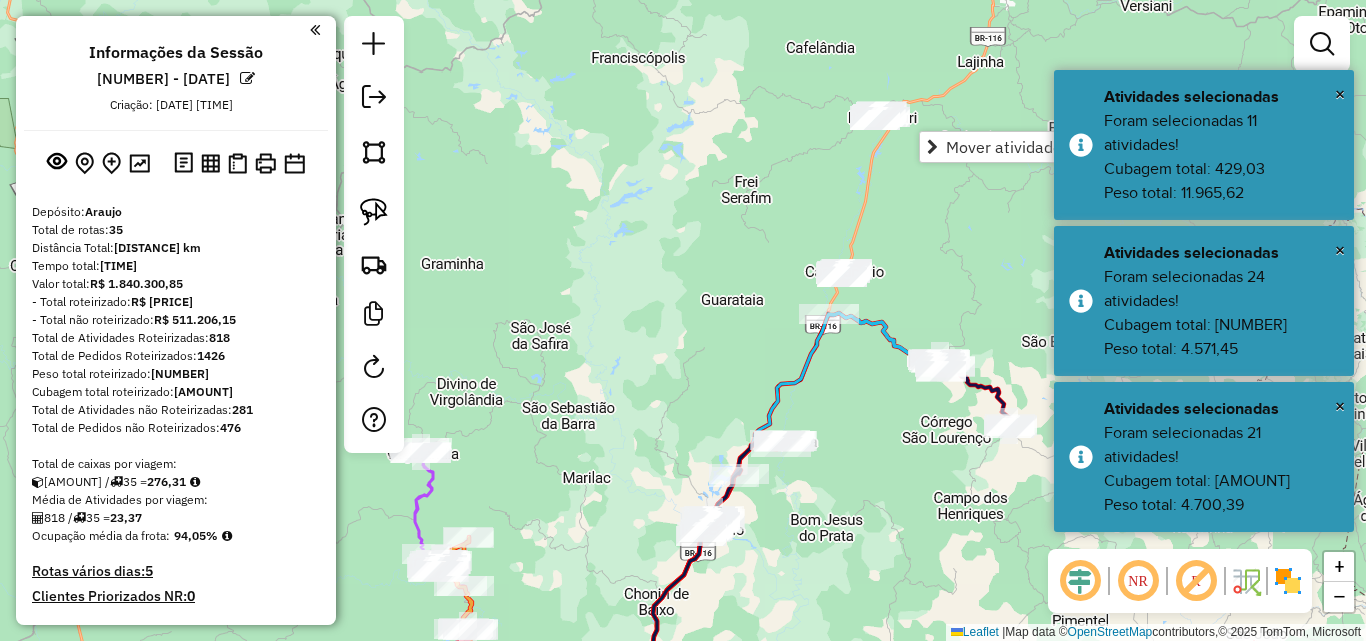 click on "Janela de atendimento Grade de atendimento Capacidade Transportadoras Veículos Cliente Pedidos  Rotas Selecione os dias de semana para filtrar as janelas de atendimento  Seg   Ter   Qua   Qui   Sex   Sáb   Dom  Informe o período da janela de atendimento: De: Até:  Filtrar exatamente a janela do cliente  Considerar janela de atendimento padrão  Selecione os dias de semana para filtrar as grades de atendimento  Seg   Ter   Qua   Qui   Sex   Sáb   Dom   Considerar clientes sem dia de atendimento cadastrado  Clientes fora do dia de atendimento selecionado Filtrar as atividades entre os valores definidos abaixo:  Peso mínimo:   Peso máximo:   Cubagem mínima:   Cubagem máxima:   De:   Até:  Filtrar as atividades entre o tempo de atendimento definido abaixo:  De:   Até:   Considerar capacidade total dos clientes não roteirizados Transportadora: Selecione um ou mais itens Tipo de veículo: Selecione um ou mais itens Veículo: Selecione um ou mais itens Motorista: Selecione um ou mais itens Nome: Rótulo:" 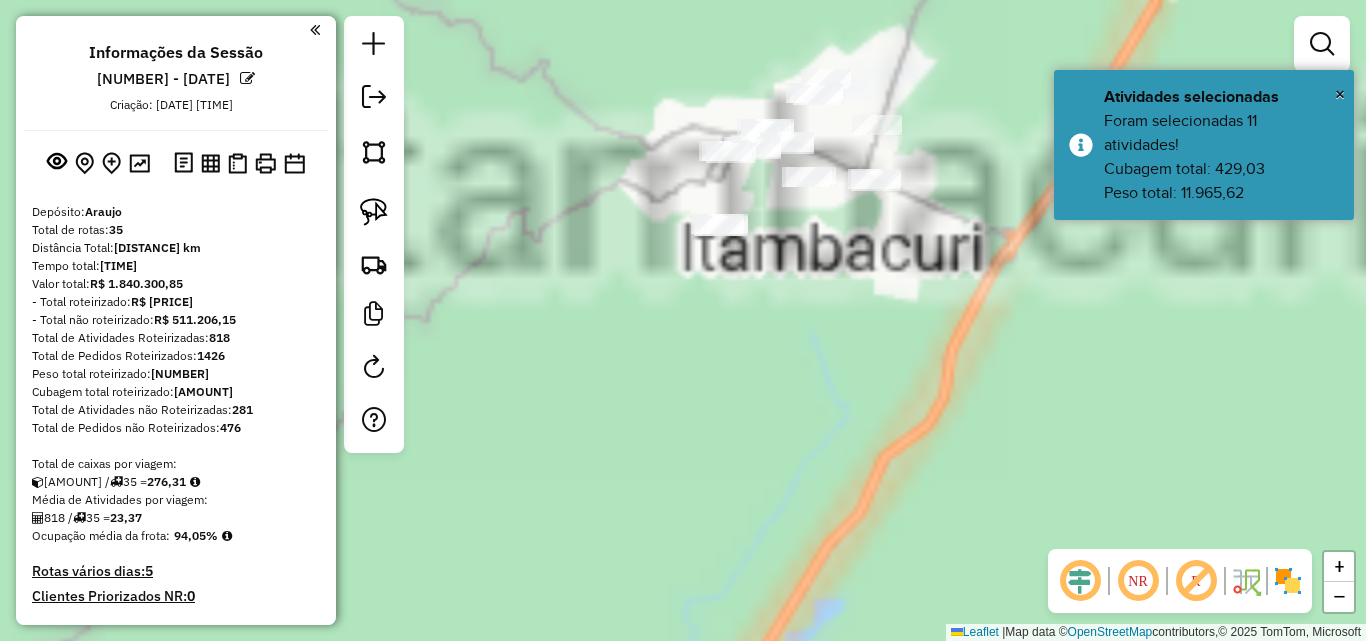 drag, startPoint x: 855, startPoint y: 180, endPoint x: 822, endPoint y: 271, distance: 96.79876 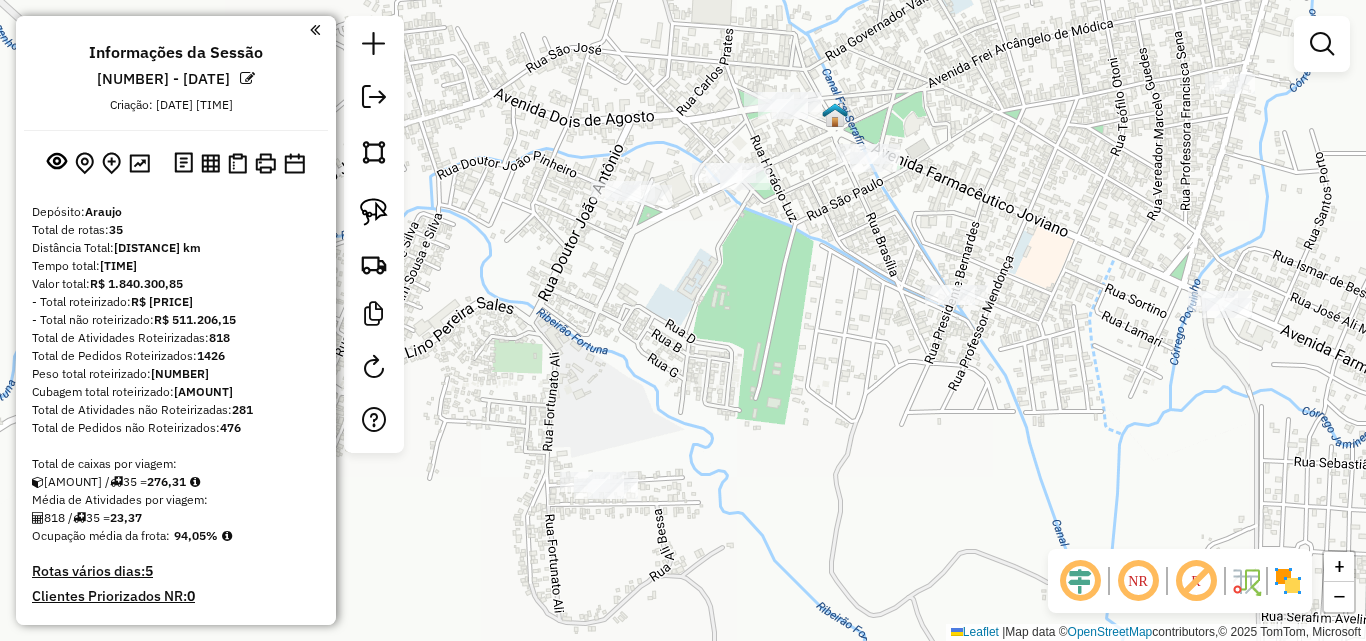 click 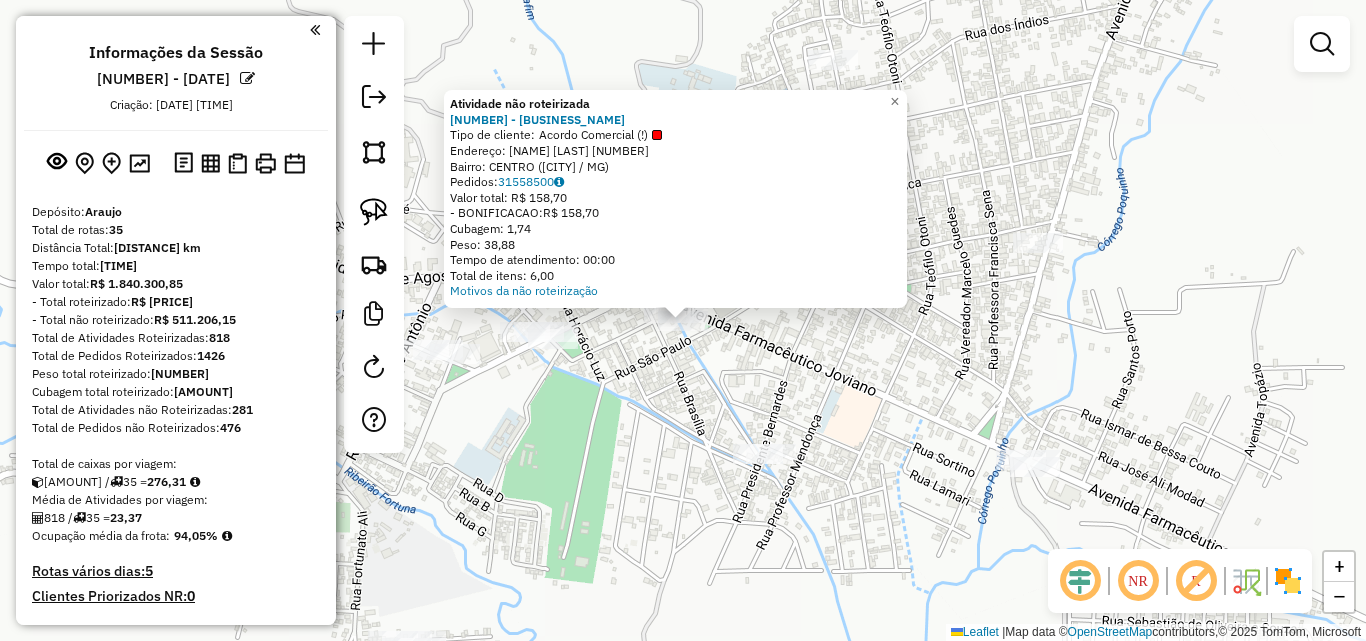 click on "Atividade não roteirizada 32648 - TELE MIL  Tipo de cliente:   Acordo Comercial (!)   Endereço:  FARMACEUTICO JOVIANO 360   Bairro: CENTRO (ITAMBACURI / MG)   Pedidos:  31558500   Valor total: R$ 158,70   - BONIFICACAO:  R$ 158,70   Cubagem: 1,74   Peso: 38,88   Tempo de atendimento: 00:00   Total de itens: 6,00  Motivos da não roteirização × Janela de atendimento Grade de atendimento Capacidade Transportadoras Veículos Cliente Pedidos  Rotas Selecione os dias de semana para filtrar as janelas de atendimento  Seg   Ter   Qua   Qui   Sex   Sáb   Dom  Informe o período da janela de atendimento: De: Até:  Filtrar exatamente a janela do cliente  Considerar janela de atendimento padrão  Selecione os dias de semana para filtrar as grades de atendimento  Seg   Ter   Qua   Qui   Sex   Sáb   Dom   Considerar clientes sem dia de atendimento cadastrado  Clientes fora do dia de atendimento selecionado Filtrar as atividades entre os valores definidos abaixo:  Peso mínimo:   Peso máximo:   Cubagem mínima:  +" 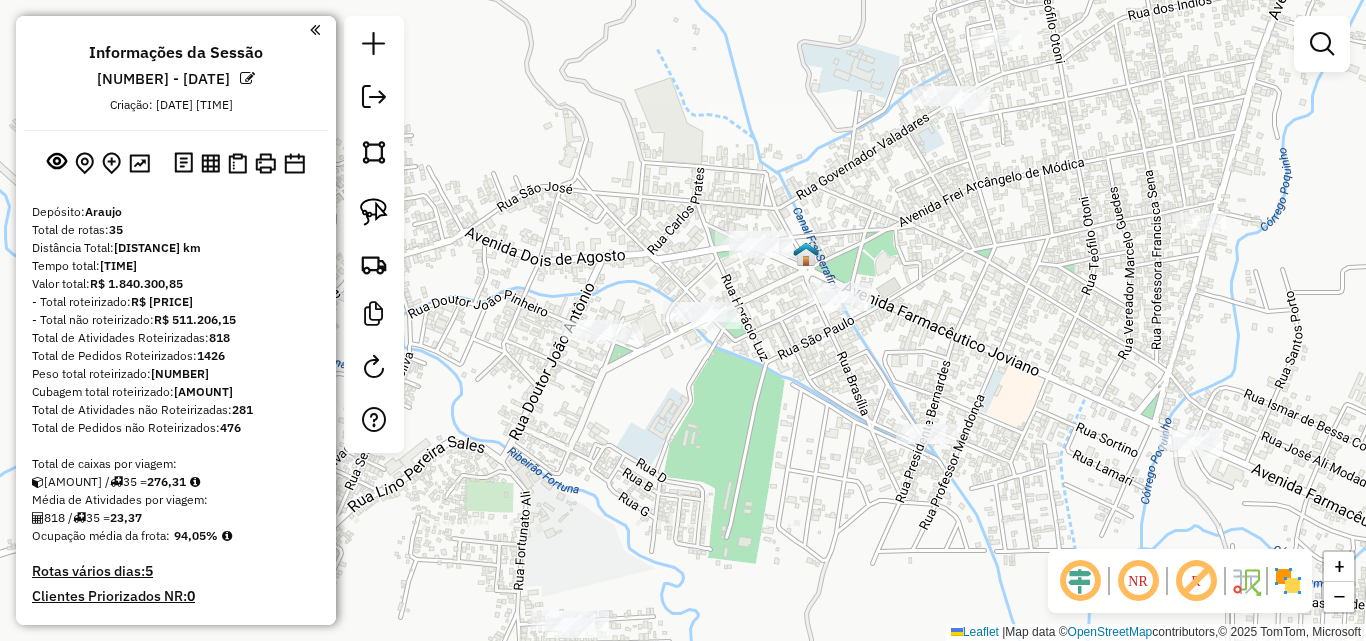 drag, startPoint x: 611, startPoint y: 378, endPoint x: 786, endPoint y: 350, distance: 177.22585 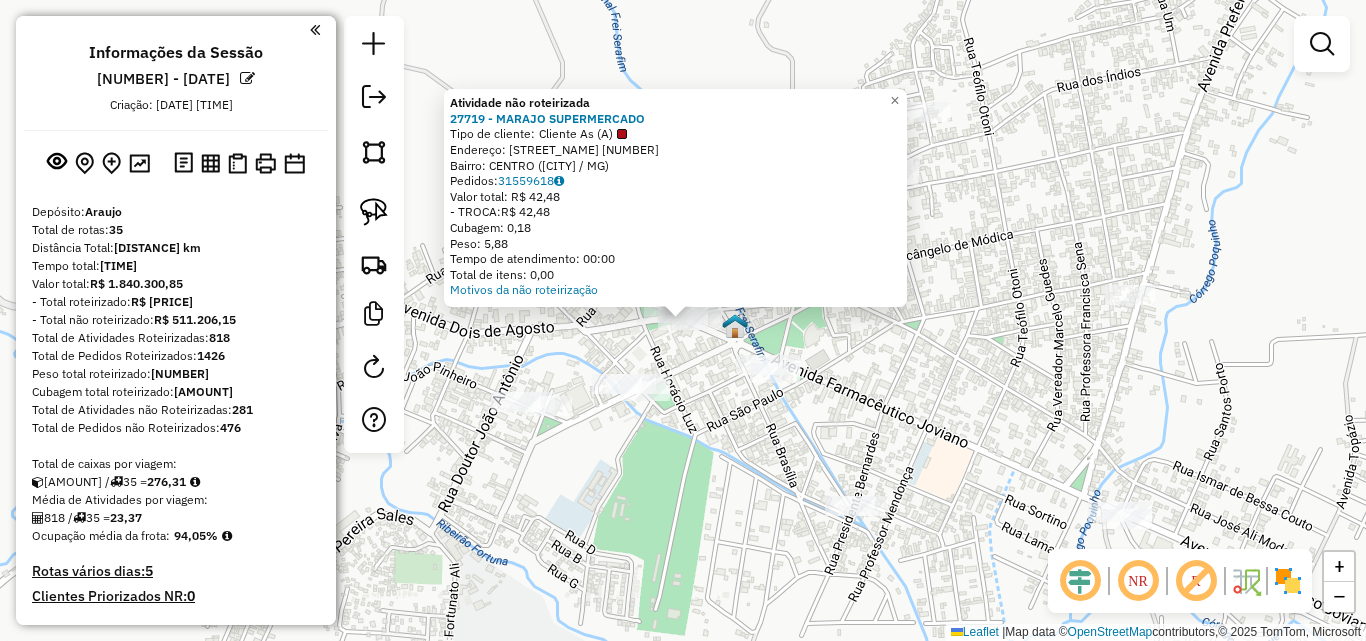 click on "Atividade não roteirizada 27719 - MARAJO SUPERMERCADO  Tipo de cliente:   Cliente As (A)   Endereço:  DOUTOR PEDRO AUTRAN 220   Bairro: CENTRO (ITAMBACURI / MG)   Pedidos:  31559618   Valor total: R$ 42,48   - TROCA:  R$ 42,48   Cubagem: 0,18   Peso: 5,88   Tempo de atendimento: 00:00   Total de itens: 0,00  Motivos da não roteirização × Janela de atendimento Grade de atendimento Capacidade Transportadoras Veículos Cliente Pedidos  Rotas Selecione os dias de semana para filtrar as janelas de atendimento  Seg   Ter   Qua   Qui   Sex   Sáb   Dom  Informe o período da janela de atendimento: De: Até:  Filtrar exatamente a janela do cliente  Considerar janela de atendimento padrão  Selecione os dias de semana para filtrar as grades de atendimento  Seg   Ter   Qua   Qui   Sex   Sáb   Dom   Considerar clientes sem dia de atendimento cadastrado  Clientes fora do dia de atendimento selecionado Filtrar as atividades entre os valores definidos abaixo:  Peso mínimo:   Peso máximo:   Cubagem mínima:   De:" 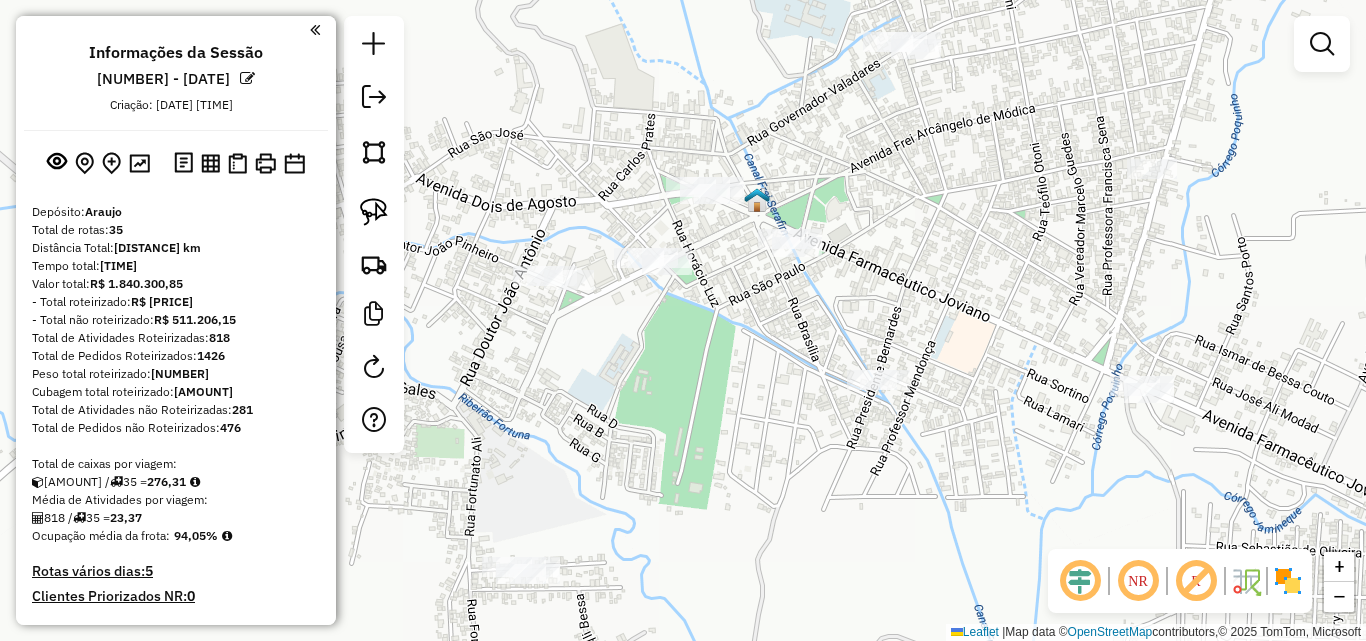 drag, startPoint x: 725, startPoint y: 472, endPoint x: 758, endPoint y: 135, distance: 338.61188 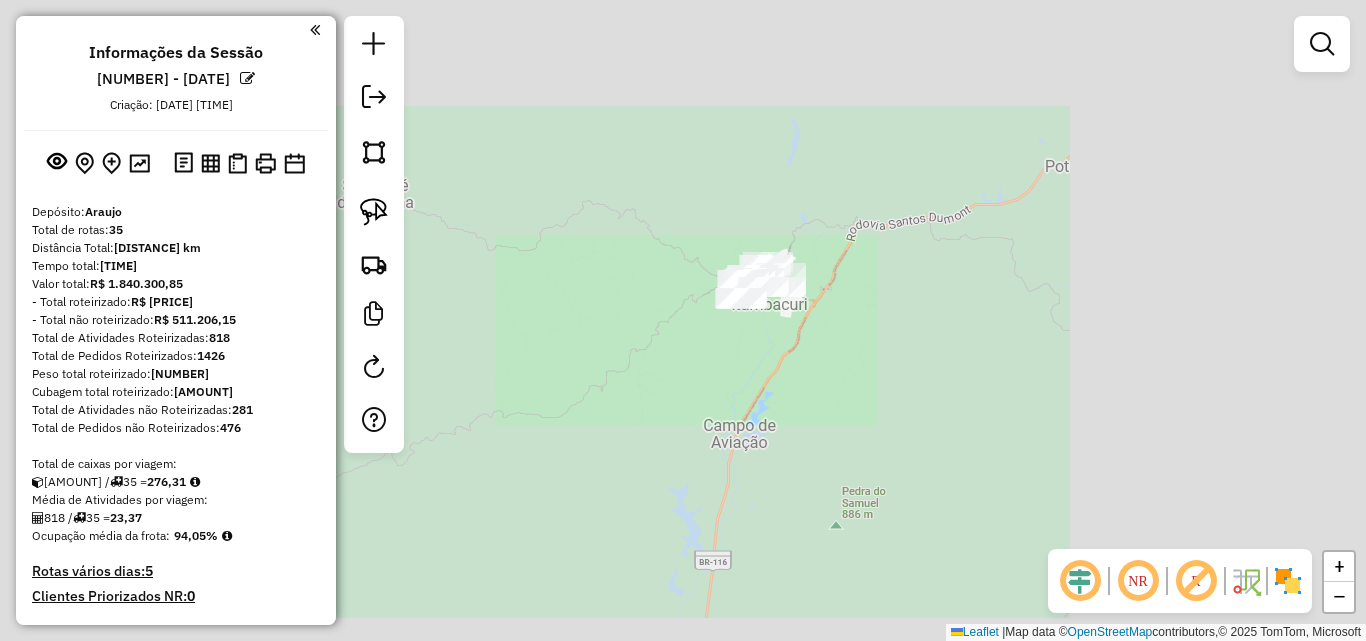 drag, startPoint x: 839, startPoint y: 404, endPoint x: 857, endPoint y: 145, distance: 259.62473 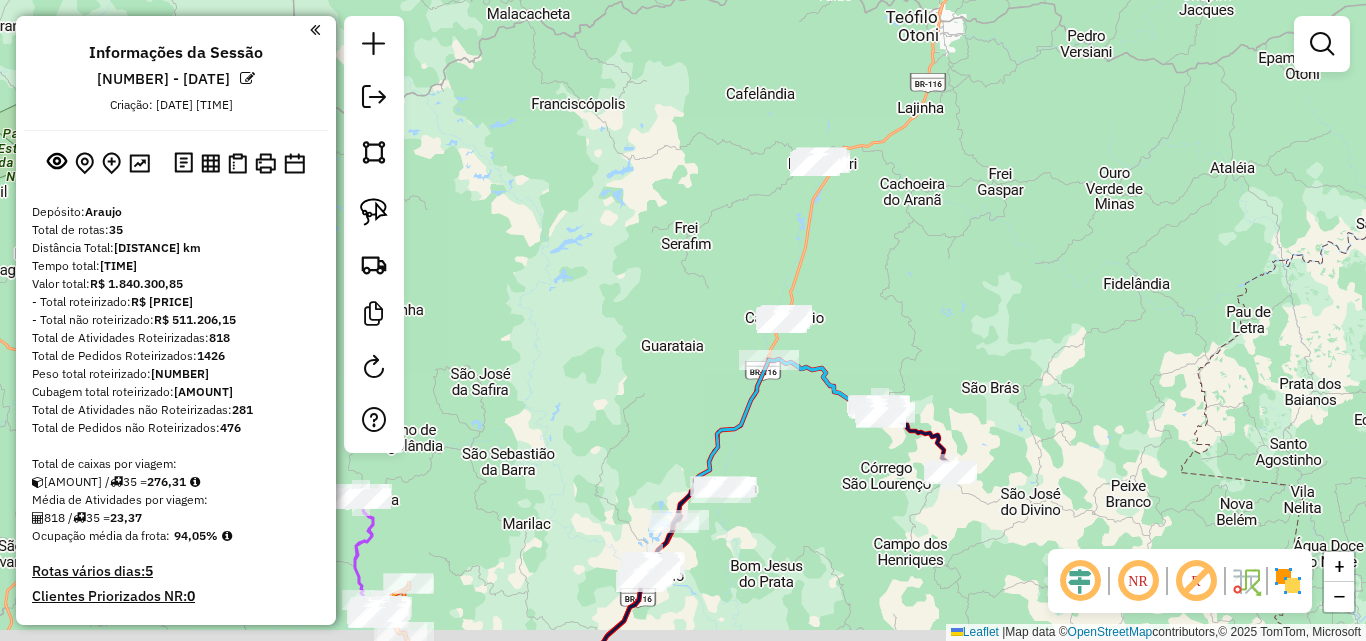 drag, startPoint x: 862, startPoint y: 368, endPoint x: 913, endPoint y: 206, distance: 169.83817 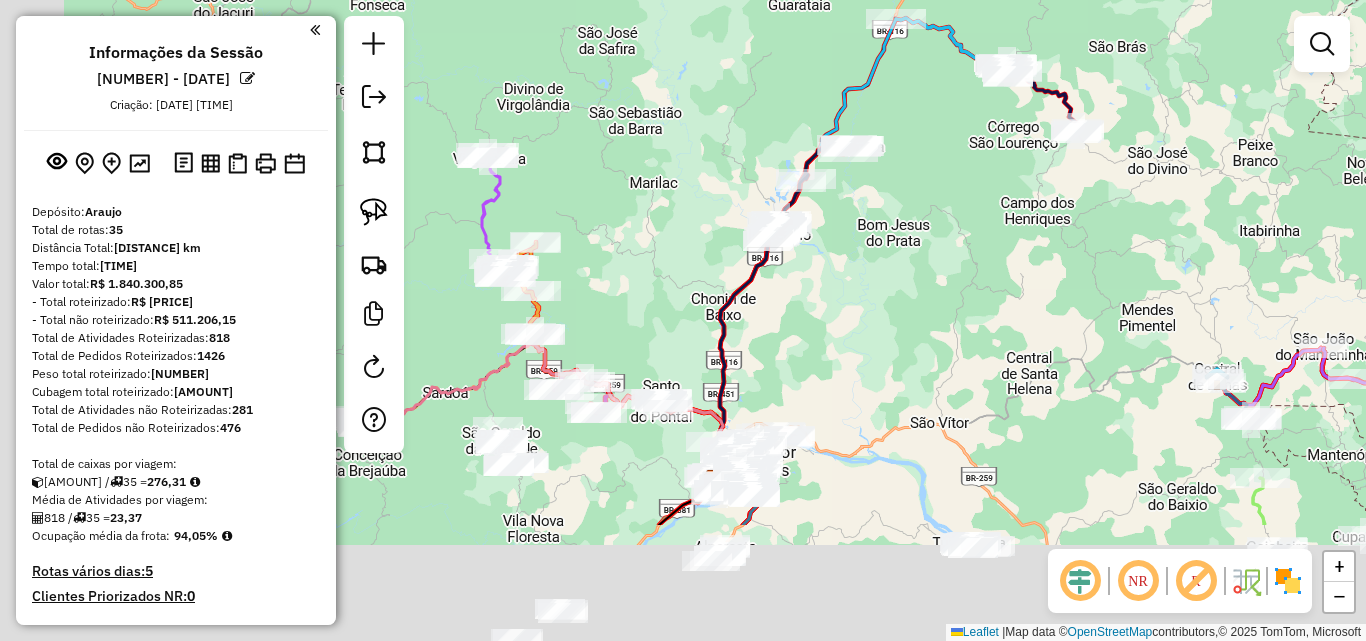 drag, startPoint x: 841, startPoint y: 410, endPoint x: 930, endPoint y: 312, distance: 132.38202 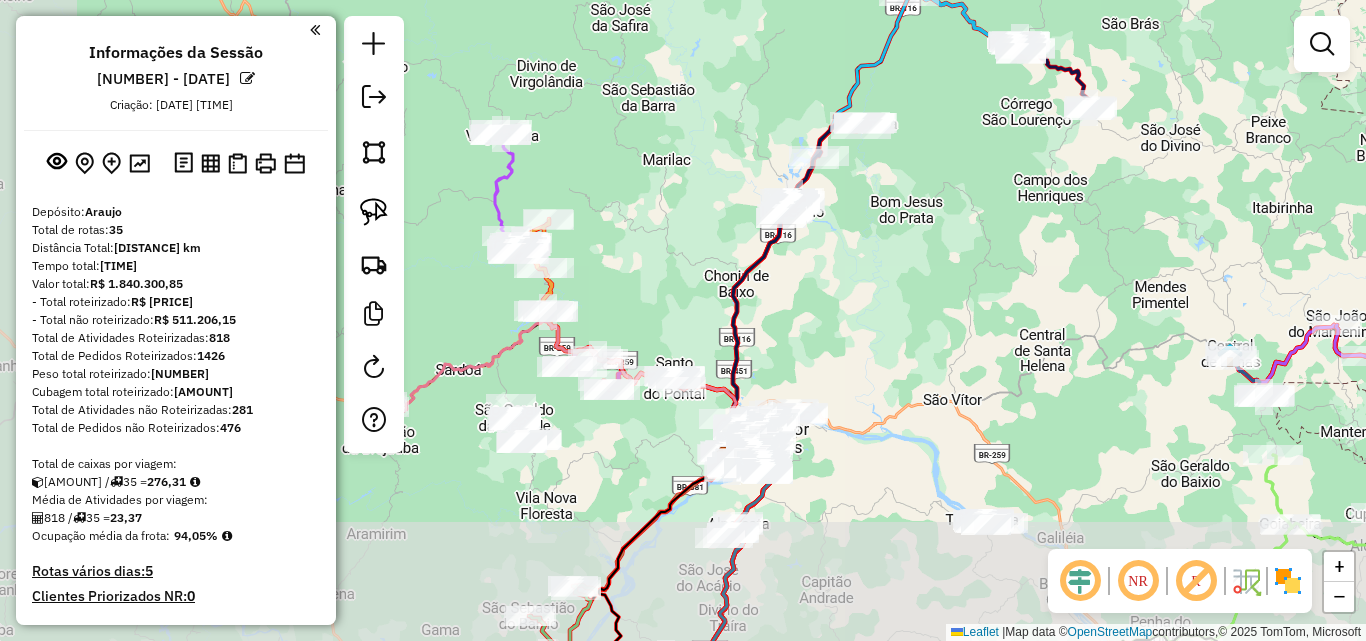drag, startPoint x: 915, startPoint y: 364, endPoint x: 939, endPoint y: 200, distance: 165.7468 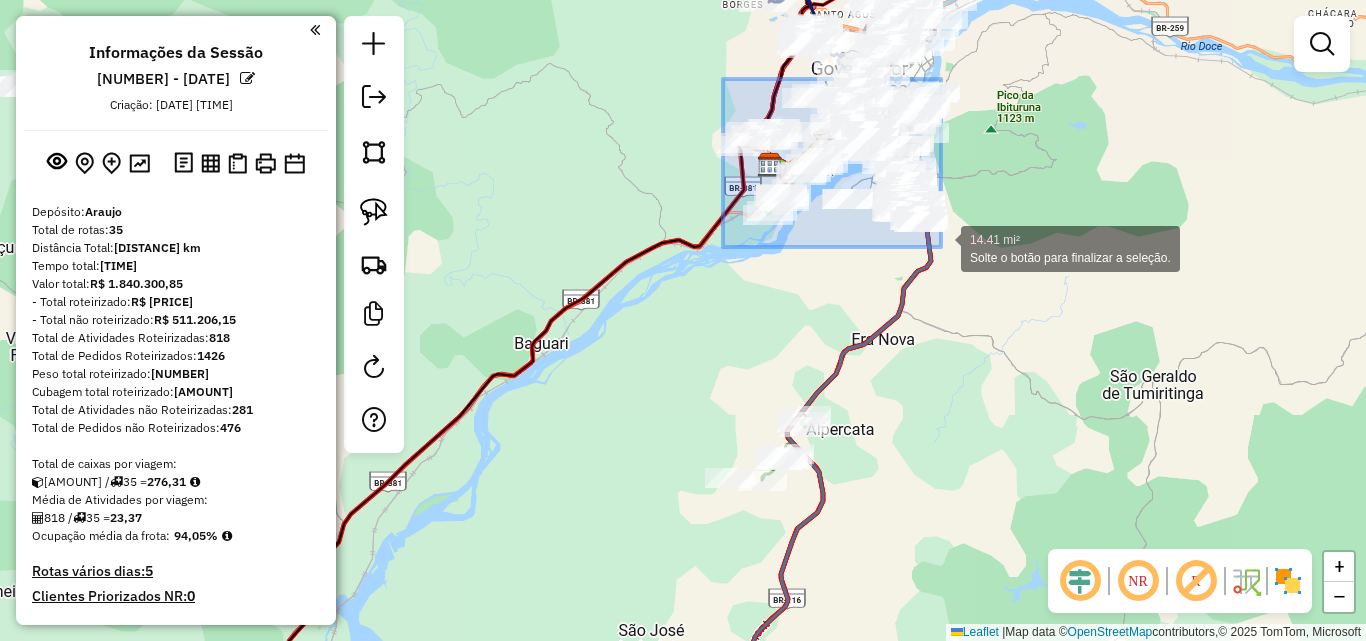 drag, startPoint x: 723, startPoint y: 79, endPoint x: 966, endPoint y: 267, distance: 307.23444 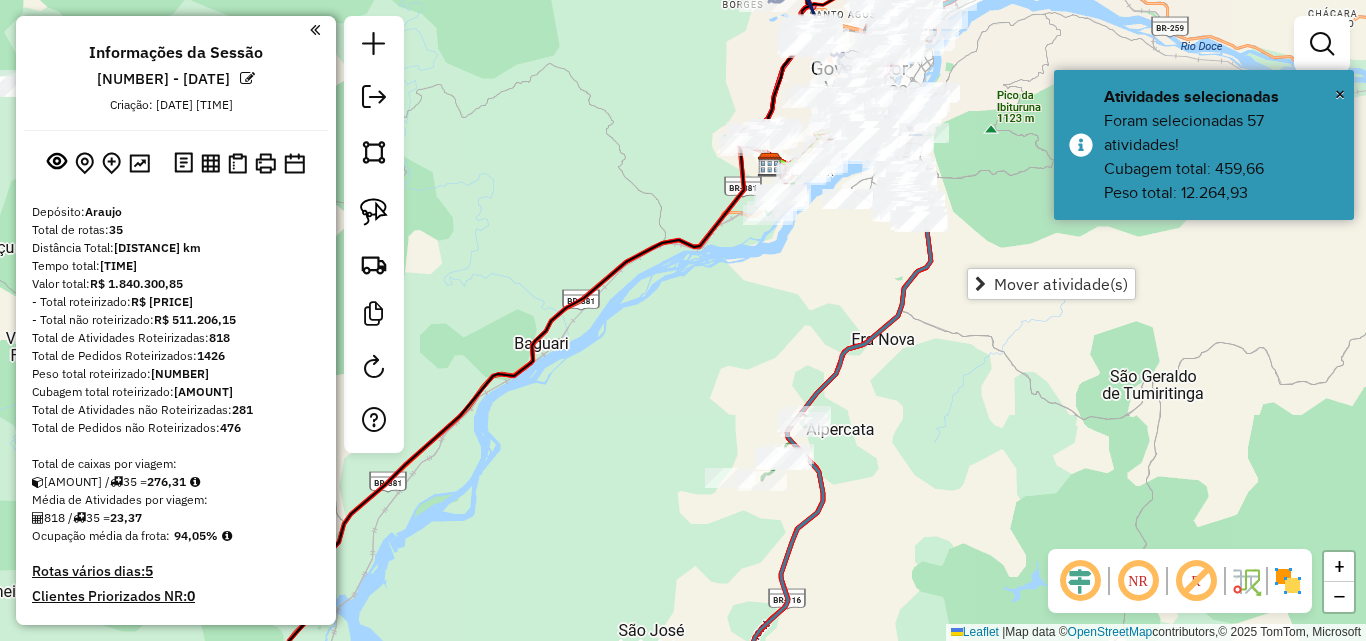 click on "Janela de atendimento Grade de atendimento Capacidade Transportadoras Veículos Cliente Pedidos  Rotas Selecione os dias de semana para filtrar as janelas de atendimento  Seg   Ter   Qua   Qui   Sex   Sáb   Dom  Informe o período da janela de atendimento: De: Até:  Filtrar exatamente a janela do cliente  Considerar janela de atendimento padrão  Selecione os dias de semana para filtrar as grades de atendimento  Seg   Ter   Qua   Qui   Sex   Sáb   Dom   Considerar clientes sem dia de atendimento cadastrado  Clientes fora do dia de atendimento selecionado Filtrar as atividades entre os valores definidos abaixo:  Peso mínimo:   Peso máximo:   Cubagem mínima:   Cubagem máxima:   De:   Até:  Filtrar as atividades entre o tempo de atendimento definido abaixo:  De:   Até:   Considerar capacidade total dos clientes não roteirizados Transportadora: Selecione um ou mais itens Tipo de veículo: Selecione um ou mais itens Veículo: Selecione um ou mais itens Motorista: Selecione um ou mais itens Nome: Rótulo:" 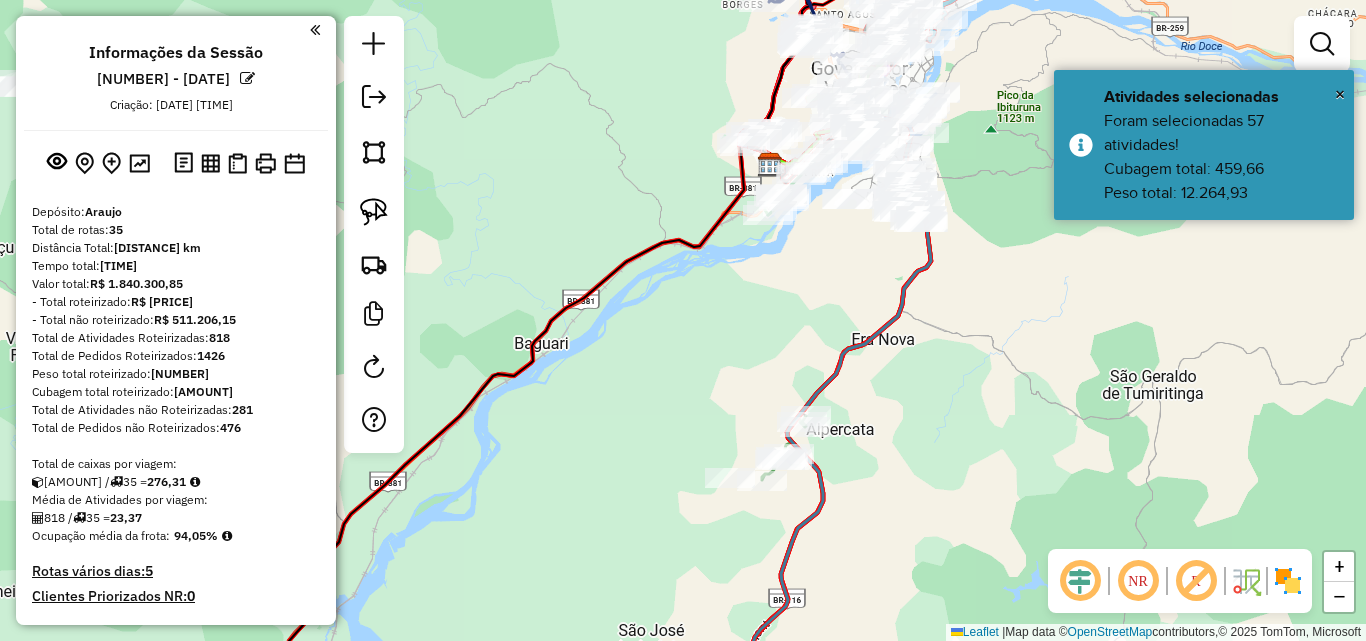 click on "Janela de atendimento Grade de atendimento Capacidade Transportadoras Veículos Cliente Pedidos  Rotas Selecione os dias de semana para filtrar as janelas de atendimento  Seg   Ter   Qua   Qui   Sex   Sáb   Dom  Informe o período da janela de atendimento: De: Até:  Filtrar exatamente a janela do cliente  Considerar janela de atendimento padrão  Selecione os dias de semana para filtrar as grades de atendimento  Seg   Ter   Qua   Qui   Sex   Sáb   Dom   Considerar clientes sem dia de atendimento cadastrado  Clientes fora do dia de atendimento selecionado Filtrar as atividades entre os valores definidos abaixo:  Peso mínimo:   Peso máximo:   Cubagem mínima:   Cubagem máxima:   De:   Até:  Filtrar as atividades entre o tempo de atendimento definido abaixo:  De:   Até:   Considerar capacidade total dos clientes não roteirizados Transportadora: Selecione um ou mais itens Tipo de veículo: Selecione um ou mais itens Veículo: Selecione um ou mais itens Motorista: Selecione um ou mais itens Nome: Rótulo:" 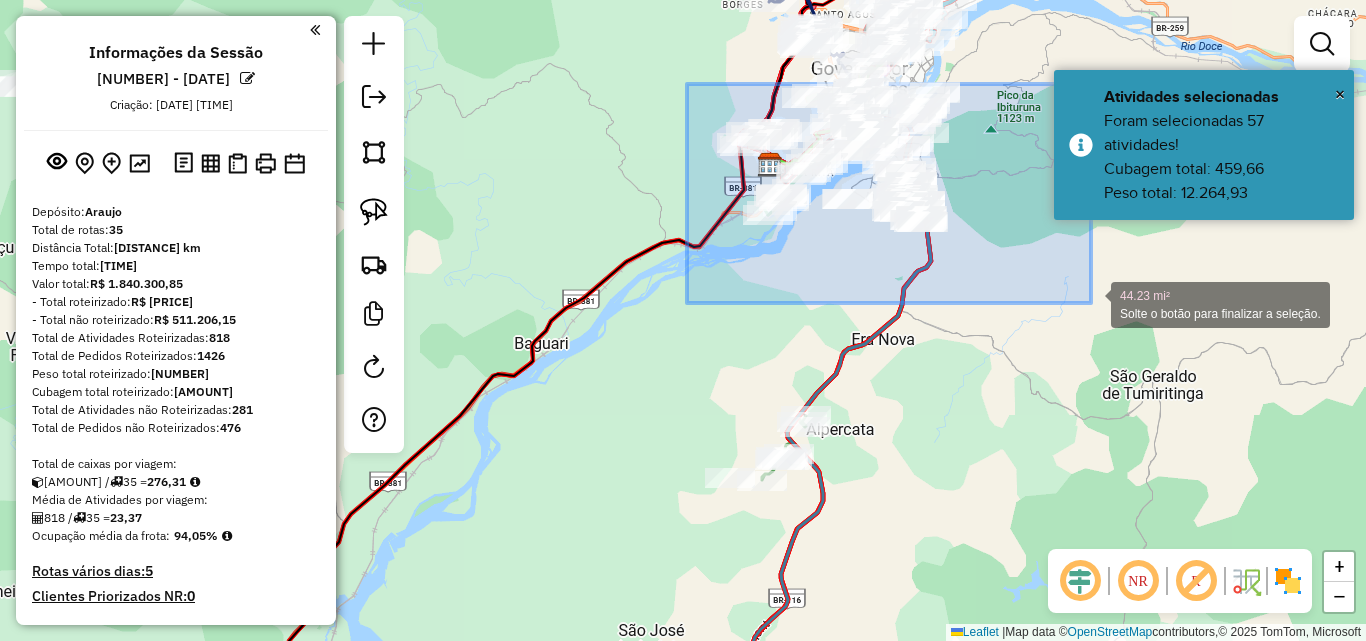 drag, startPoint x: 703, startPoint y: 97, endPoint x: 1091, endPoint y: 303, distance: 439.2949 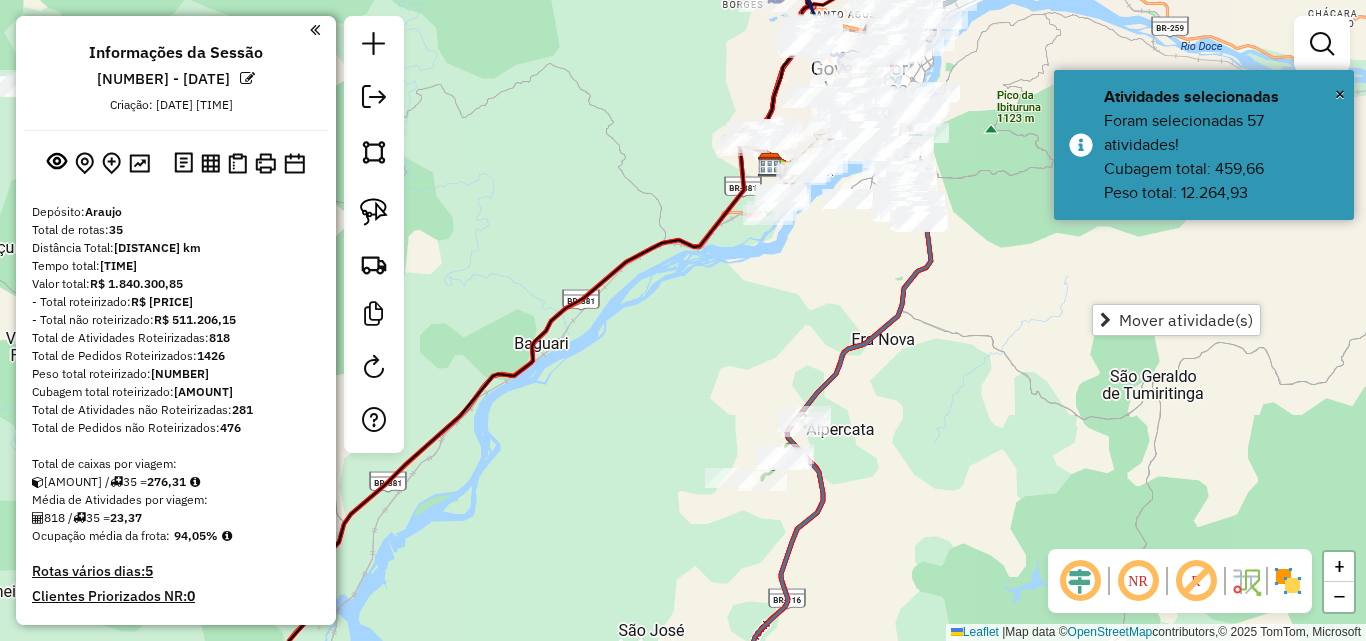 click on "Janela de atendimento Grade de atendimento Capacidade Transportadoras Veículos Cliente Pedidos  Rotas Selecione os dias de semana para filtrar as janelas de atendimento  Seg   Ter   Qua   Qui   Sex   Sáb   Dom  Informe o período da janela de atendimento: De: Até:  Filtrar exatamente a janela do cliente  Considerar janela de atendimento padrão  Selecione os dias de semana para filtrar as grades de atendimento  Seg   Ter   Qua   Qui   Sex   Sáb   Dom   Considerar clientes sem dia de atendimento cadastrado  Clientes fora do dia de atendimento selecionado Filtrar as atividades entre os valores definidos abaixo:  Peso mínimo:   Peso máximo:   Cubagem mínima:   Cubagem máxima:   De:   Até:  Filtrar as atividades entre o tempo de atendimento definido abaixo:  De:   Até:   Considerar capacidade total dos clientes não roteirizados Transportadora: Selecione um ou mais itens Tipo de veículo: Selecione um ou mais itens Veículo: Selecione um ou mais itens Motorista: Selecione um ou mais itens Nome: Rótulo:" 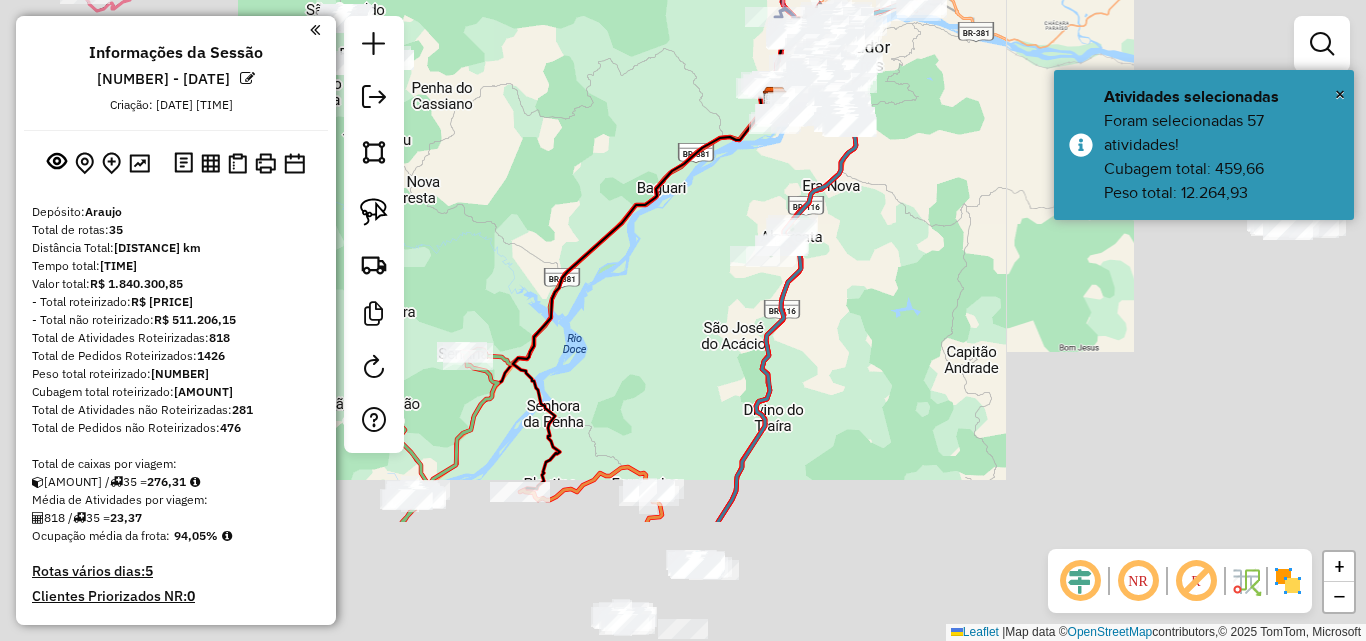 drag 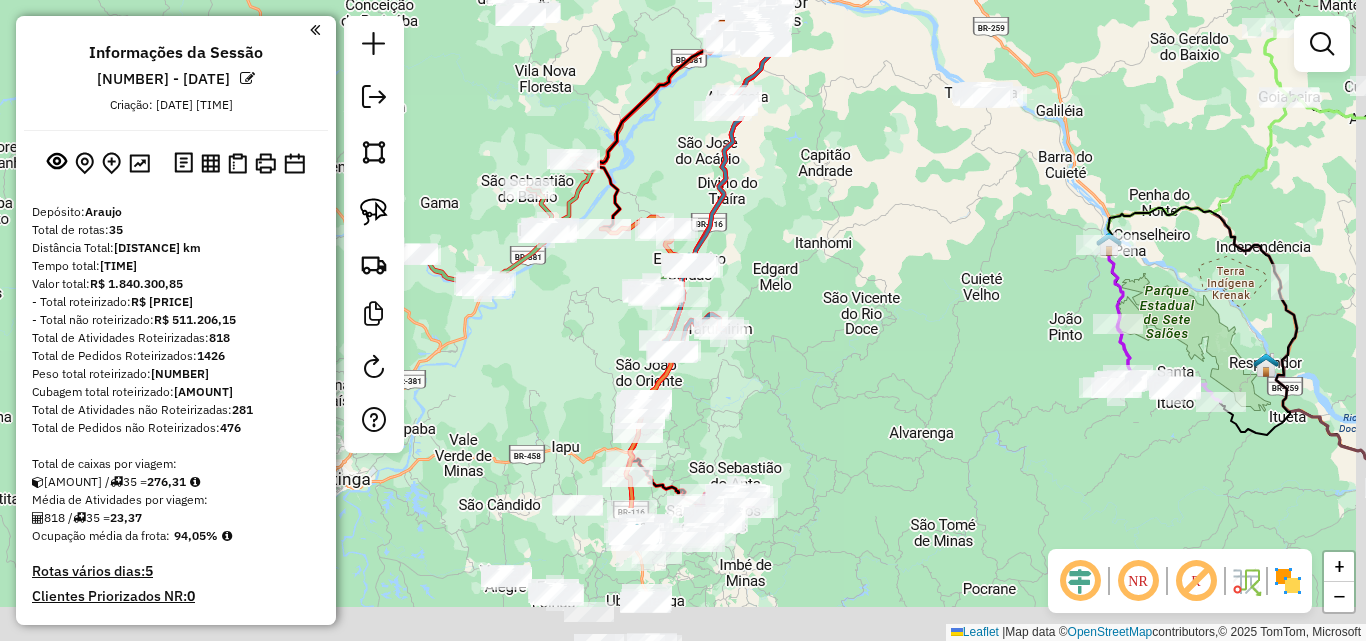 click on "Janela de atendimento Grade de atendimento Capacidade Transportadoras Veículos Cliente Pedidos  Rotas Selecione os dias de semana para filtrar as janelas de atendimento  Seg   Ter   Qua   Qui   Sex   Sáb   Dom  Informe o período da janela de atendimento: De: Até:  Filtrar exatamente a janela do cliente  Considerar janela de atendimento padrão  Selecione os dias de semana para filtrar as grades de atendimento  Seg   Ter   Qua   Qui   Sex   Sáb   Dom   Considerar clientes sem dia de atendimento cadastrado  Clientes fora do dia de atendimento selecionado Filtrar as atividades entre os valores definidos abaixo:  Peso mínimo:   Peso máximo:   Cubagem mínima:   Cubagem máxima:   De:   Até:  Filtrar as atividades entre o tempo de atendimento definido abaixo:  De:   Até:   Considerar capacidade total dos clientes não roteirizados Transportadora: Selecione um ou mais itens Tipo de veículo: Selecione um ou mais itens Veículo: Selecione um ou mais itens Motorista: Selecione um ou mais itens Nome: Rótulo:" 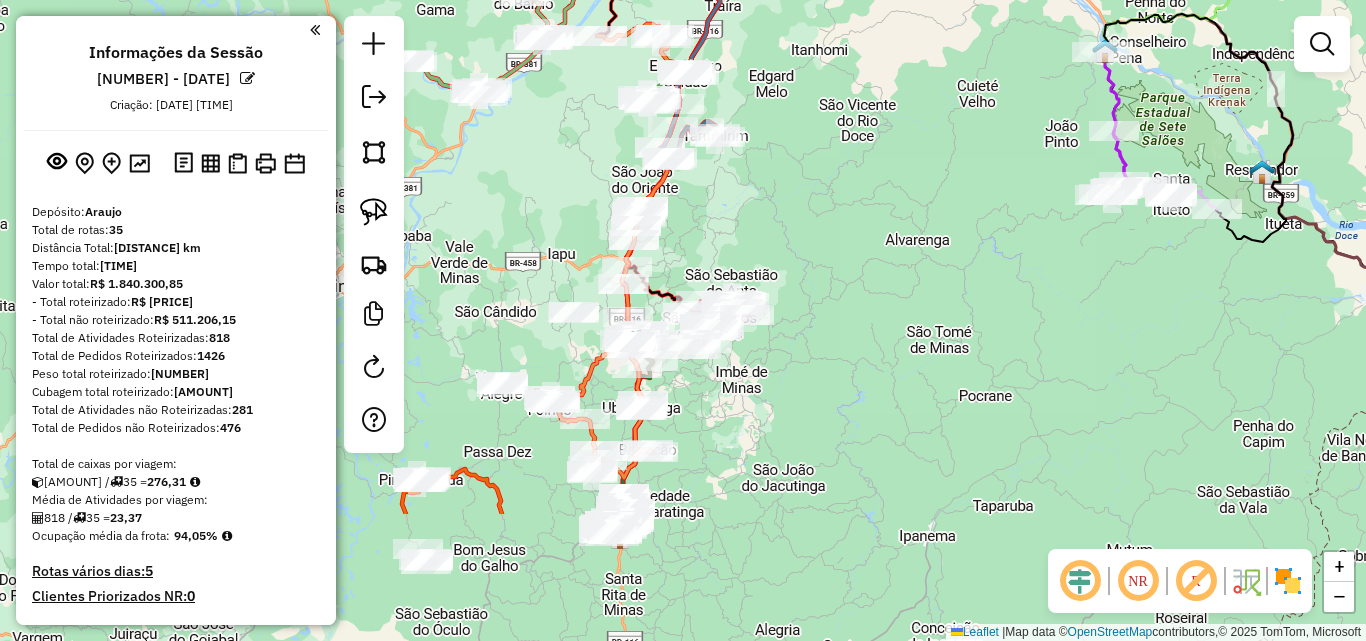 click on "Janela de atendimento Grade de atendimento Capacidade Transportadoras Veículos Cliente Pedidos  Rotas Selecione os dias de semana para filtrar as janelas de atendimento  Seg   Ter   Qua   Qui   Sex   Sáb   Dom  Informe o período da janela de atendimento: De: Até:  Filtrar exatamente a janela do cliente  Considerar janela de atendimento padrão  Selecione os dias de semana para filtrar as grades de atendimento  Seg   Ter   Qua   Qui   Sex   Sáb   Dom   Considerar clientes sem dia de atendimento cadastrado  Clientes fora do dia de atendimento selecionado Filtrar as atividades entre os valores definidos abaixo:  Peso mínimo:   Peso máximo:   Cubagem mínima:   Cubagem máxima:   De:   Até:  Filtrar as atividades entre o tempo de atendimento definido abaixo:  De:   Até:   Considerar capacidade total dos clientes não roteirizados Transportadora: Selecione um ou mais itens Tipo de veículo: Selecione um ou mais itens Veículo: Selecione um ou mais itens Motorista: Selecione um ou mais itens Nome: Rótulo:" 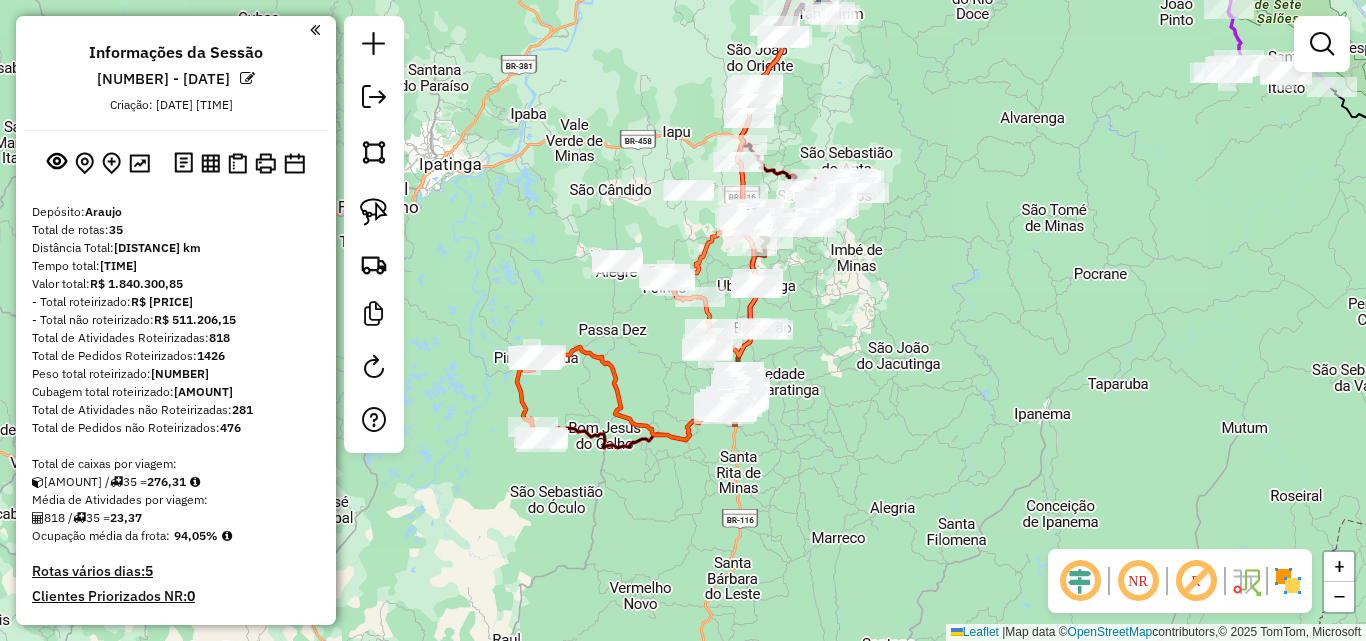 click on "Janela de atendimento Grade de atendimento Capacidade Transportadoras Veículos Cliente Pedidos  Rotas Selecione os dias de semana para filtrar as janelas de atendimento  Seg   Ter   Qua   Qui   Sex   Sáb   Dom  Informe o período da janela de atendimento: De: Até:  Filtrar exatamente a janela do cliente  Considerar janela de atendimento padrão  Selecione os dias de semana para filtrar as grades de atendimento  Seg   Ter   Qua   Qui   Sex   Sáb   Dom   Considerar clientes sem dia de atendimento cadastrado  Clientes fora do dia de atendimento selecionado Filtrar as atividades entre os valores definidos abaixo:  Peso mínimo:   Peso máximo:   Cubagem mínima:   Cubagem máxima:   De:   Até:  Filtrar as atividades entre o tempo de atendimento definido abaixo:  De:   Até:   Considerar capacidade total dos clientes não roteirizados Transportadora: Selecione um ou mais itens Tipo de veículo: Selecione um ou mais itens Veículo: Selecione um ou mais itens Motorista: Selecione um ou mais itens Nome: Rótulo:" 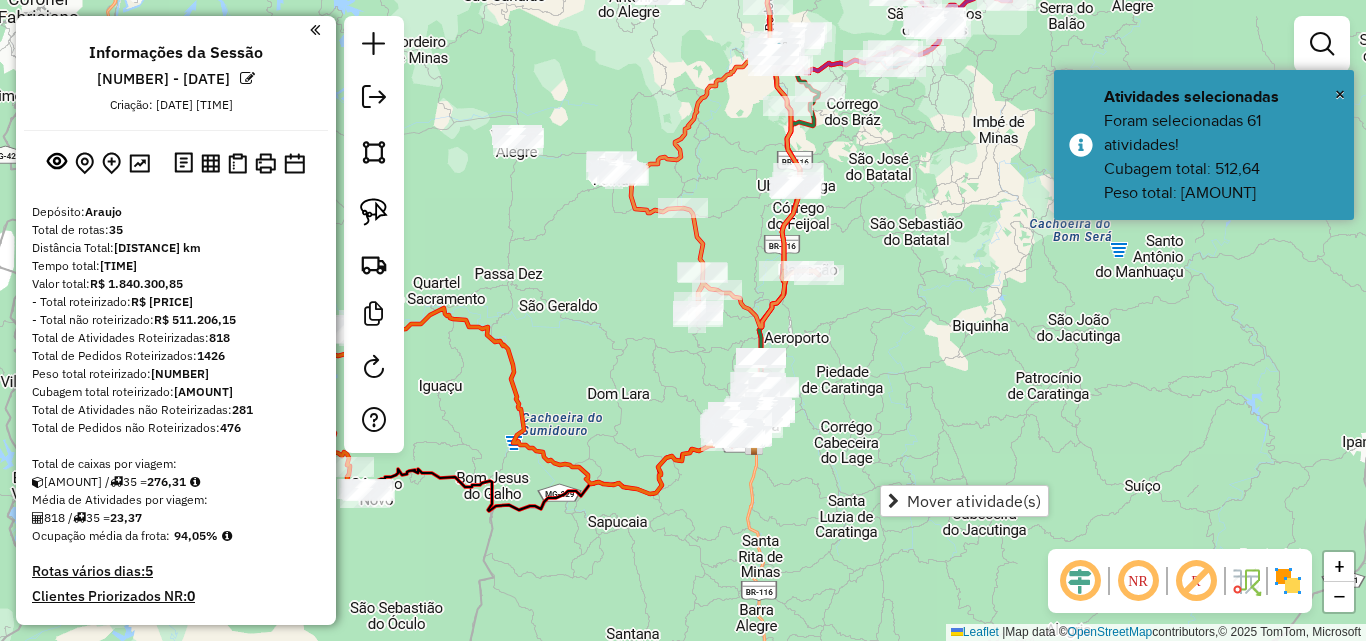 click on "Janela de atendimento Grade de atendimento Capacidade Transportadoras Veículos Cliente Pedidos  Rotas Selecione os dias de semana para filtrar as janelas de atendimento  Seg   Ter   Qua   Qui   Sex   Sáb   Dom  Informe o período da janela de atendimento: De: Até:  Filtrar exatamente a janela do cliente  Considerar janela de atendimento padrão  Selecione os dias de semana para filtrar as grades de atendimento  Seg   Ter   Qua   Qui   Sex   Sáb   Dom   Considerar clientes sem dia de atendimento cadastrado  Clientes fora do dia de atendimento selecionado Filtrar as atividades entre os valores definidos abaixo:  Peso mínimo:   Peso máximo:   Cubagem mínima:   Cubagem máxima:   De:   Até:  Filtrar as atividades entre o tempo de atendimento definido abaixo:  De:   Até:   Considerar capacidade total dos clientes não roteirizados Transportadora: Selecione um ou mais itens Tipo de veículo: Selecione um ou mais itens Veículo: Selecione um ou mais itens Motorista: Selecione um ou mais itens Nome: Rótulo:" 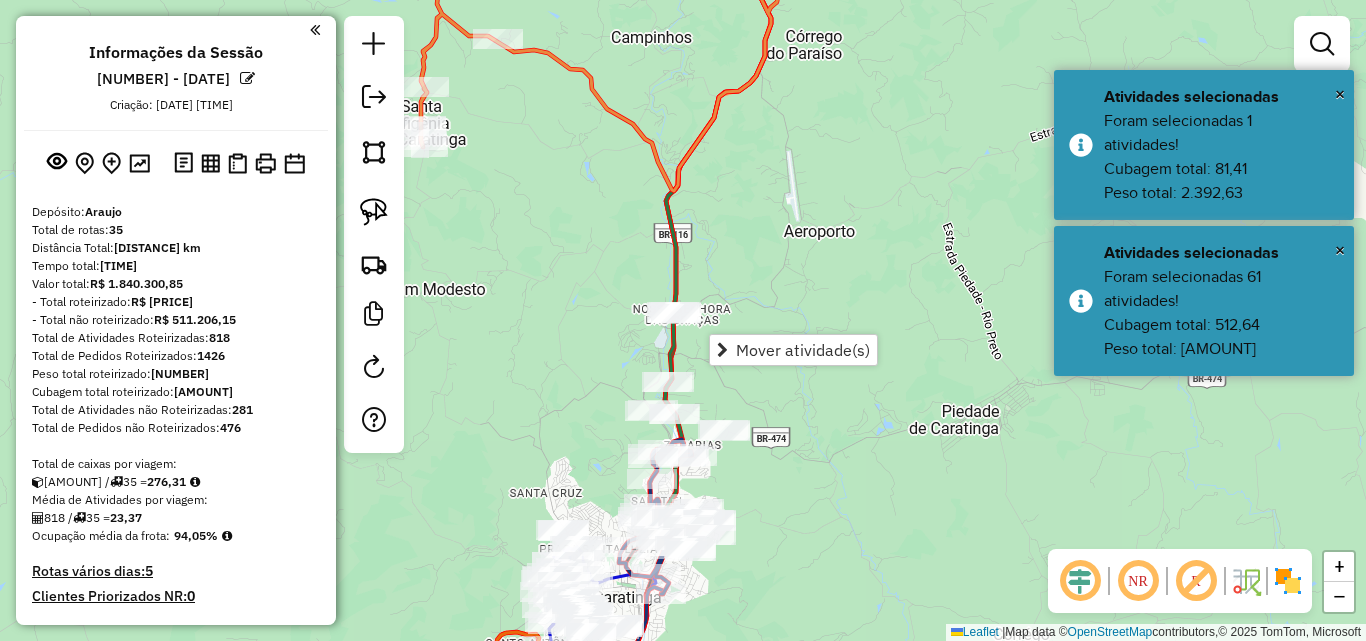 click on "Janela de atendimento Grade de atendimento Capacidade Transportadoras Veículos Cliente Pedidos  Rotas Selecione os dias de semana para filtrar as janelas de atendimento  Seg   Ter   Qua   Qui   Sex   Sáb   Dom  Informe o período da janela de atendimento: De: Até:  Filtrar exatamente a janela do cliente  Considerar janela de atendimento padrão  Selecione os dias de semana para filtrar as grades de atendimento  Seg   Ter   Qua   Qui   Sex   Sáb   Dom   Considerar clientes sem dia de atendimento cadastrado  Clientes fora do dia de atendimento selecionado Filtrar as atividades entre os valores definidos abaixo:  Peso mínimo:   Peso máximo:   Cubagem mínima:   Cubagem máxima:   De:   Até:  Filtrar as atividades entre o tempo de atendimento definido abaixo:  De:   Até:   Considerar capacidade total dos clientes não roteirizados Transportadora: Selecione um ou mais itens Tipo de veículo: Selecione um ou mais itens Veículo: Selecione um ou mais itens Motorista: Selecione um ou mais itens Nome: Rótulo:" 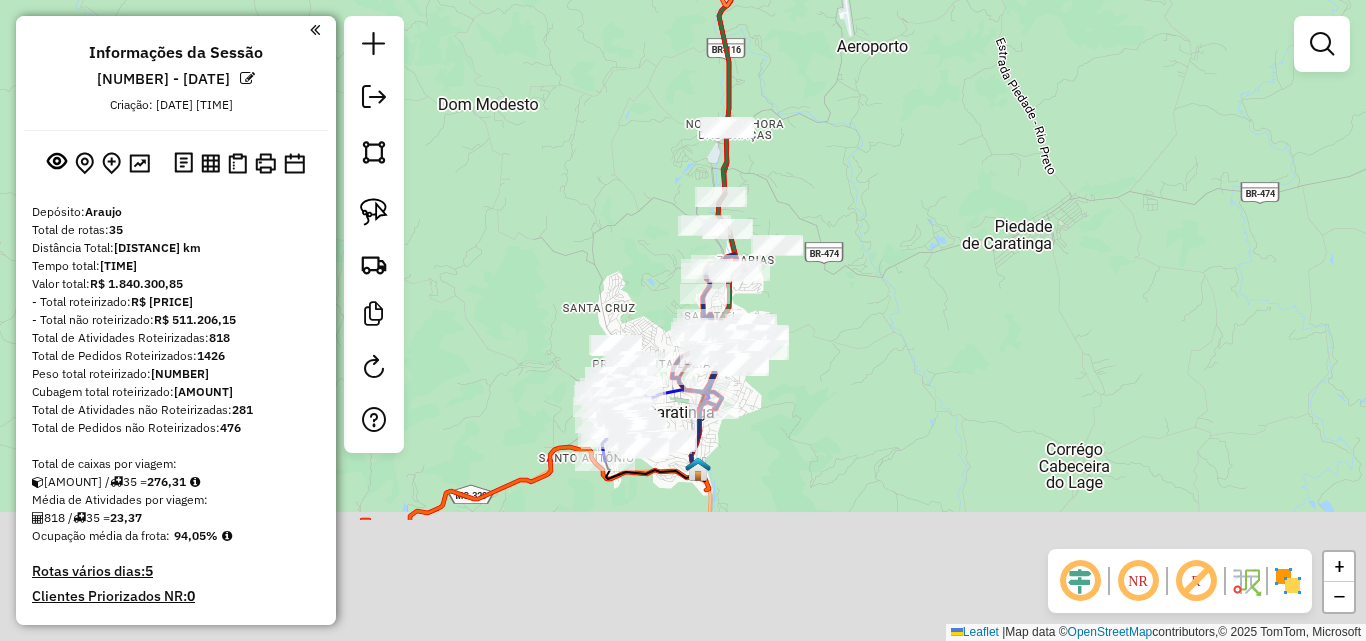 click on "Janela de atendimento Grade de atendimento Capacidade Transportadoras Veículos Cliente Pedidos  Rotas Selecione os dias de semana para filtrar as janelas de atendimento  Seg   Ter   Qua   Qui   Sex   Sáb   Dom  Informe o período da janela de atendimento: De: Até:  Filtrar exatamente a janela do cliente  Considerar janela de atendimento padrão  Selecione os dias de semana para filtrar as grades de atendimento  Seg   Ter   Qua   Qui   Sex   Sáb   Dom   Considerar clientes sem dia de atendimento cadastrado  Clientes fora do dia de atendimento selecionado Filtrar as atividades entre os valores definidos abaixo:  Peso mínimo:   Peso máximo:   Cubagem mínima:   Cubagem máxima:   De:   Até:  Filtrar as atividades entre o tempo de atendimento definido abaixo:  De:   Até:   Considerar capacidade total dos clientes não roteirizados Transportadora: Selecione um ou mais itens Tipo de veículo: Selecione um ou mais itens Veículo: Selecione um ou mais itens Motorista: Selecione um ou mais itens Nome: Rótulo:" 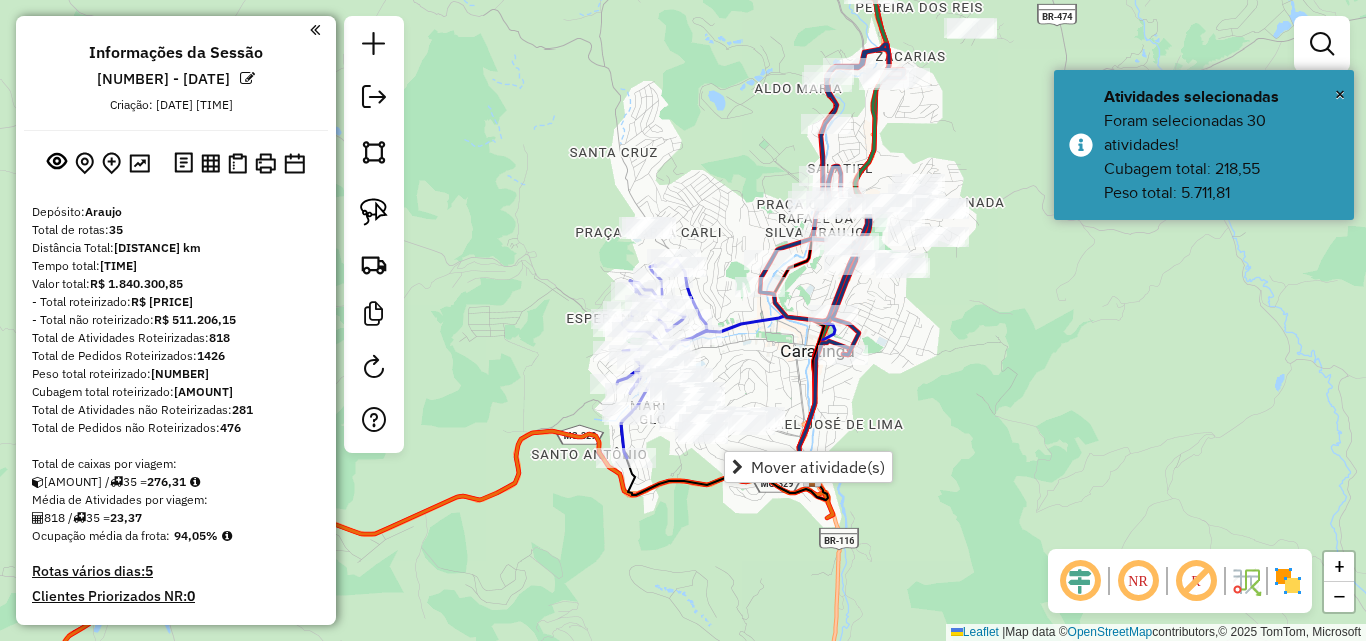 click on "Janela de atendimento Grade de atendimento Capacidade Transportadoras Veículos Cliente Pedidos  Rotas Selecione os dias de semana para filtrar as janelas de atendimento  Seg   Ter   Qua   Qui   Sex   Sáb   Dom  Informe o período da janela de atendimento: De: Até:  Filtrar exatamente a janela do cliente  Considerar janela de atendimento padrão  Selecione os dias de semana para filtrar as grades de atendimento  Seg   Ter   Qua   Qui   Sex   Sáb   Dom   Considerar clientes sem dia de atendimento cadastrado  Clientes fora do dia de atendimento selecionado Filtrar as atividades entre os valores definidos abaixo:  Peso mínimo:   Peso máximo:   Cubagem mínima:   Cubagem máxima:   De:   Até:  Filtrar as atividades entre o tempo de atendimento definido abaixo:  De:   Até:   Considerar capacidade total dos clientes não roteirizados Transportadora: Selecione um ou mais itens Tipo de veículo: Selecione um ou mais itens Veículo: Selecione um ou mais itens Motorista: Selecione um ou mais itens Nome: Rótulo:" 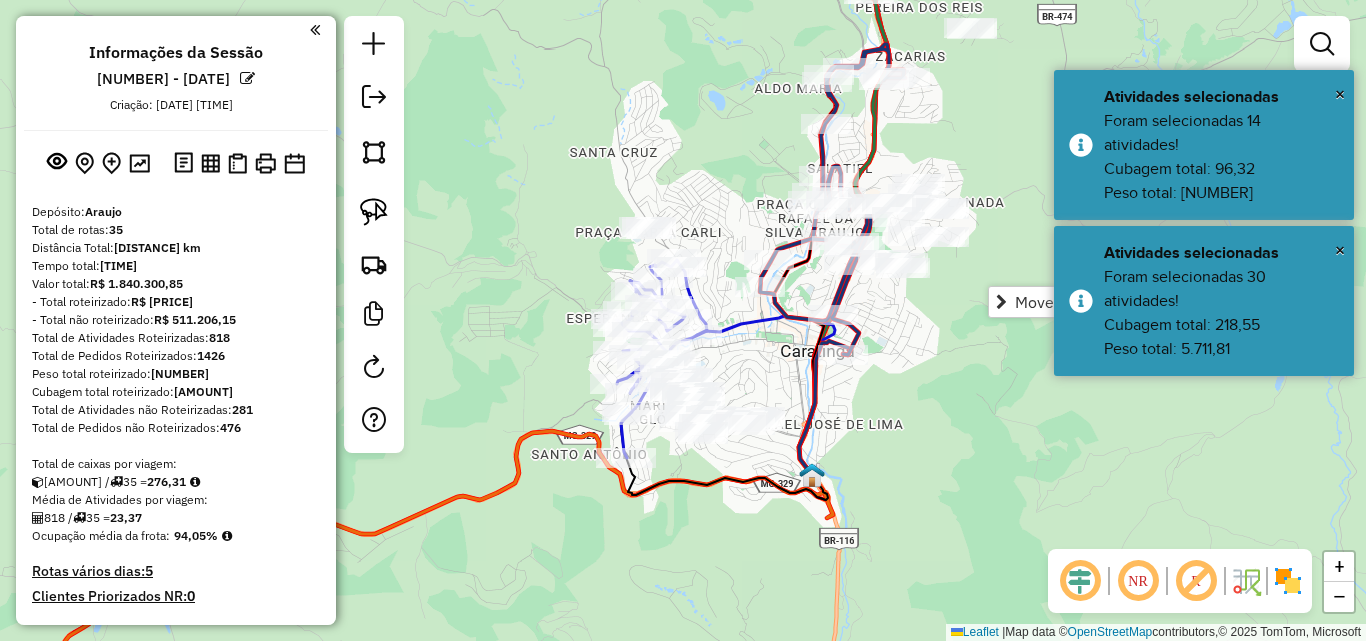 click on "Janela de atendimento Grade de atendimento Capacidade Transportadoras Veículos Cliente Pedidos  Rotas Selecione os dias de semana para filtrar as janelas de atendimento  Seg   Ter   Qua   Qui   Sex   Sáb   Dom  Informe o período da janela de atendimento: De: Até:  Filtrar exatamente a janela do cliente  Considerar janela de atendimento padrão  Selecione os dias de semana para filtrar as grades de atendimento  Seg   Ter   Qua   Qui   Sex   Sáb   Dom   Considerar clientes sem dia de atendimento cadastrado  Clientes fora do dia de atendimento selecionado Filtrar as atividades entre os valores definidos abaixo:  Peso mínimo:   Peso máximo:   Cubagem mínima:   Cubagem máxima:   De:   Até:  Filtrar as atividades entre o tempo de atendimento definido abaixo:  De:   Até:   Considerar capacidade total dos clientes não roteirizados Transportadora: Selecione um ou mais itens Tipo de veículo: Selecione um ou mais itens Veículo: Selecione um ou mais itens Motorista: Selecione um ou mais itens Nome: Rótulo:" 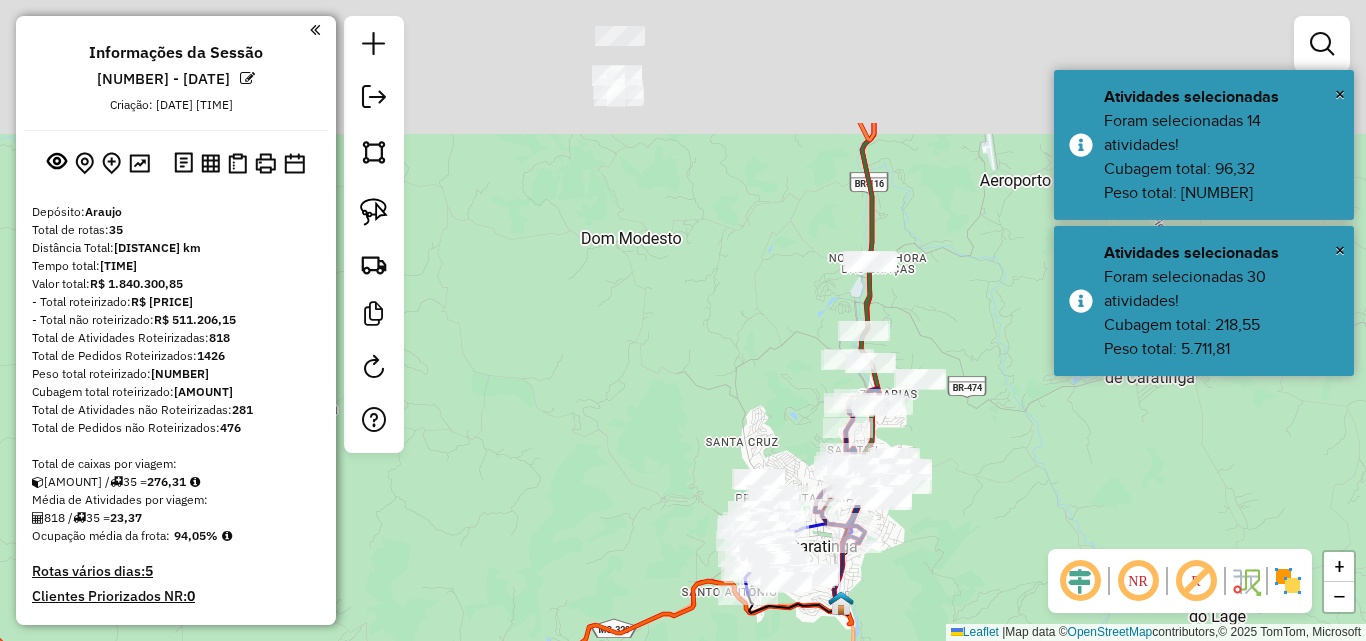 click on "Janela de atendimento Grade de atendimento Capacidade Transportadoras Veículos Cliente Pedidos  Rotas Selecione os dias de semana para filtrar as janelas de atendimento  Seg   Ter   Qua   Qui   Sex   Sáb   Dom  Informe o período da janela de atendimento: De: Até:  Filtrar exatamente a janela do cliente  Considerar janela de atendimento padrão  Selecione os dias de semana para filtrar as grades de atendimento  Seg   Ter   Qua   Qui   Sex   Sáb   Dom   Considerar clientes sem dia de atendimento cadastrado  Clientes fora do dia de atendimento selecionado Filtrar as atividades entre os valores definidos abaixo:  Peso mínimo:   Peso máximo:   Cubagem mínima:   Cubagem máxima:   De:   Até:  Filtrar as atividades entre o tempo de atendimento definido abaixo:  De:   Até:   Considerar capacidade total dos clientes não roteirizados Transportadora: Selecione um ou mais itens Tipo de veículo: Selecione um ou mais itens Veículo: Selecione um ou mais itens Motorista: Selecione um ou mais itens Nome: Rótulo:" 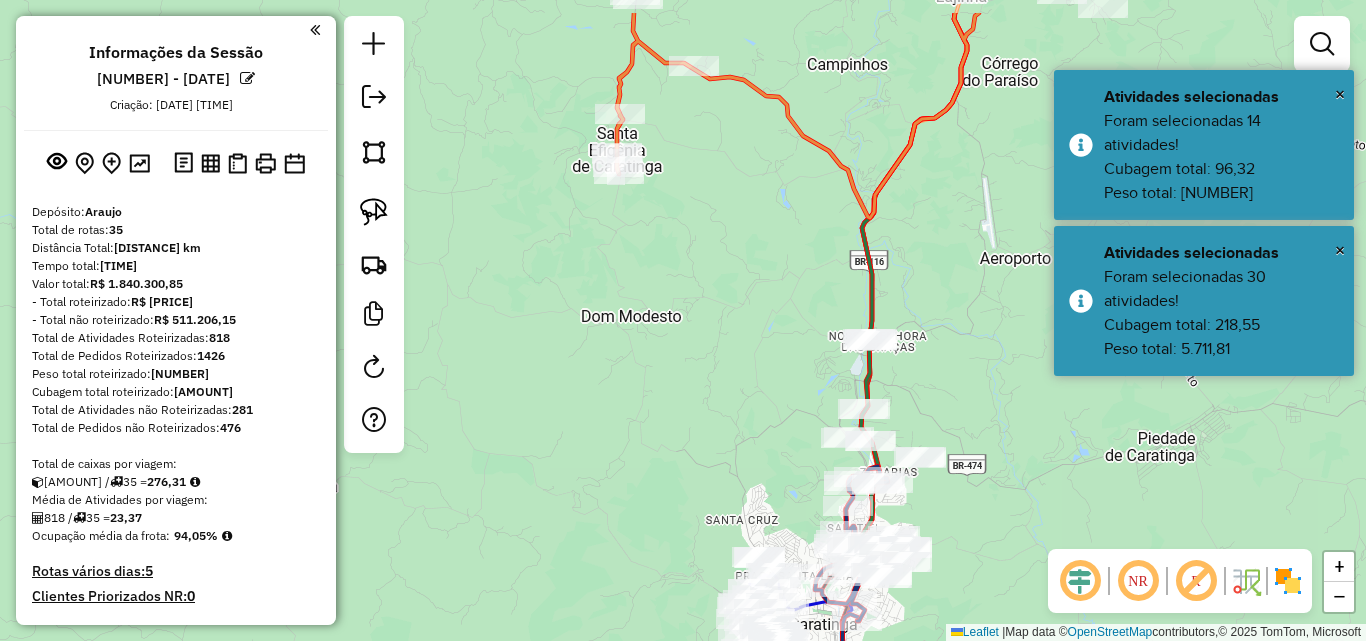click on "Janela de atendimento Grade de atendimento Capacidade Transportadoras Veículos Cliente Pedidos  Rotas Selecione os dias de semana para filtrar as janelas de atendimento  Seg   Ter   Qua   Qui   Sex   Sáb   Dom  Informe o período da janela de atendimento: De: Até:  Filtrar exatamente a janela do cliente  Considerar janela de atendimento padrão  Selecione os dias de semana para filtrar as grades de atendimento  Seg   Ter   Qua   Qui   Sex   Sáb   Dom   Considerar clientes sem dia de atendimento cadastrado  Clientes fora do dia de atendimento selecionado Filtrar as atividades entre os valores definidos abaixo:  Peso mínimo:   Peso máximo:   Cubagem mínima:   Cubagem máxima:   De:   Até:  Filtrar as atividades entre o tempo de atendimento definido abaixo:  De:   Até:   Considerar capacidade total dos clientes não roteirizados Transportadora: Selecione um ou mais itens Tipo de veículo: Selecione um ou mais itens Veículo: Selecione um ou mais itens Motorista: Selecione um ou mais itens Nome: Rótulo:" 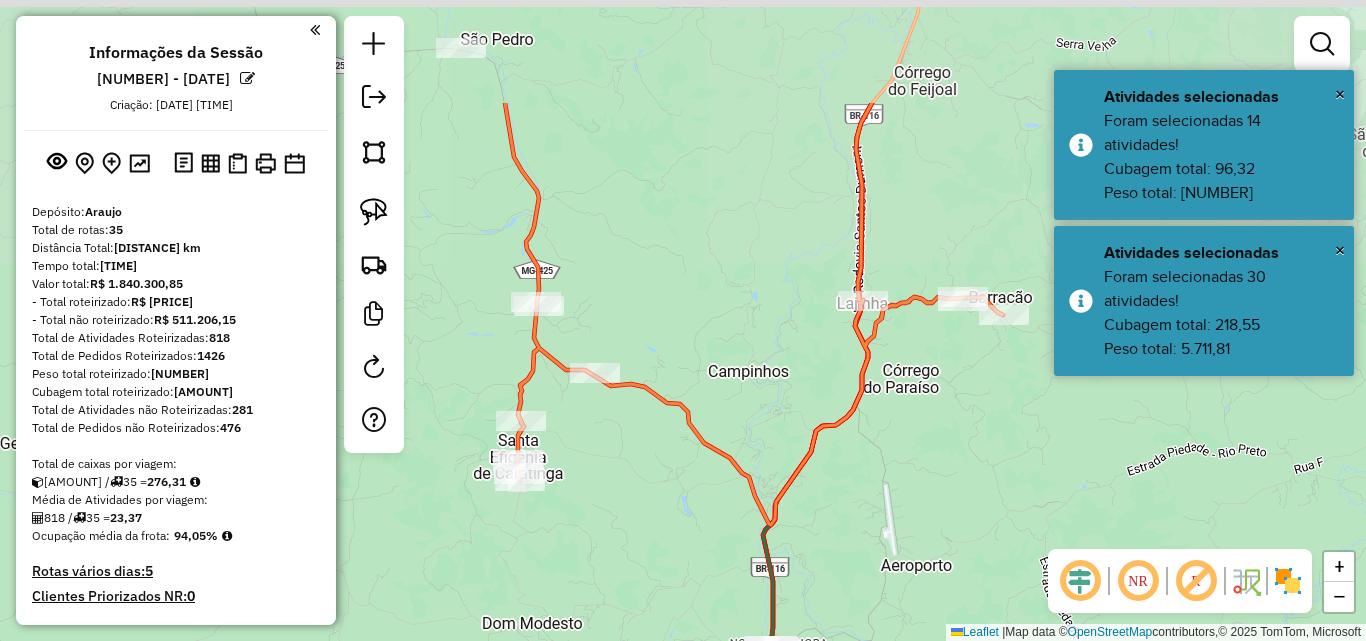 click on "Janela de atendimento Grade de atendimento Capacidade Transportadoras Veículos Cliente Pedidos  Rotas Selecione os dias de semana para filtrar as janelas de atendimento  Seg   Ter   Qua   Qui   Sex   Sáb   Dom  Informe o período da janela de atendimento: De: Até:  Filtrar exatamente a janela do cliente  Considerar janela de atendimento padrão  Selecione os dias de semana para filtrar as grades de atendimento  Seg   Ter   Qua   Qui   Sex   Sáb   Dom   Considerar clientes sem dia de atendimento cadastrado  Clientes fora do dia de atendimento selecionado Filtrar as atividades entre os valores definidos abaixo:  Peso mínimo:   Peso máximo:   Cubagem mínima:   Cubagem máxima:   De:   Até:  Filtrar as atividades entre o tempo de atendimento definido abaixo:  De:   Até:   Considerar capacidade total dos clientes não roteirizados Transportadora: Selecione um ou mais itens Tipo de veículo: Selecione um ou mais itens Veículo: Selecione um ou mais itens Motorista: Selecione um ou mais itens Nome: Rótulo:" 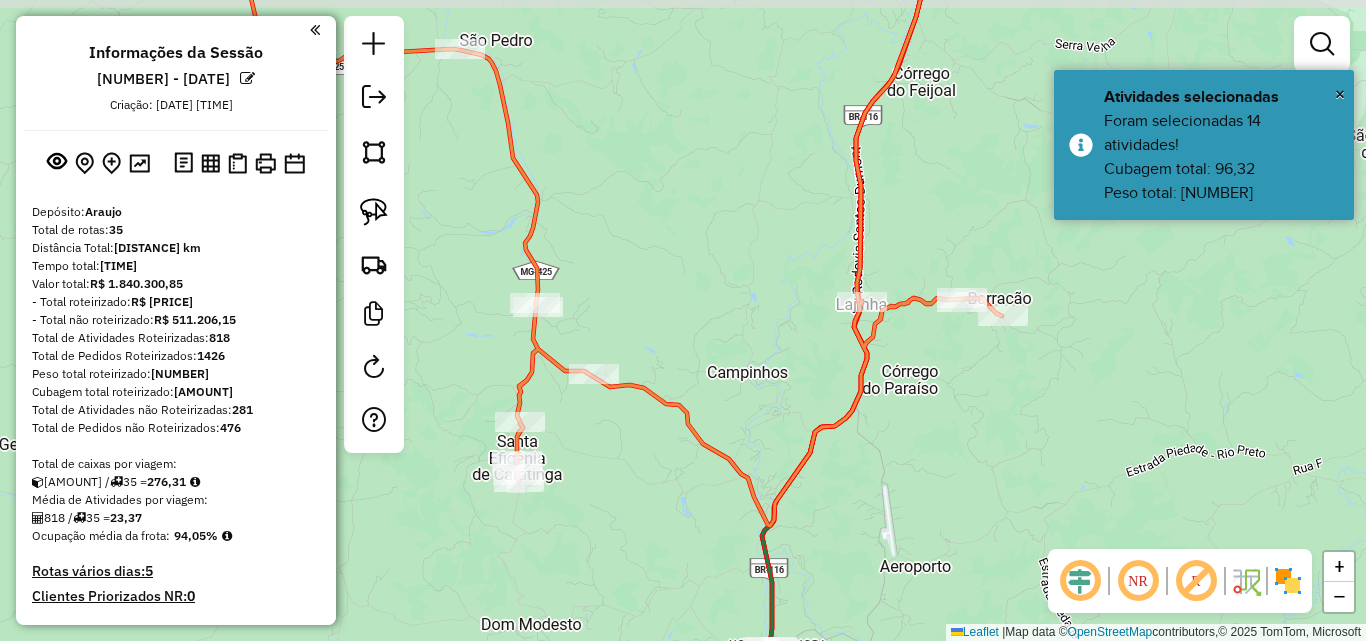 click on "Rota 21 - Placa SIW6B67  33149 - LANCHONETE DA JUH Janela de atendimento Grade de atendimento Capacidade Transportadoras Veículos Cliente Pedidos  Rotas Selecione os dias de semana para filtrar as janelas de atendimento  Seg   Ter   Qua   Qui   Sex   Sáb   Dom  Informe o período da janela de atendimento: De: Até:  Filtrar exatamente a janela do cliente  Considerar janela de atendimento padrão  Selecione os dias de semana para filtrar as grades de atendimento  Seg   Ter   Qua   Qui   Sex   Sáb   Dom   Considerar clientes sem dia de atendimento cadastrado  Clientes fora do dia de atendimento selecionado Filtrar as atividades entre os valores definidos abaixo:  Peso mínimo:   Peso máximo:   Cubagem mínima:   Cubagem máxima:   De:   Até:  Filtrar as atividades entre o tempo de atendimento definido abaixo:  De:   Até:   Considerar capacidade total dos clientes não roteirizados Transportadora: Selecione um ou mais itens Tipo de veículo: Selecione um ou mais itens Veículo: Selecione um ou mais itens +" 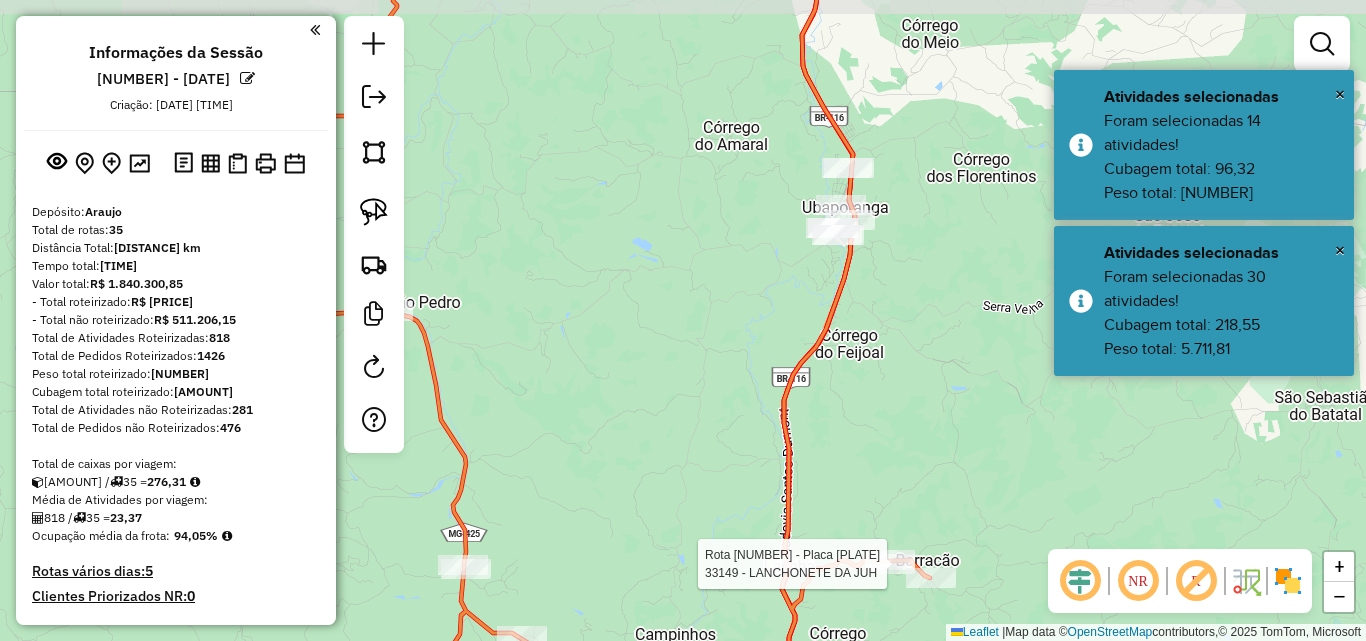 click on "Rota 21 - Placa SIW6B67  33149 - LANCHONETE DA JUH Janela de atendimento Grade de atendimento Capacidade Transportadoras Veículos Cliente Pedidos  Rotas Selecione os dias de semana para filtrar as janelas de atendimento  Seg   Ter   Qua   Qui   Sex   Sáb   Dom  Informe o período da janela de atendimento: De: Até:  Filtrar exatamente a janela do cliente  Considerar janela de atendimento padrão  Selecione os dias de semana para filtrar as grades de atendimento  Seg   Ter   Qua   Qui   Sex   Sáb   Dom   Considerar clientes sem dia de atendimento cadastrado  Clientes fora do dia de atendimento selecionado Filtrar as atividades entre os valores definidos abaixo:  Peso mínimo:   Peso máximo:   Cubagem mínima:   Cubagem máxima:   De:   Até:  Filtrar as atividades entre o tempo de atendimento definido abaixo:  De:   Até:   Considerar capacidade total dos clientes não roteirizados Transportadora: Selecione um ou mais itens Tipo de veículo: Selecione um ou mais itens Veículo: Selecione um ou mais itens +" 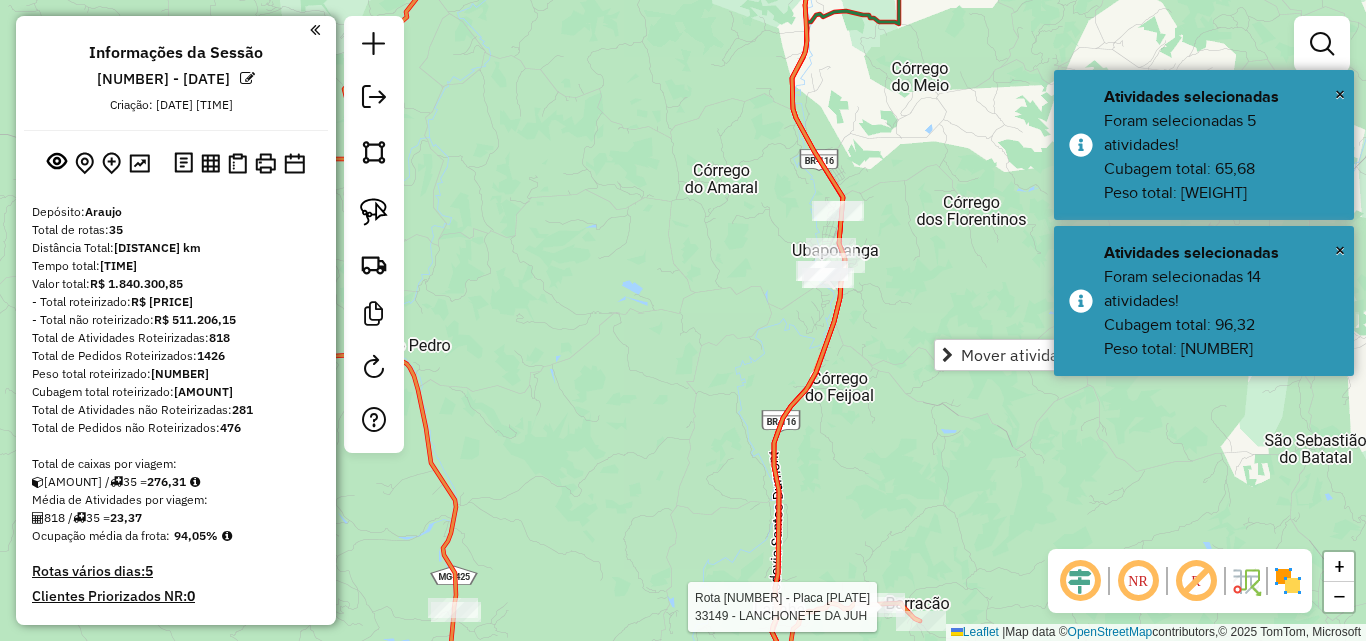 click on "Rota 21 - Placa SIW6B67  33149 - LANCHONETE DA JUH Janela de atendimento Grade de atendimento Capacidade Transportadoras Veículos Cliente Pedidos  Rotas Selecione os dias de semana para filtrar as janelas de atendimento  Seg   Ter   Qua   Qui   Sex   Sáb   Dom  Informe o período da janela de atendimento: De: Até:  Filtrar exatamente a janela do cliente  Considerar janela de atendimento padrão  Selecione os dias de semana para filtrar as grades de atendimento  Seg   Ter   Qua   Qui   Sex   Sáb   Dom   Considerar clientes sem dia de atendimento cadastrado  Clientes fora do dia de atendimento selecionado Filtrar as atividades entre os valores definidos abaixo:  Peso mínimo:   Peso máximo:   Cubagem mínima:   Cubagem máxima:   De:   Até:  Filtrar as atividades entre o tempo de atendimento definido abaixo:  De:   Até:   Considerar capacidade total dos clientes não roteirizados Transportadora: Selecione um ou mais itens Tipo de veículo: Selecione um ou mais itens Veículo: Selecione um ou mais itens +" 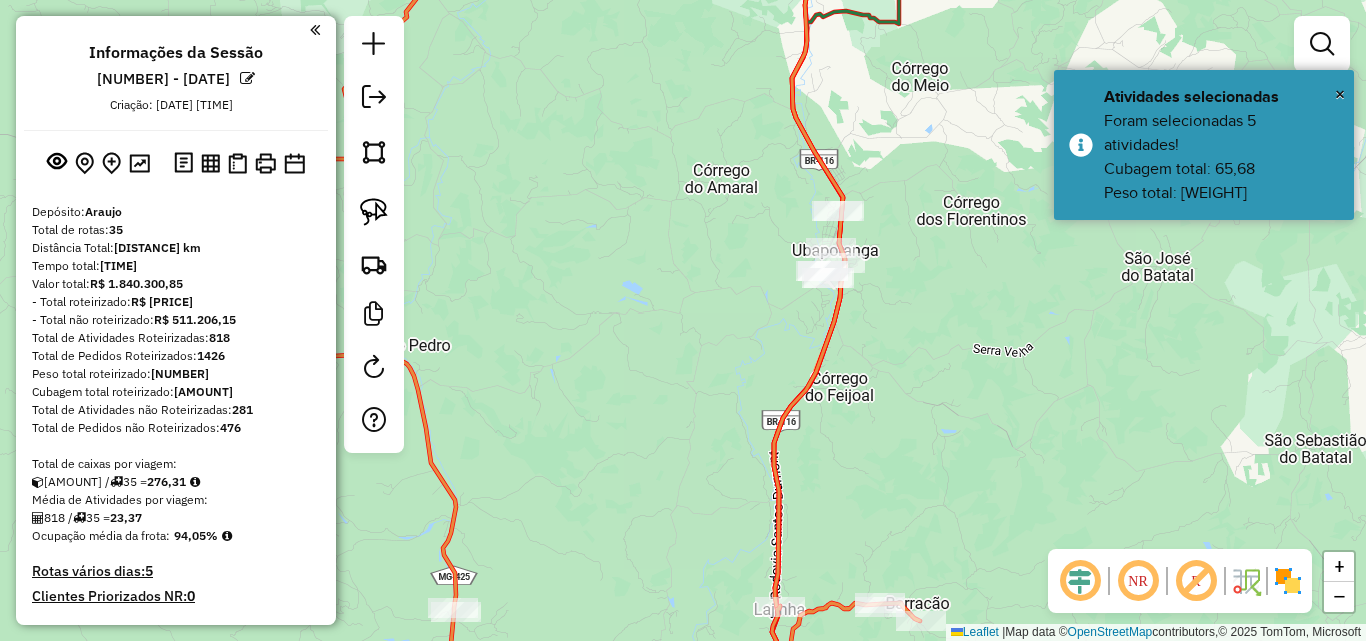 click on "Janela de atendimento Grade de atendimento Capacidade Transportadoras Veículos Cliente Pedidos  Rotas Selecione os dias de semana para filtrar as janelas de atendimento  Seg   Ter   Qua   Qui   Sex   Sáb   Dom  Informe o período da janela de atendimento: De: Até:  Filtrar exatamente a janela do cliente  Considerar janela de atendimento padrão  Selecione os dias de semana para filtrar as grades de atendimento  Seg   Ter   Qua   Qui   Sex   Sáb   Dom   Considerar clientes sem dia de atendimento cadastrado  Clientes fora do dia de atendimento selecionado Filtrar as atividades entre os valores definidos abaixo:  Peso mínimo:   Peso máximo:   Cubagem mínima:   Cubagem máxima:   De:   Até:  Filtrar as atividades entre o tempo de atendimento definido abaixo:  De:   Até:   Considerar capacidade total dos clientes não roteirizados Transportadora: Selecione um ou mais itens Tipo de veículo: Selecione um ou mais itens Veículo: Selecione um ou mais itens Motorista: Selecione um ou mais itens Nome: Rótulo:" 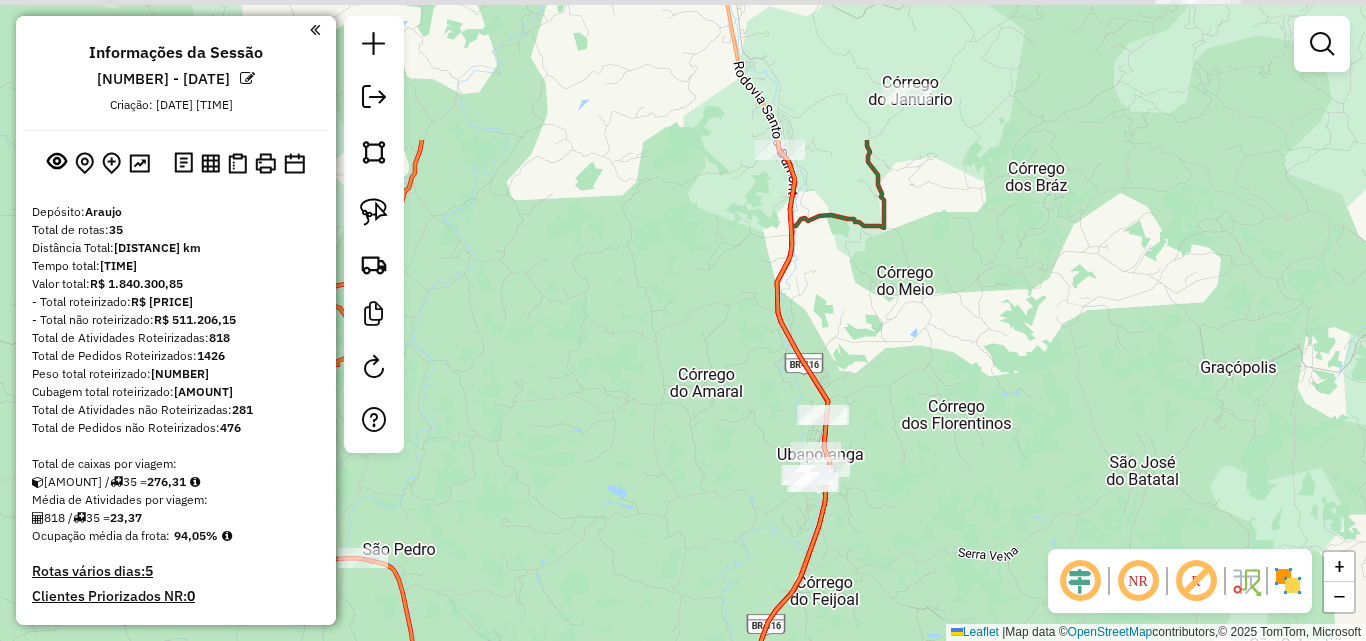 drag, startPoint x: 794, startPoint y: 355, endPoint x: 740, endPoint y: 474, distance: 130.679 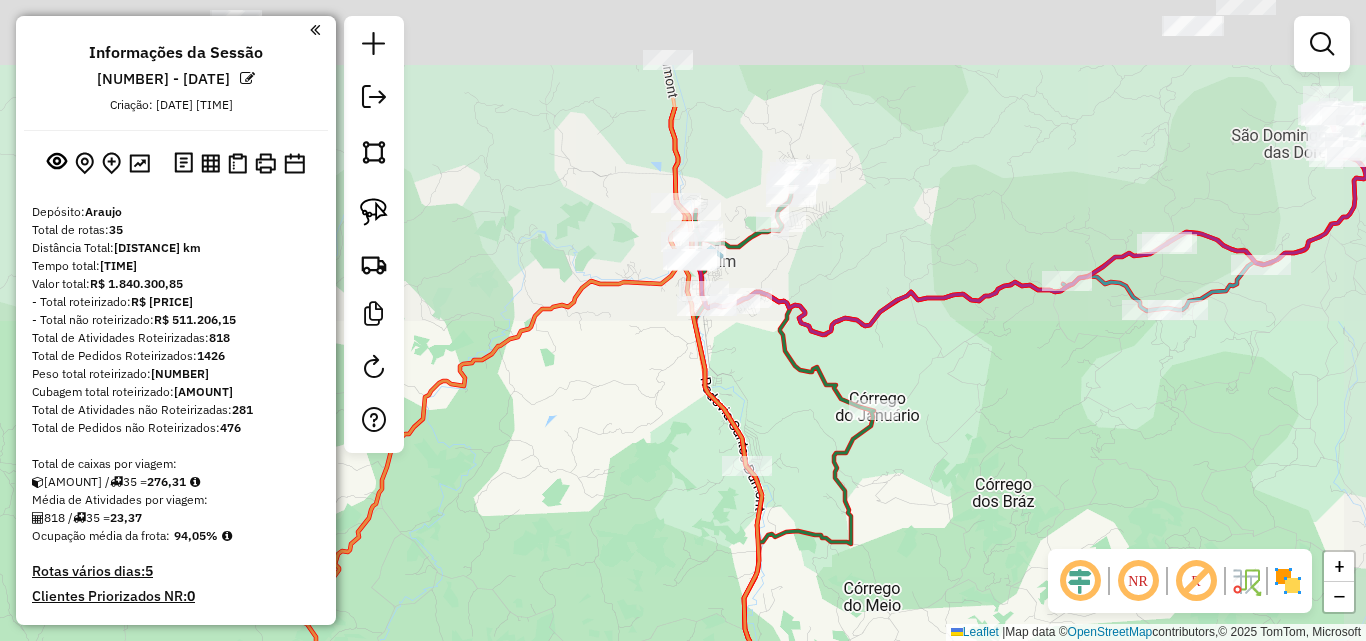 drag, startPoint x: 827, startPoint y: 343, endPoint x: 819, endPoint y: 401, distance: 58.549126 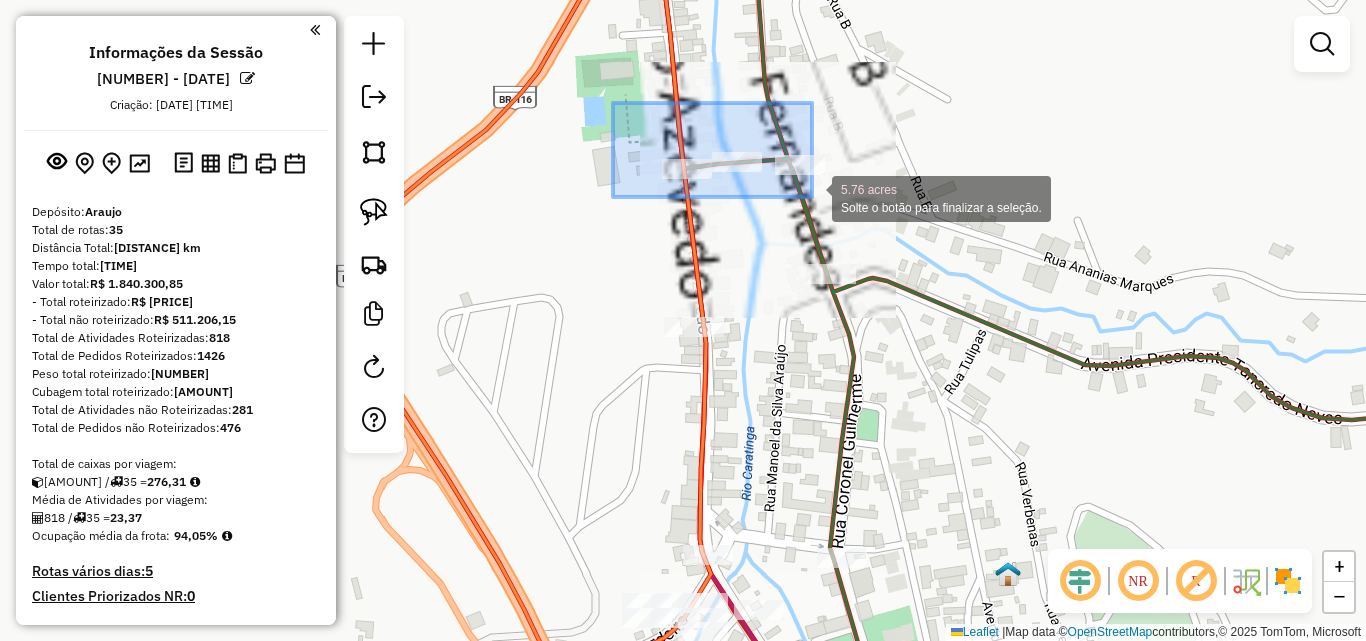 drag, startPoint x: 668, startPoint y: 133, endPoint x: 811, endPoint y: 196, distance: 156.2626 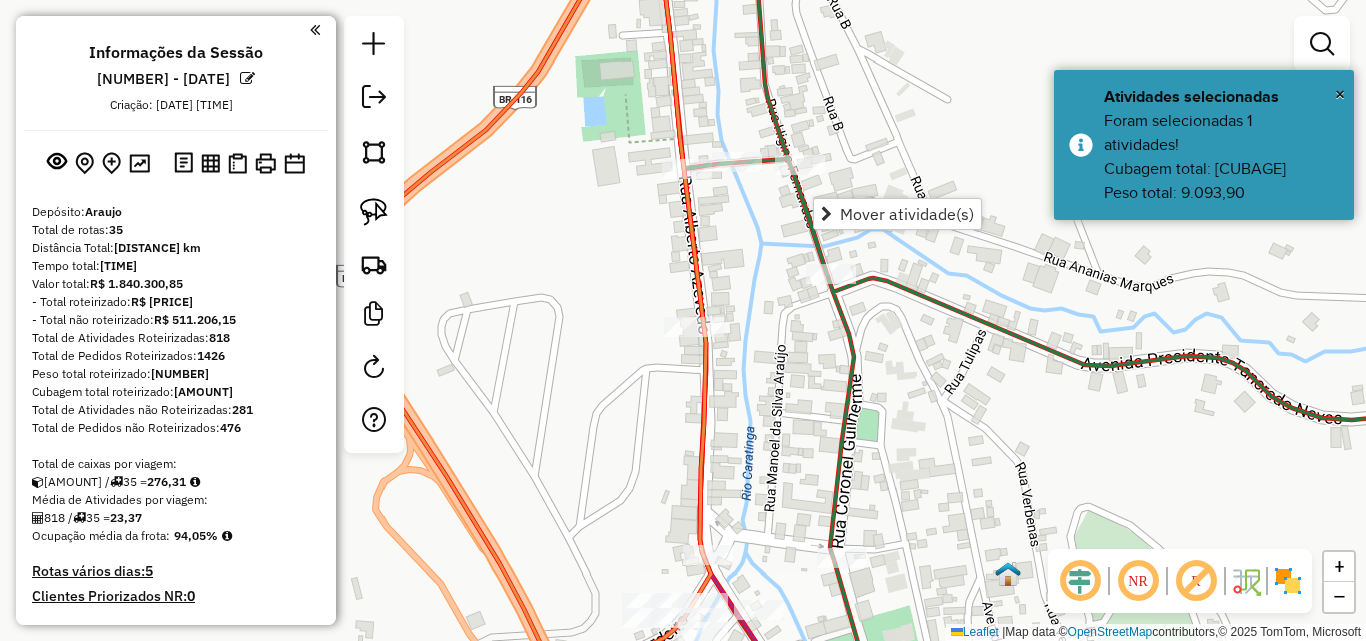 click on "Janela de atendimento Grade de atendimento Capacidade Transportadoras Veículos Cliente Pedidos  Rotas Selecione os dias de semana para filtrar as janelas de atendimento  Seg   Ter   Qua   Qui   Sex   Sáb   Dom  Informe o período da janela de atendimento: De: Até:  Filtrar exatamente a janela do cliente  Considerar janela de atendimento padrão  Selecione os dias de semana para filtrar as grades de atendimento  Seg   Ter   Qua   Qui   Sex   Sáb   Dom   Considerar clientes sem dia de atendimento cadastrado  Clientes fora do dia de atendimento selecionado Filtrar as atividades entre os valores definidos abaixo:  Peso mínimo:   Peso máximo:   Cubagem mínima:   Cubagem máxima:   De:   Até:  Filtrar as atividades entre o tempo de atendimento definido abaixo:  De:   Até:   Considerar capacidade total dos clientes não roteirizados Transportadora: Selecione um ou mais itens Tipo de veículo: Selecione um ou mais itens Veículo: Selecione um ou mais itens Motorista: Selecione um ou mais itens Nome: Rótulo:" 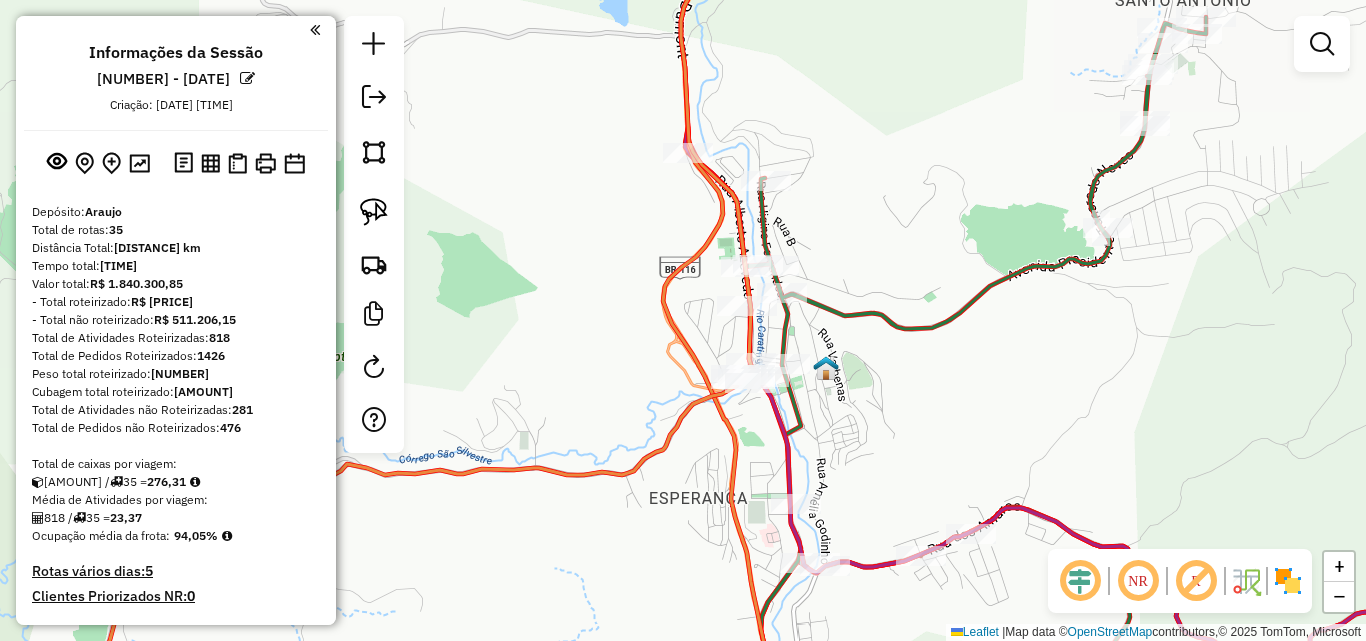 click on "Janela de atendimento Grade de atendimento Capacidade Transportadoras Veículos Cliente Pedidos  Rotas Selecione os dias de semana para filtrar as janelas de atendimento  Seg   Ter   Qua   Qui   Sex   Sáb   Dom  Informe o período da janela de atendimento: De: Até:  Filtrar exatamente a janela do cliente  Considerar janela de atendimento padrão  Selecione os dias de semana para filtrar as grades de atendimento  Seg   Ter   Qua   Qui   Sex   Sáb   Dom   Considerar clientes sem dia de atendimento cadastrado  Clientes fora do dia de atendimento selecionado Filtrar as atividades entre os valores definidos abaixo:  Peso mínimo:   Peso máximo:   Cubagem mínima:   Cubagem máxima:   De:   Até:  Filtrar as atividades entre o tempo de atendimento definido abaixo:  De:   Até:   Considerar capacidade total dos clientes não roteirizados Transportadora: Selecione um ou mais itens Tipo de veículo: Selecione um ou mais itens Veículo: Selecione um ou mais itens Motorista: Selecione um ou mais itens Nome: Rótulo:" 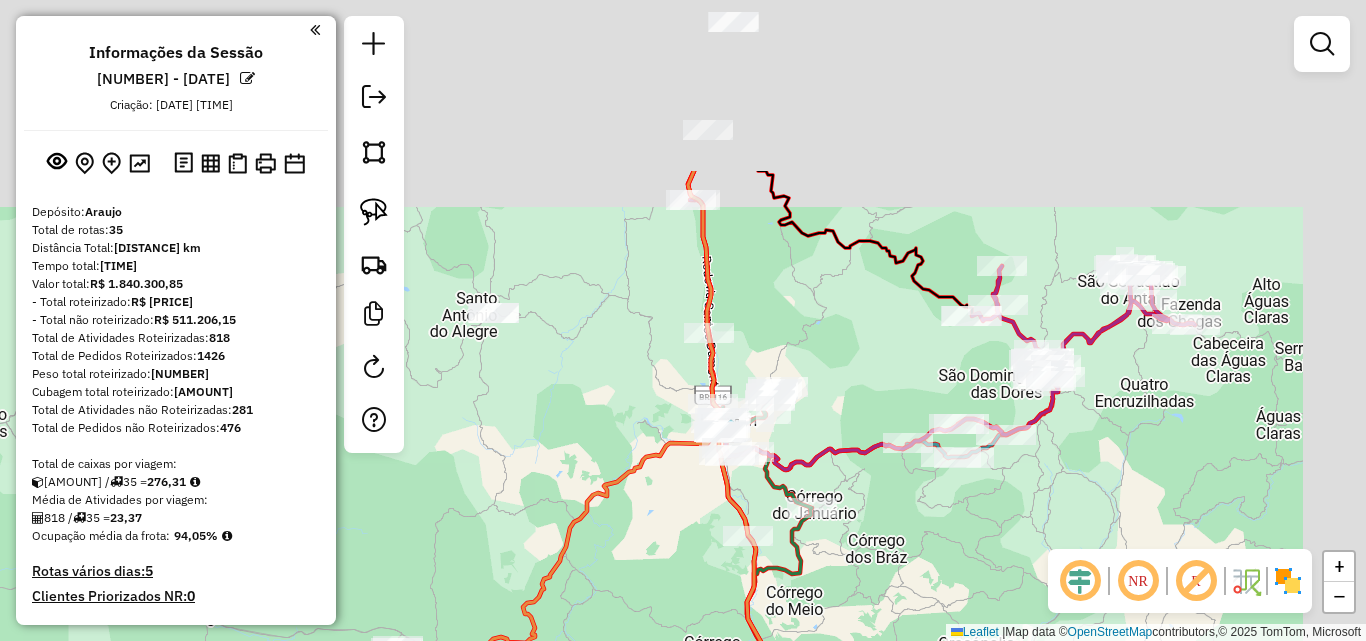 drag, startPoint x: 945, startPoint y: 180, endPoint x: 908, endPoint y: 235, distance: 66.287254 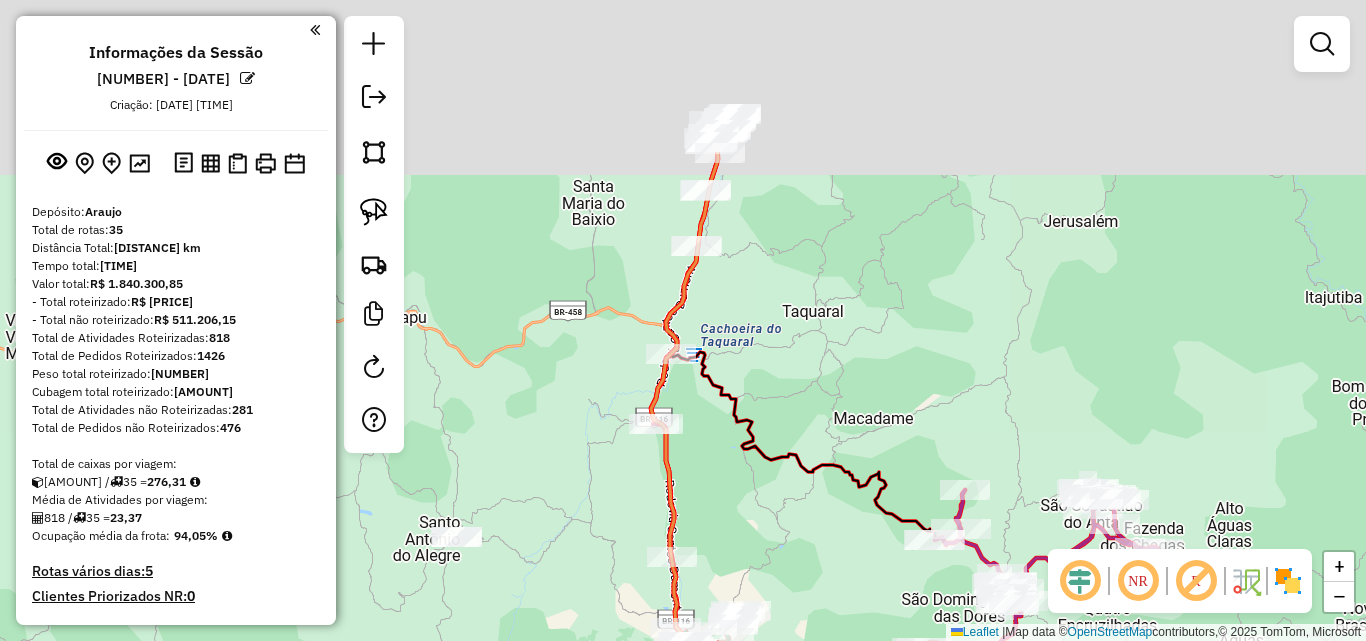 drag, startPoint x: 926, startPoint y: 167, endPoint x: 865, endPoint y: 328, distance: 172.16852 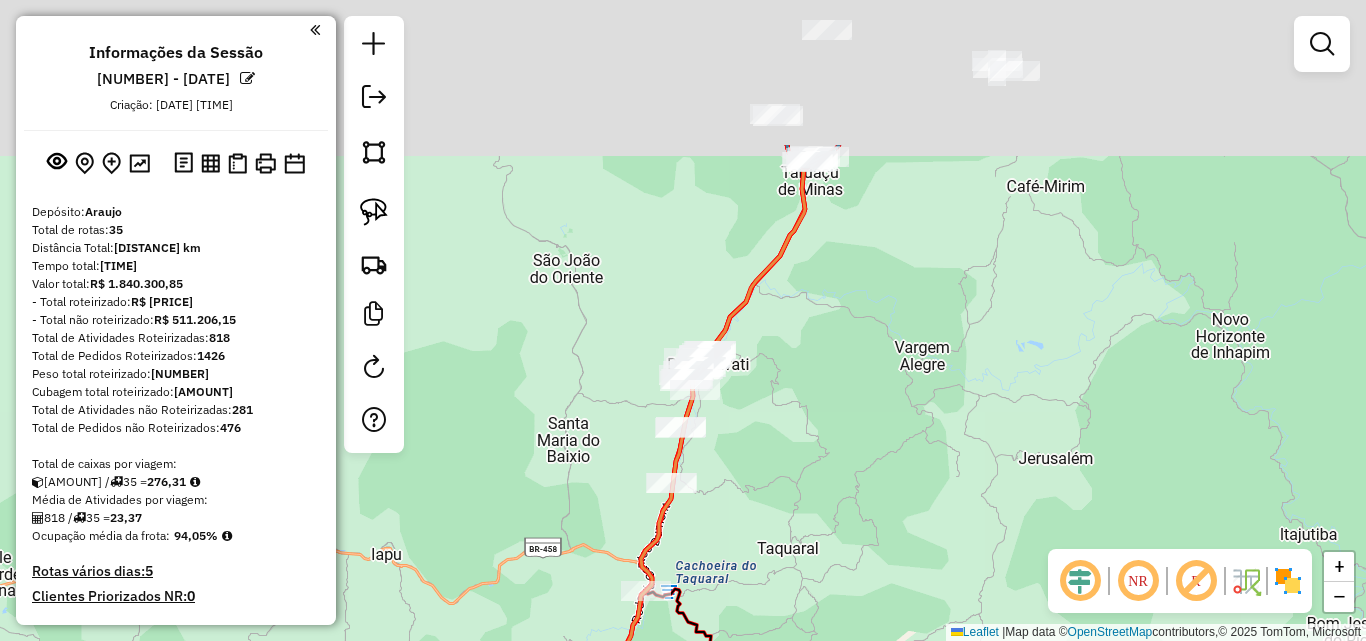 drag, startPoint x: 888, startPoint y: 213, endPoint x: 882, endPoint y: 422, distance: 209.0861 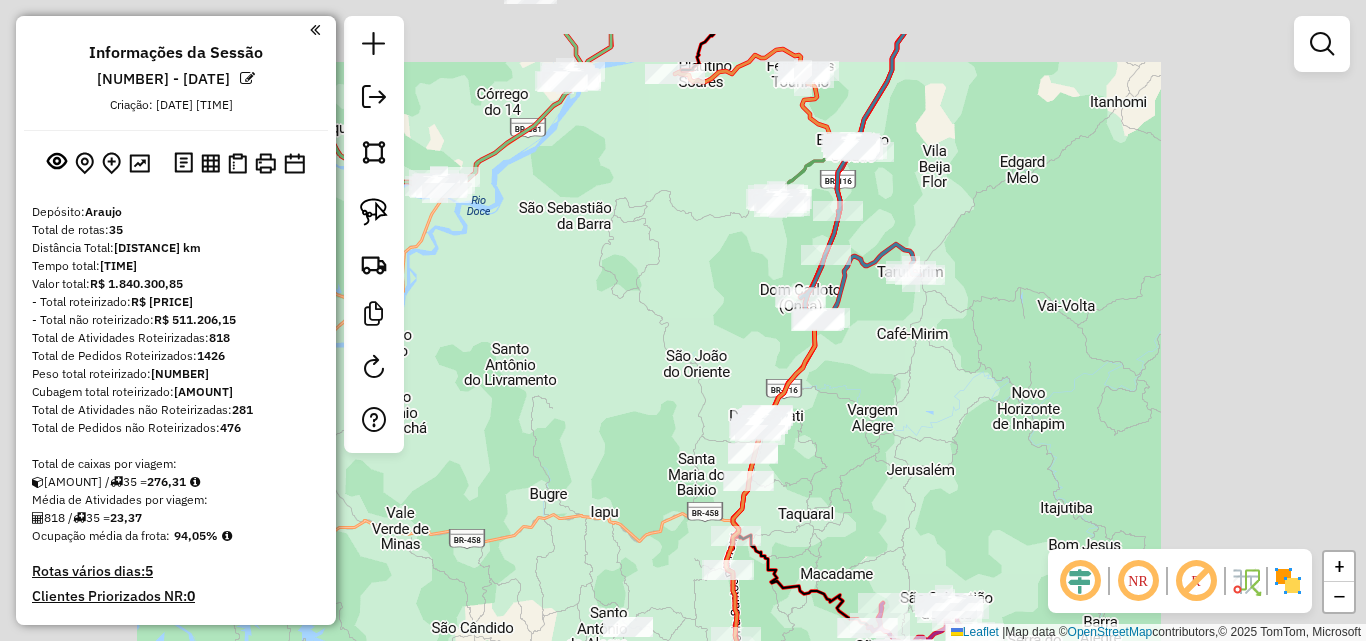 drag, startPoint x: 928, startPoint y: 327, endPoint x: 892, endPoint y: 368, distance: 54.56189 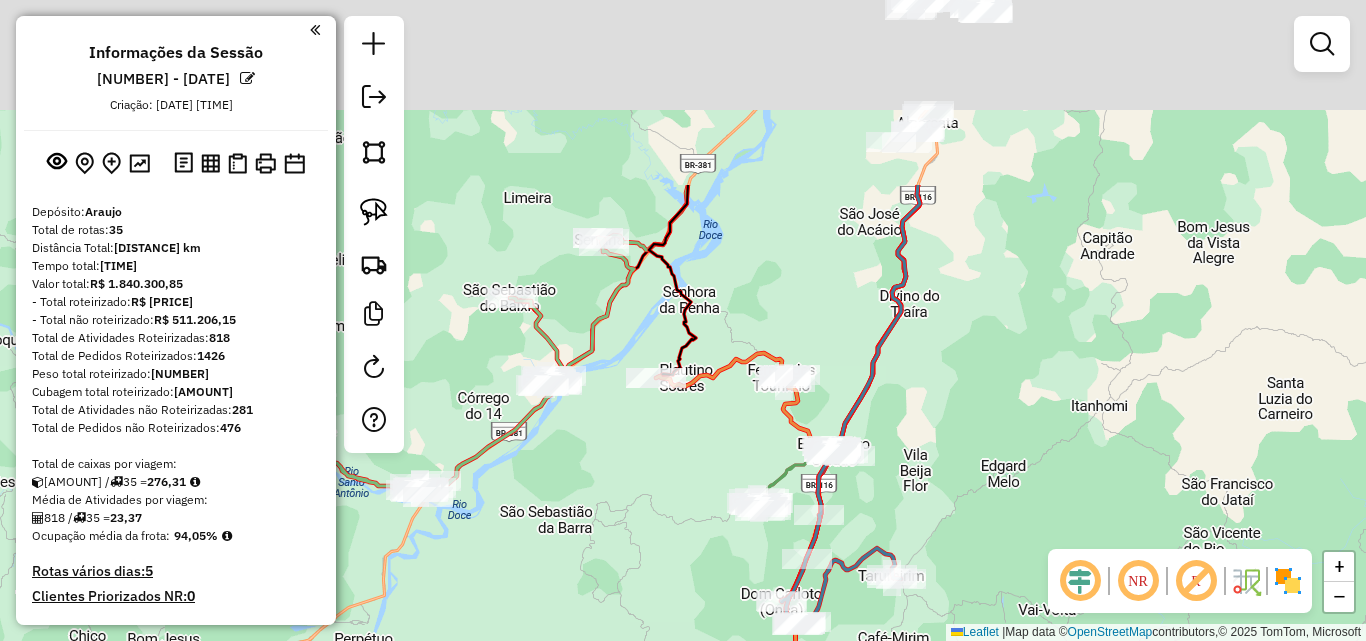 drag, startPoint x: 938, startPoint y: 192, endPoint x: 910, endPoint y: 364, distance: 174.26416 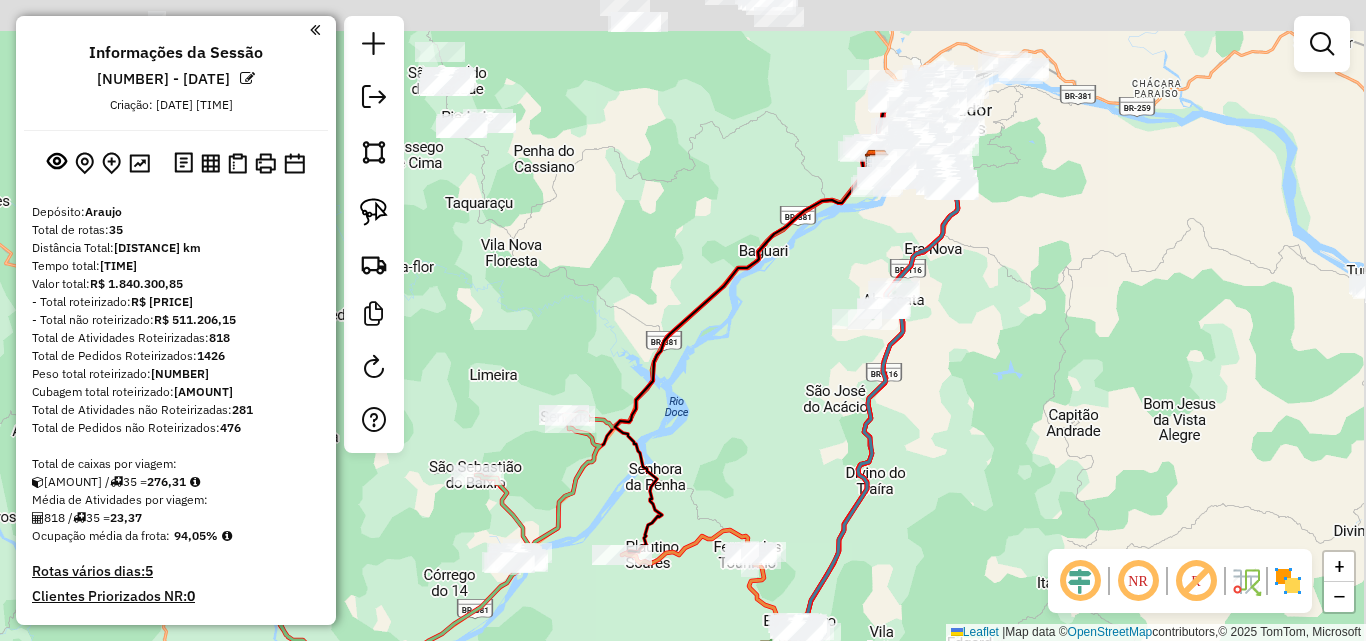 drag, startPoint x: 862, startPoint y: 267, endPoint x: 805, endPoint y: 464, distance: 205.08047 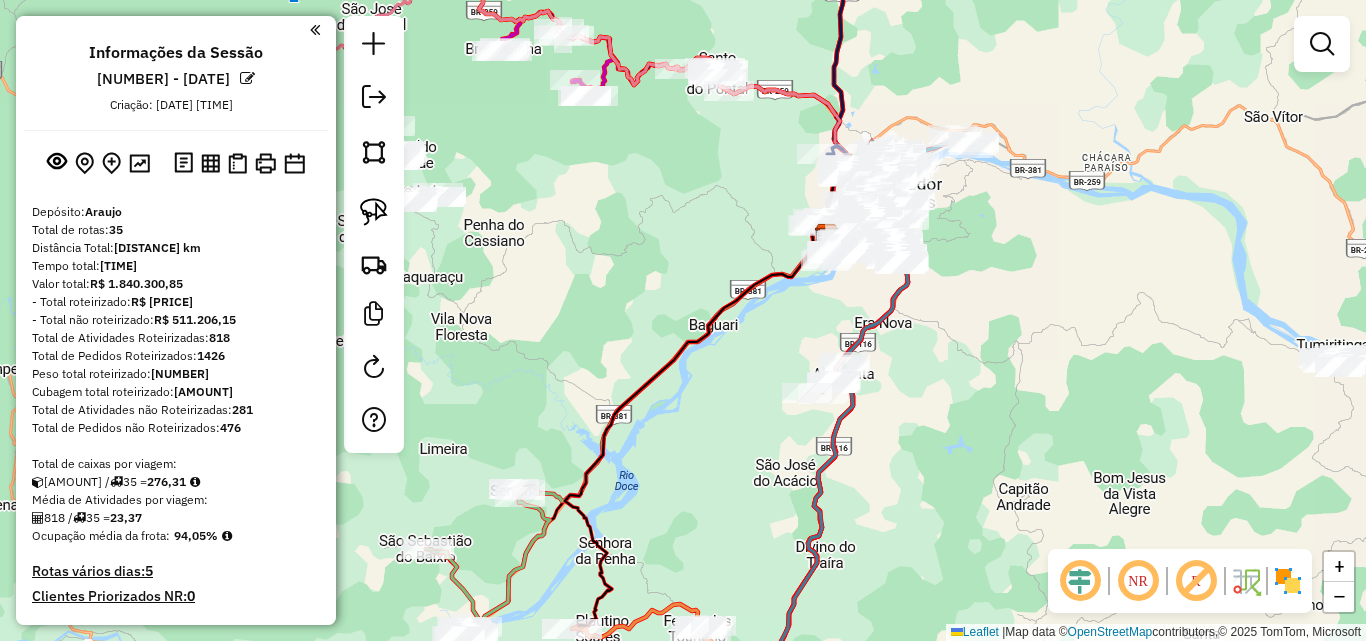 drag, startPoint x: 927, startPoint y: 337, endPoint x: 919, endPoint y: 347, distance: 12.806249 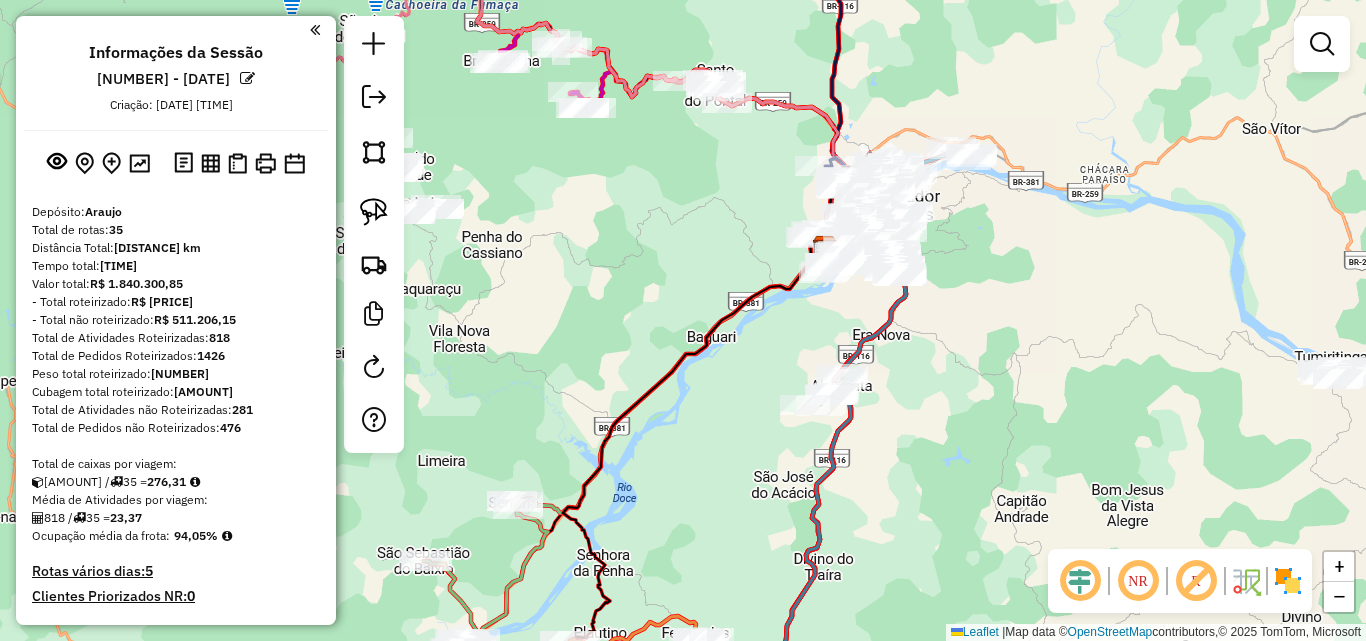 click on "Janela de atendimento Grade de atendimento Capacidade Transportadoras Veículos Cliente Pedidos  Rotas Selecione os dias de semana para filtrar as janelas de atendimento  Seg   Ter   Qua   Qui   Sex   Sáb   Dom  Informe o período da janela de atendimento: De: Até:  Filtrar exatamente a janela do cliente  Considerar janela de atendimento padrão  Selecione os dias de semana para filtrar as grades de atendimento  Seg   Ter   Qua   Qui   Sex   Sáb   Dom   Considerar clientes sem dia de atendimento cadastrado  Clientes fora do dia de atendimento selecionado Filtrar as atividades entre os valores definidos abaixo:  Peso mínimo:   Peso máximo:   Cubagem mínima:   Cubagem máxima:   De:   Até:  Filtrar as atividades entre o tempo de atendimento definido abaixo:  De:   Até:   Considerar capacidade total dos clientes não roteirizados Transportadora: Selecione um ou mais itens Tipo de veículo: Selecione um ou mais itens Veículo: Selecione um ou mais itens Motorista: Selecione um ou mais itens Nome: Rótulo:" 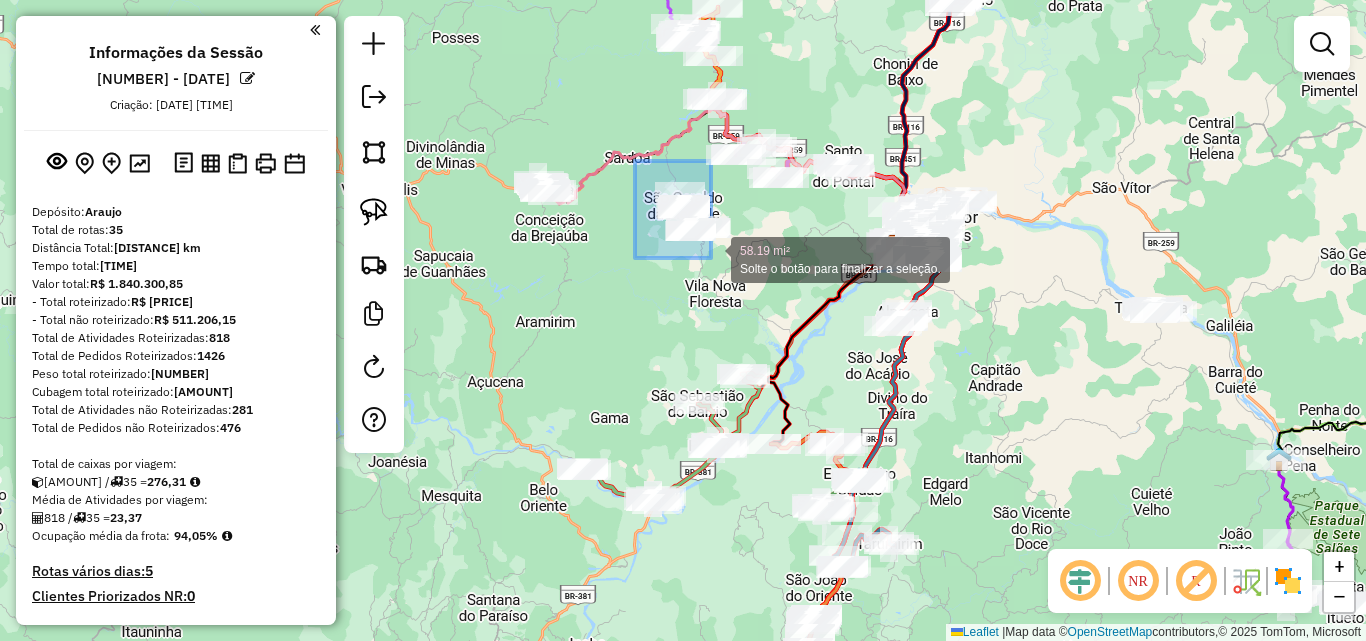 drag, startPoint x: 635, startPoint y: 161, endPoint x: 710, endPoint y: 257, distance: 121.82365 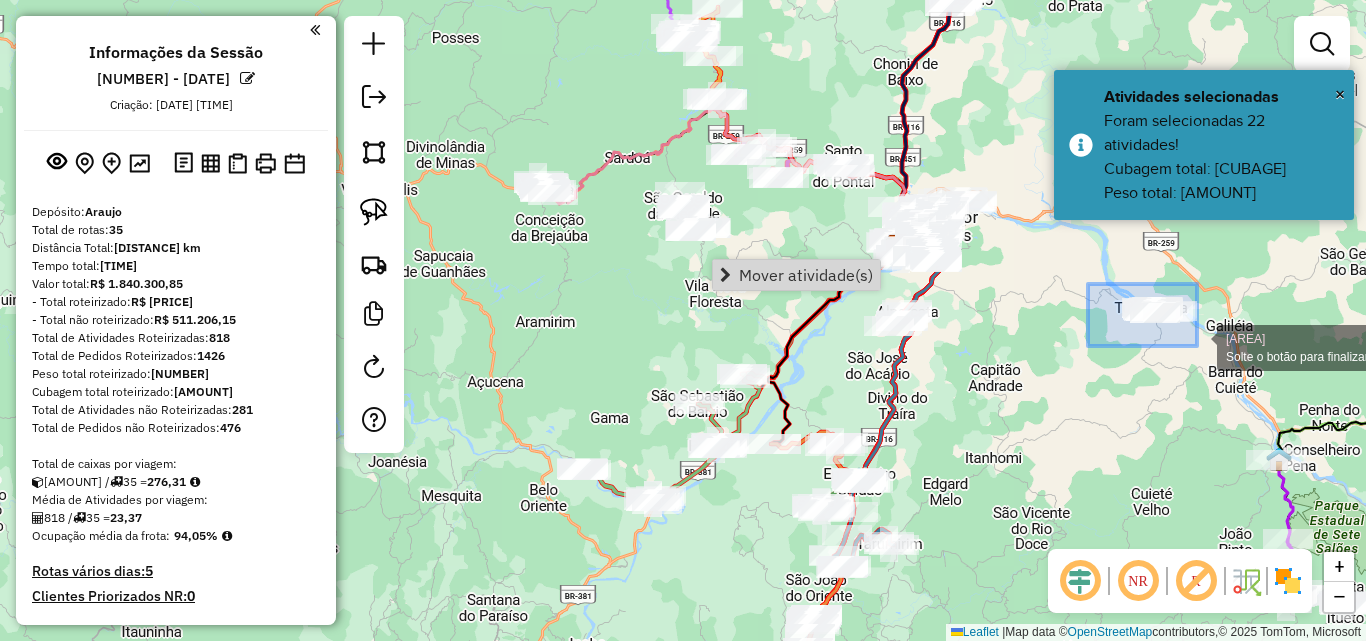 drag, startPoint x: 1088, startPoint y: 284, endPoint x: 1198, endPoint y: 347, distance: 126.76356 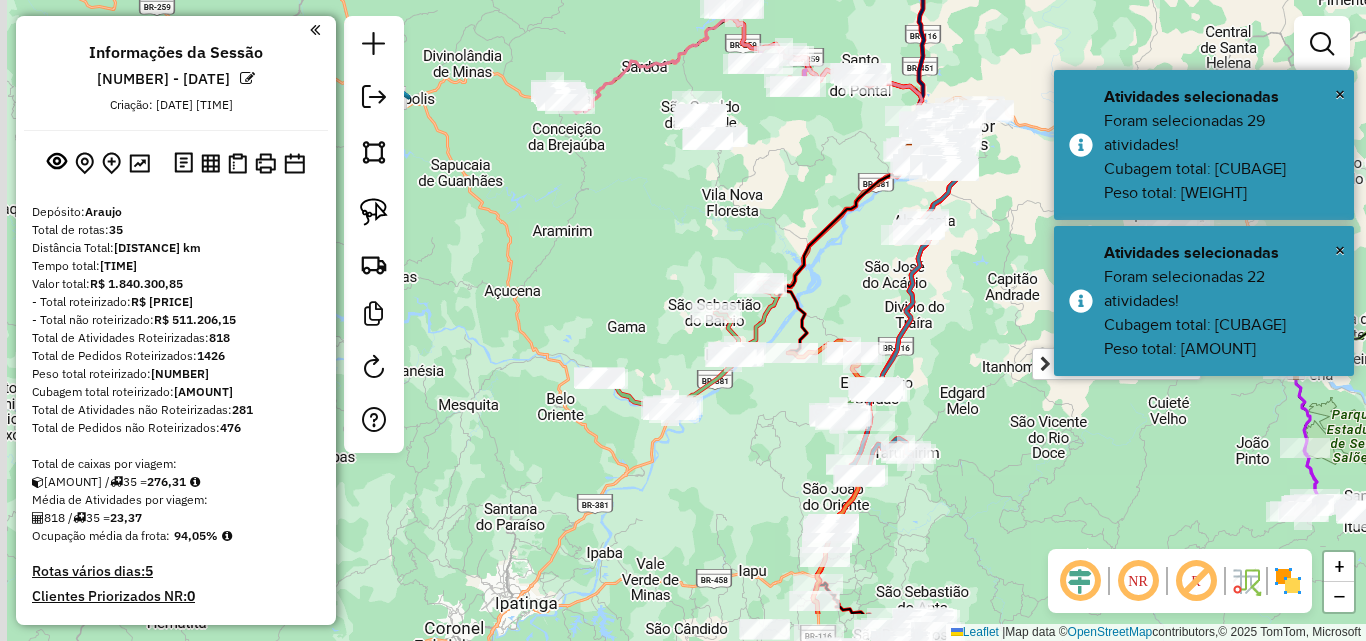 drag, startPoint x: 949, startPoint y: 486, endPoint x: 961, endPoint y: 402, distance: 84.85281 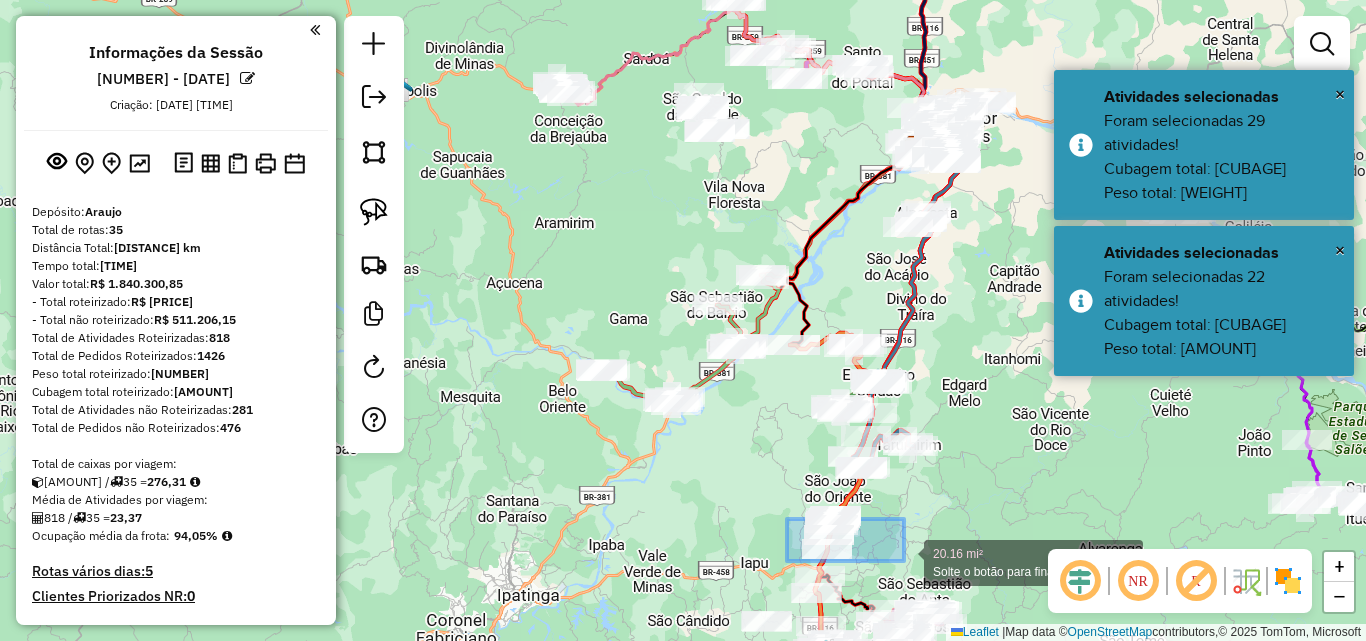 drag, startPoint x: 868, startPoint y: 550, endPoint x: 932, endPoint y: 553, distance: 64.070274 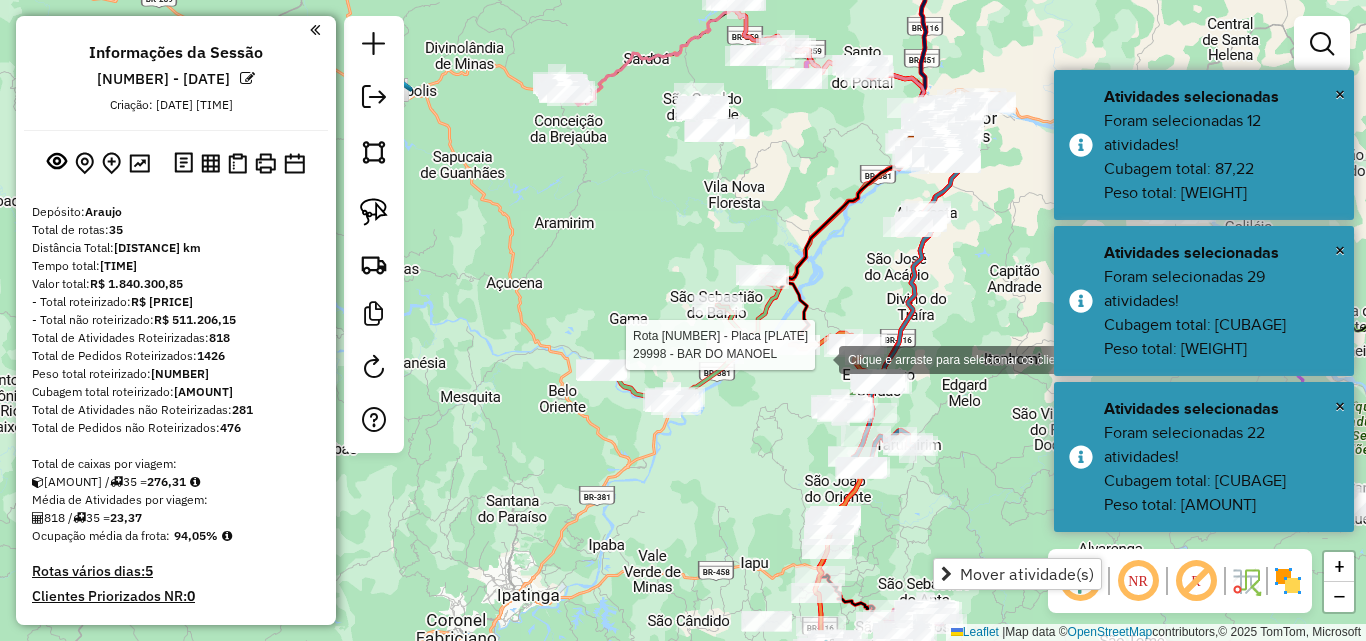 drag, startPoint x: 819, startPoint y: 358, endPoint x: 930, endPoint y: 413, distance: 123.878975 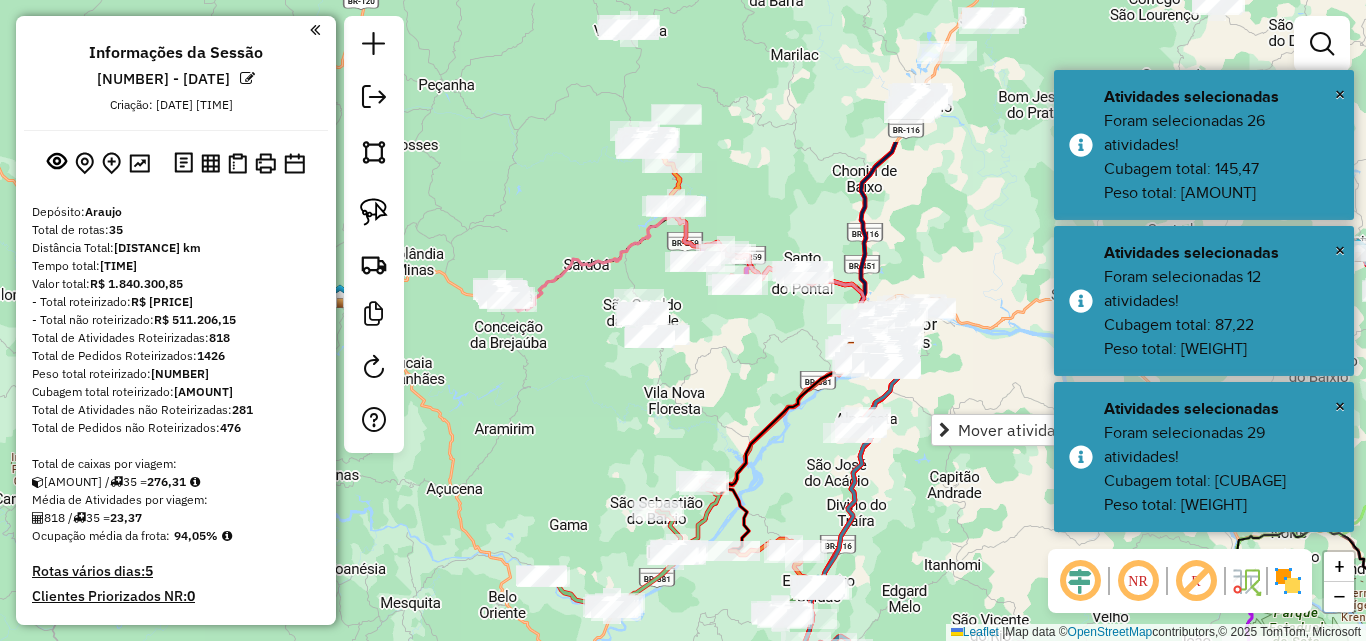 drag, startPoint x: 980, startPoint y: 268, endPoint x: 917, endPoint y: 475, distance: 216.37468 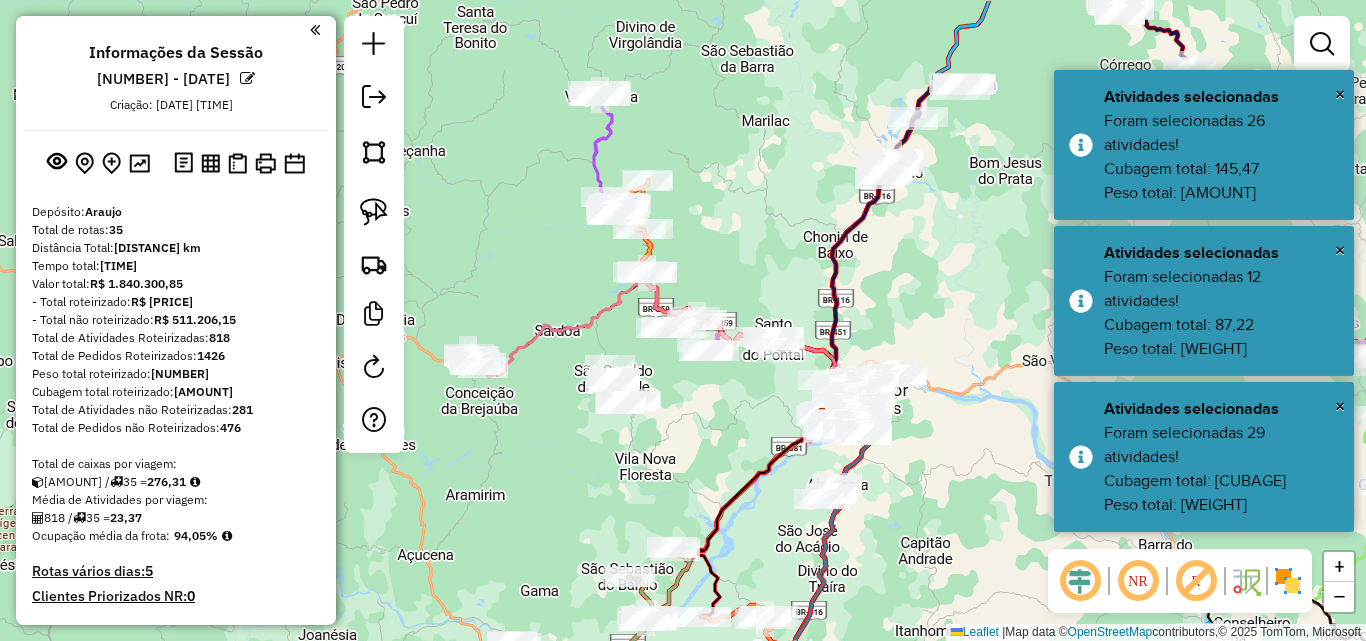 drag, startPoint x: 979, startPoint y: 207, endPoint x: 851, endPoint y: 304, distance: 160.60199 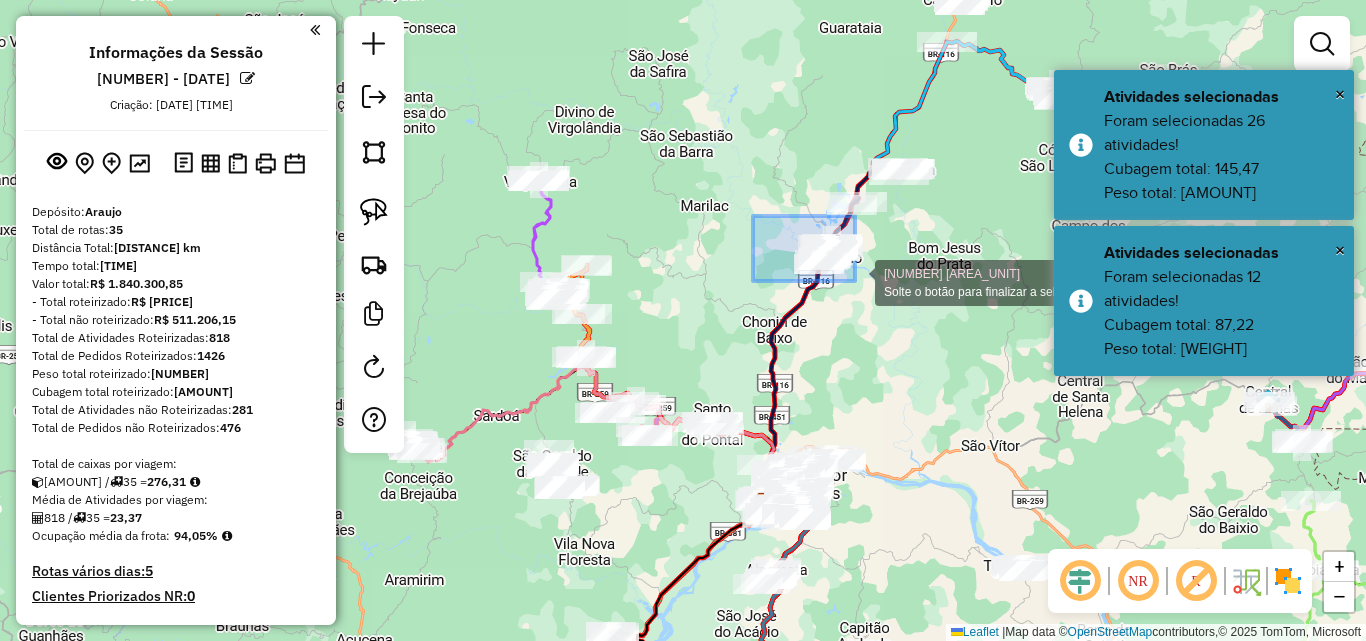 drag, startPoint x: 855, startPoint y: 281, endPoint x: 880, endPoint y: 295, distance: 28.653097 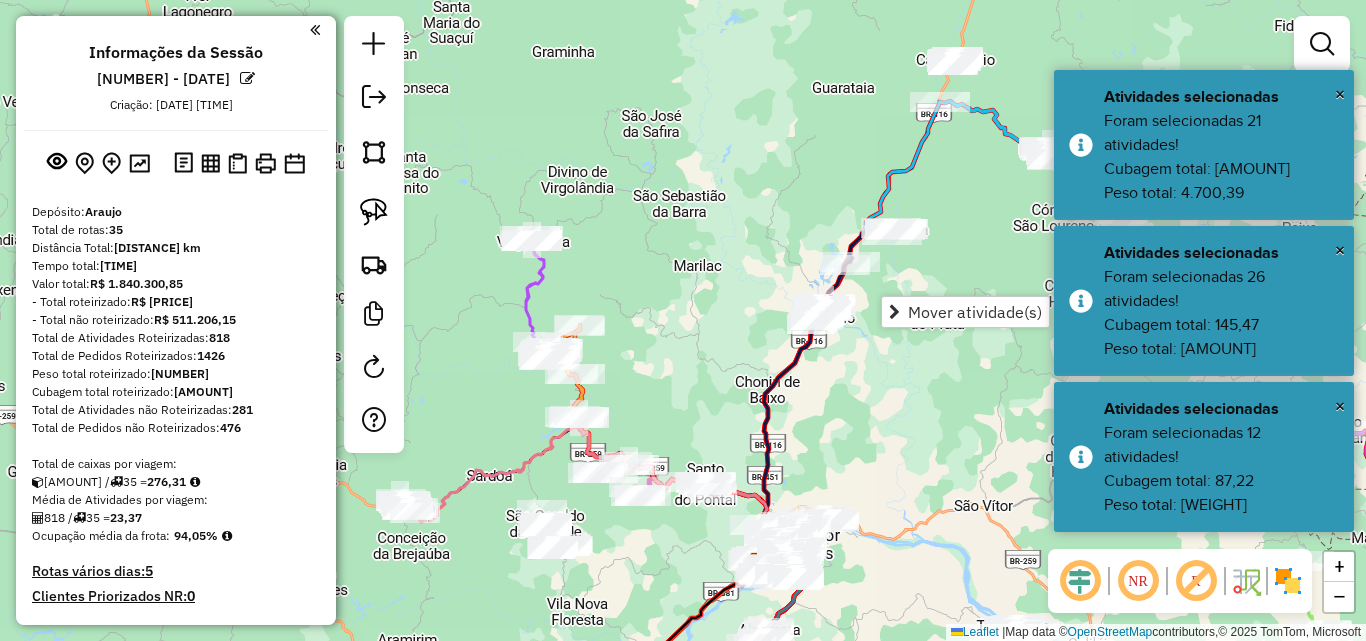 drag, startPoint x: 956, startPoint y: 222, endPoint x: 867, endPoint y: 362, distance: 165.89455 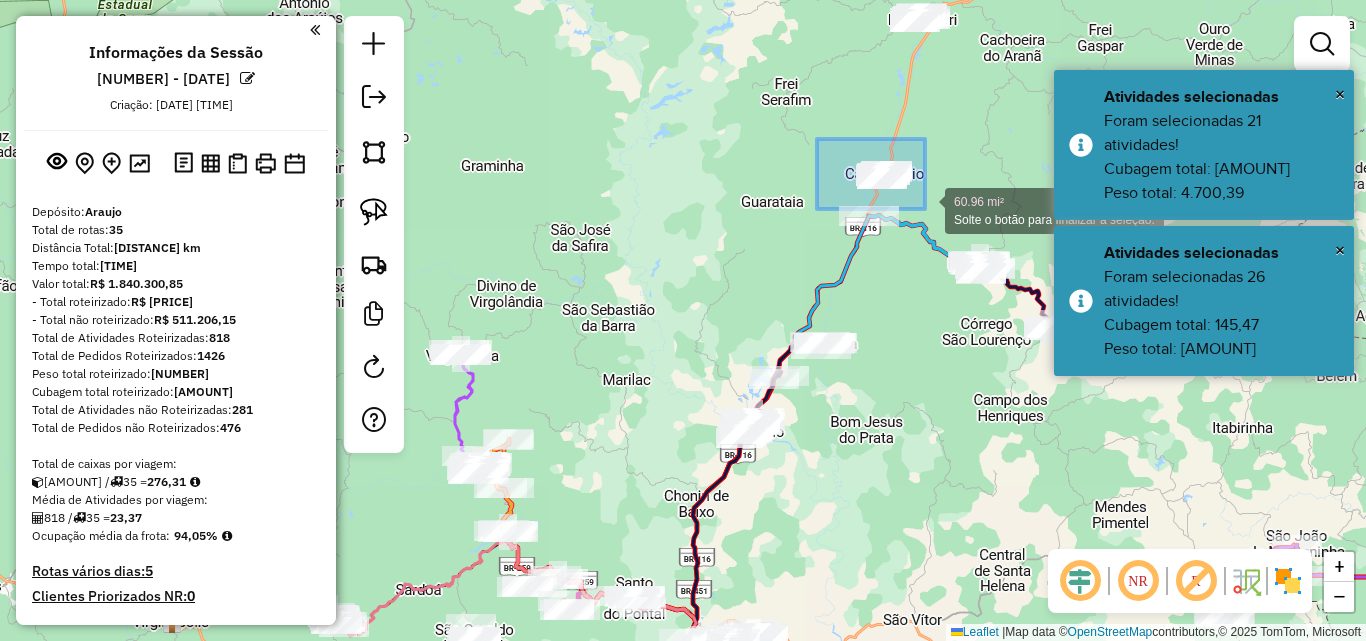 drag, startPoint x: 888, startPoint y: 183, endPoint x: 924, endPoint y: 209, distance: 44.407207 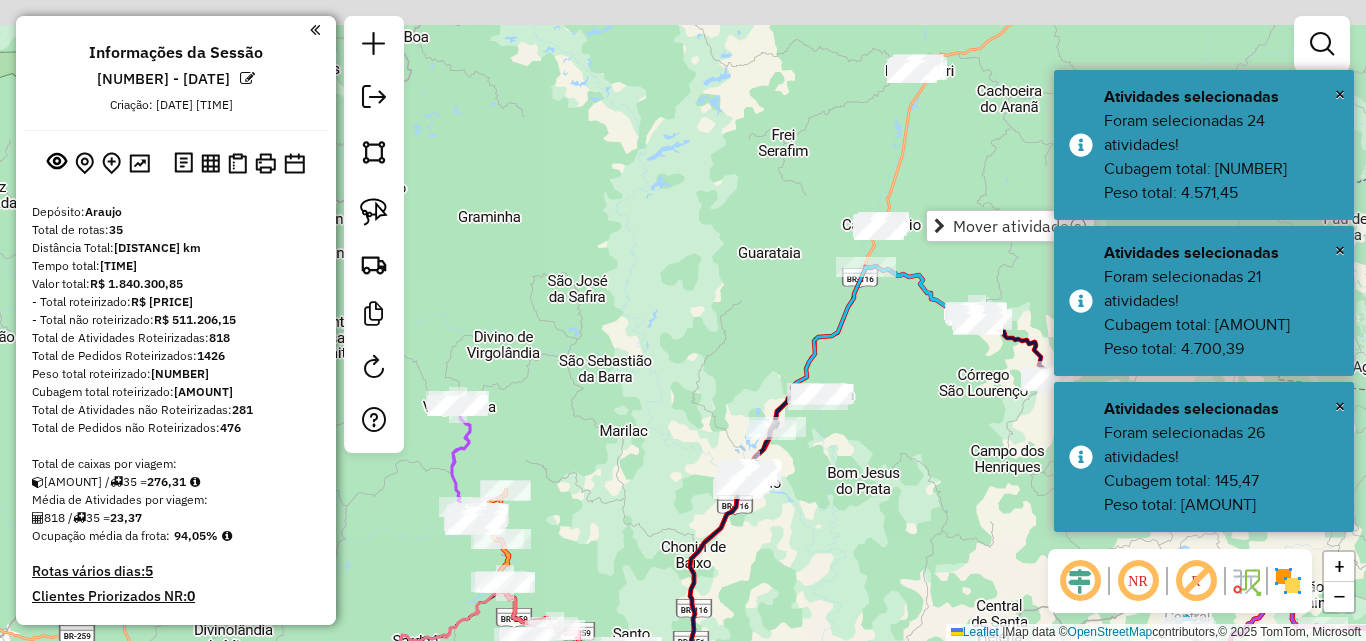 drag, startPoint x: 943, startPoint y: 196, endPoint x: 916, endPoint y: 177, distance: 33.01515 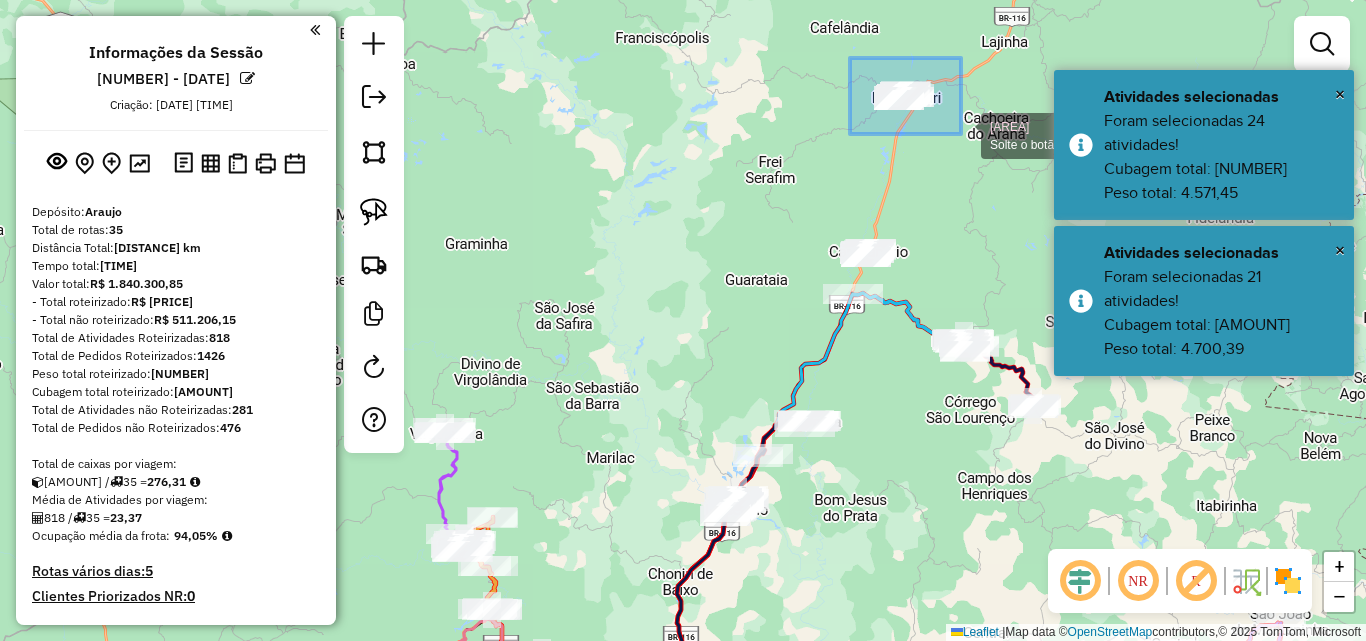 drag, startPoint x: 857, startPoint y: 62, endPoint x: 961, endPoint y: 134, distance: 126.491104 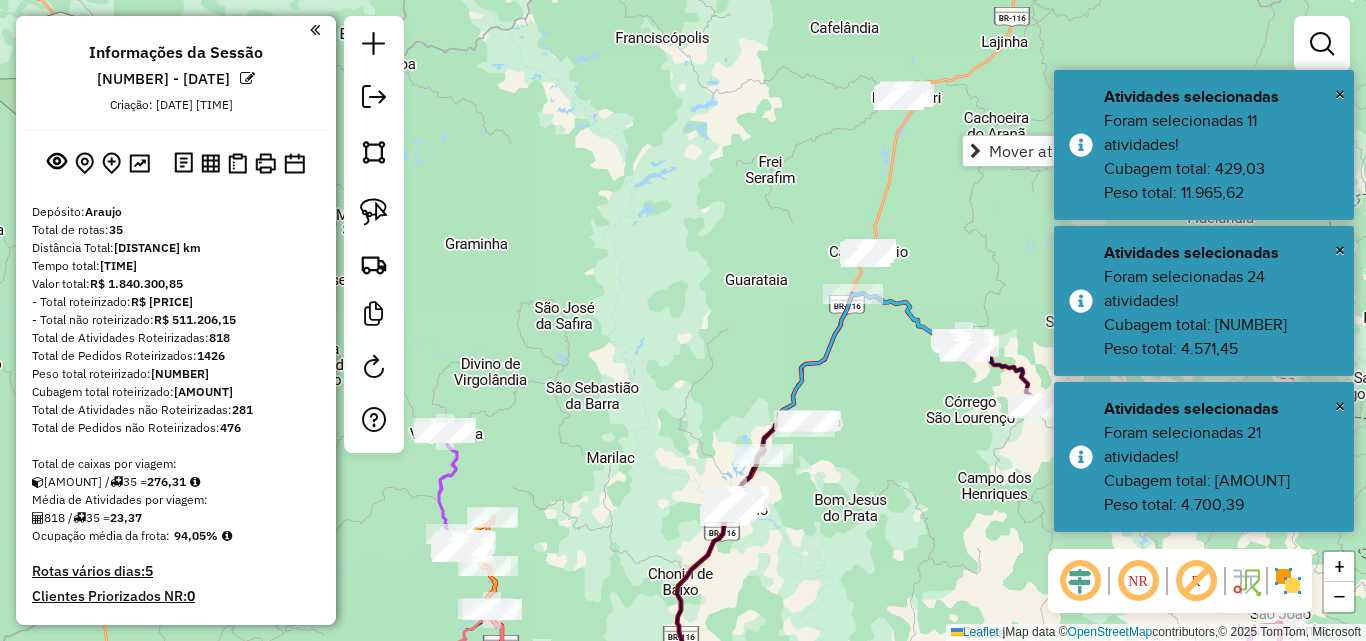 click on "Rota 17 - Placa SHL8J46  37945 - BAR DO ZE DE ANGIN Janela de atendimento Grade de atendimento Capacidade Transportadoras Veículos Cliente Pedidos  Rotas Selecione os dias de semana para filtrar as janelas de atendimento  Seg   Ter   Qua   Qui   Sex   Sáb   Dom  Informe o período da janela de atendimento: De: Até:  Filtrar exatamente a janela do cliente  Considerar janela de atendimento padrão  Selecione os dias de semana para filtrar as grades de atendimento  Seg   Ter   Qua   Qui   Sex   Sáb   Dom   Considerar clientes sem dia de atendimento cadastrado  Clientes fora do dia de atendimento selecionado Filtrar as atividades entre os valores definidos abaixo:  Peso mínimo:   Peso máximo:   Cubagem mínima:   Cubagem máxima:   De:   Até:  Filtrar as atividades entre o tempo de atendimento definido abaixo:  De:   Até:   Considerar capacidade total dos clientes não roteirizados Transportadora: Selecione um ou mais itens Tipo de veículo: Selecione um ou mais itens Veículo: Selecione um ou mais itens" 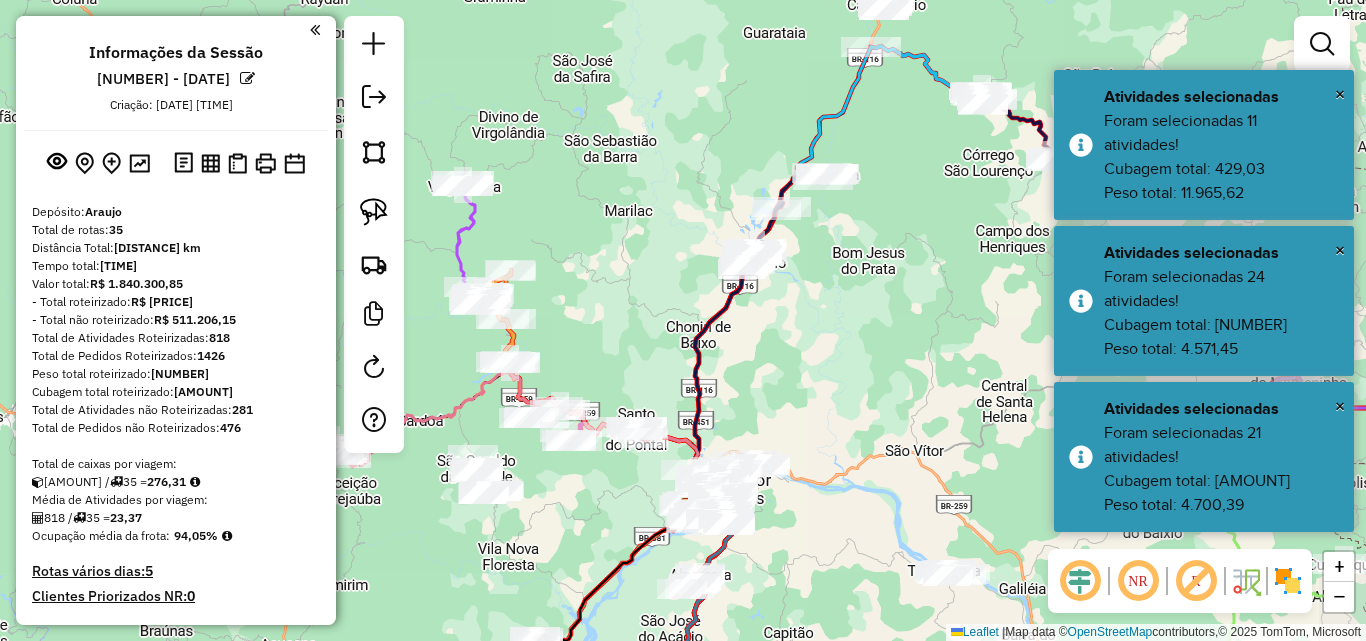 click on "Janela de atendimento Grade de atendimento Capacidade Transportadoras Veículos Cliente Pedidos  Rotas Selecione os dias de semana para filtrar as janelas de atendimento  Seg   Ter   Qua   Qui   Sex   Sáb   Dom  Informe o período da janela de atendimento: De: Até:  Filtrar exatamente a janela do cliente  Considerar janela de atendimento padrão  Selecione os dias de semana para filtrar as grades de atendimento  Seg   Ter   Qua   Qui   Sex   Sáb   Dom   Considerar clientes sem dia de atendimento cadastrado  Clientes fora do dia de atendimento selecionado Filtrar as atividades entre os valores definidos abaixo:  Peso mínimo:   Peso máximo:   Cubagem mínima:   Cubagem máxima:   De:   Até:  Filtrar as atividades entre o tempo de atendimento definido abaixo:  De:   Até:   Considerar capacidade total dos clientes não roteirizados Transportadora: Selecione um ou mais itens Tipo de veículo: Selecione um ou mais itens Veículo: Selecione um ou mais itens Motorista: Selecione um ou mais itens Nome: Rótulo:" 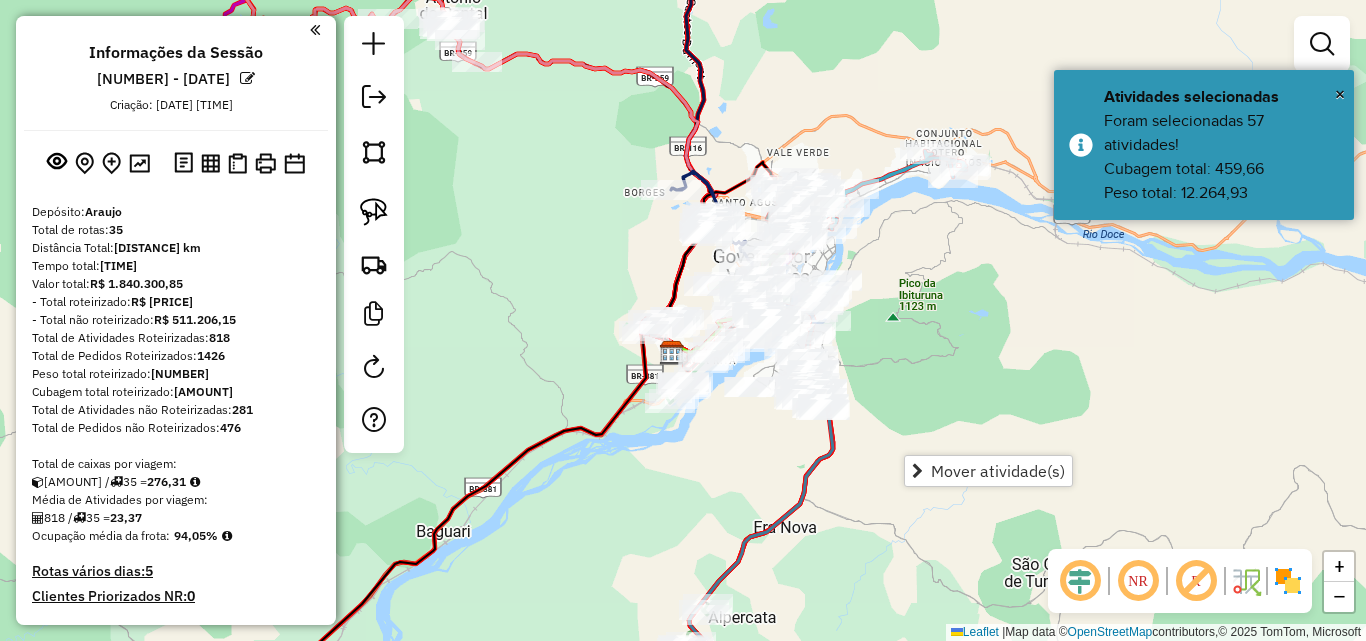 click on "Janela de atendimento Grade de atendimento Capacidade Transportadoras Veículos Cliente Pedidos  Rotas Selecione os dias de semana para filtrar as janelas de atendimento  Seg   Ter   Qua   Qui   Sex   Sáb   Dom  Informe o período da janela de atendimento: De: Até:  Filtrar exatamente a janela do cliente  Considerar janela de atendimento padrão  Selecione os dias de semana para filtrar as grades de atendimento  Seg   Ter   Qua   Qui   Sex   Sáb   Dom   Considerar clientes sem dia de atendimento cadastrado  Clientes fora do dia de atendimento selecionado Filtrar as atividades entre os valores definidos abaixo:  Peso mínimo:   Peso máximo:   Cubagem mínima:   Cubagem máxima:   De:   Até:  Filtrar as atividades entre o tempo de atendimento definido abaixo:  De:   Até:   Considerar capacidade total dos clientes não roteirizados Transportadora: Selecione um ou mais itens Tipo de veículo: Selecione um ou mais itens Veículo: Selecione um ou mais itens Motorista: Selecione um ou mais itens Nome: Rótulo:" 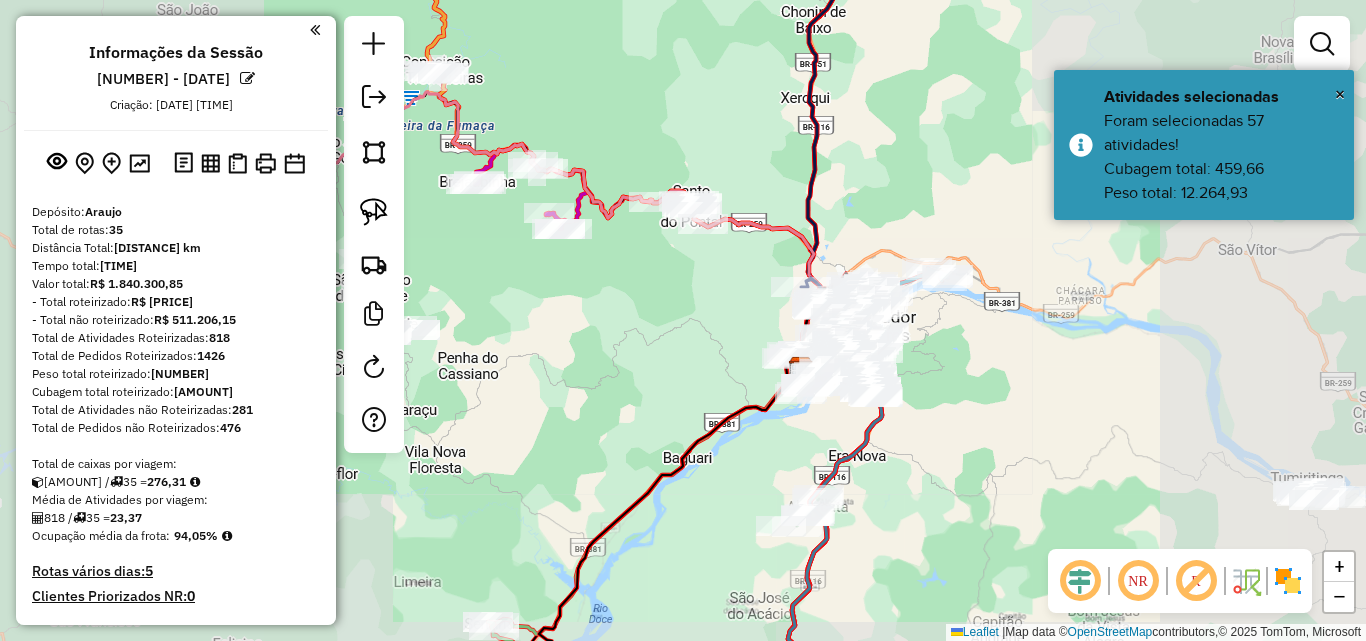 drag, startPoint x: 937, startPoint y: 395, endPoint x: 868, endPoint y: 209, distance: 198.38599 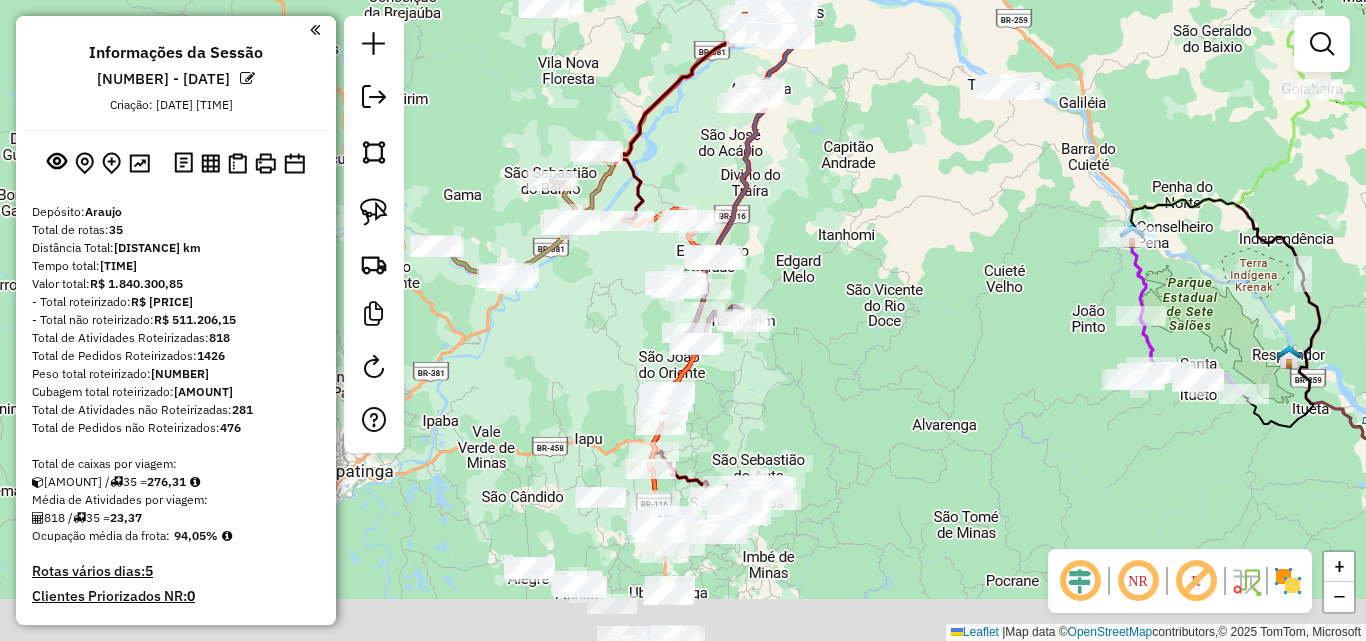 drag, startPoint x: 925, startPoint y: 370, endPoint x: 861, endPoint y: 149, distance: 230.08041 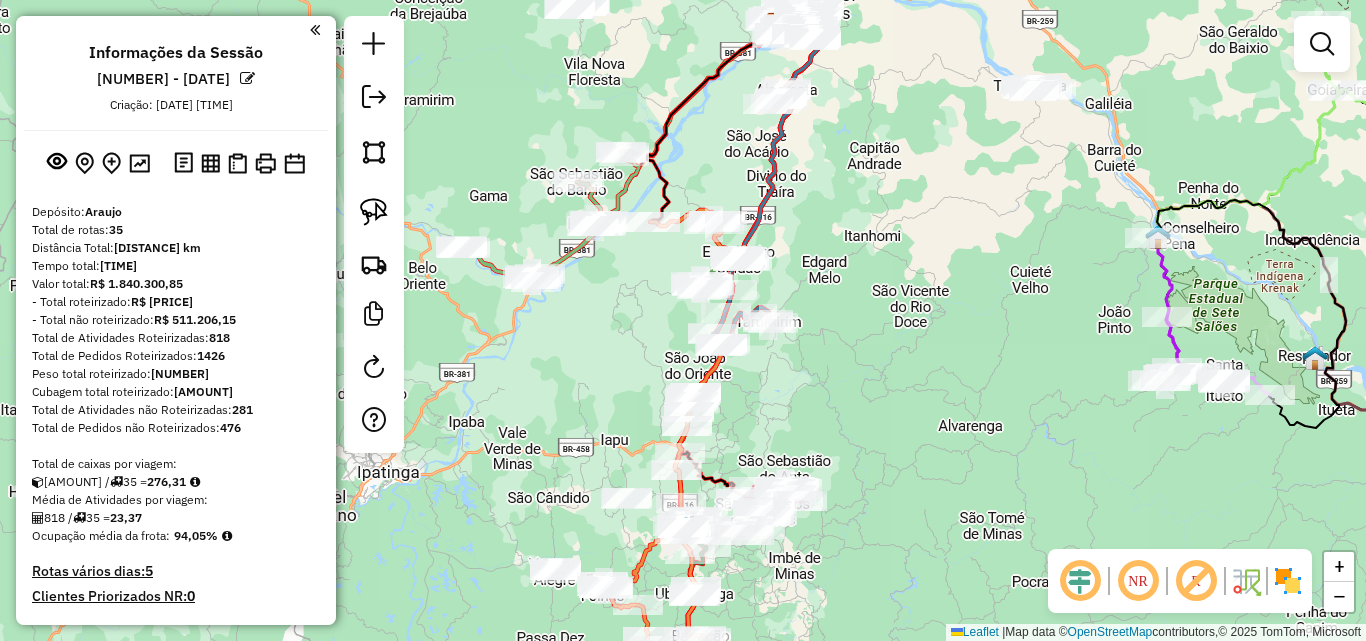 drag, startPoint x: 833, startPoint y: 265, endPoint x: 858, endPoint y: 273, distance: 26.24881 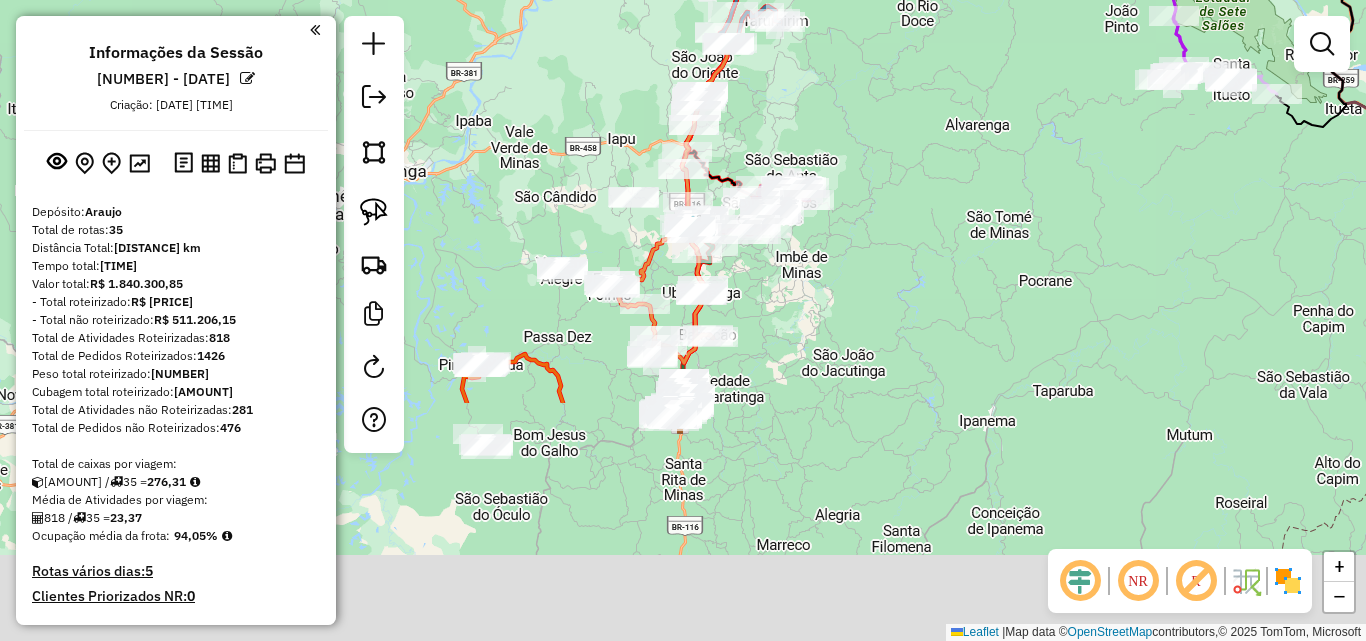 drag, startPoint x: 553, startPoint y: 418, endPoint x: 569, endPoint y: 101, distance: 317.40353 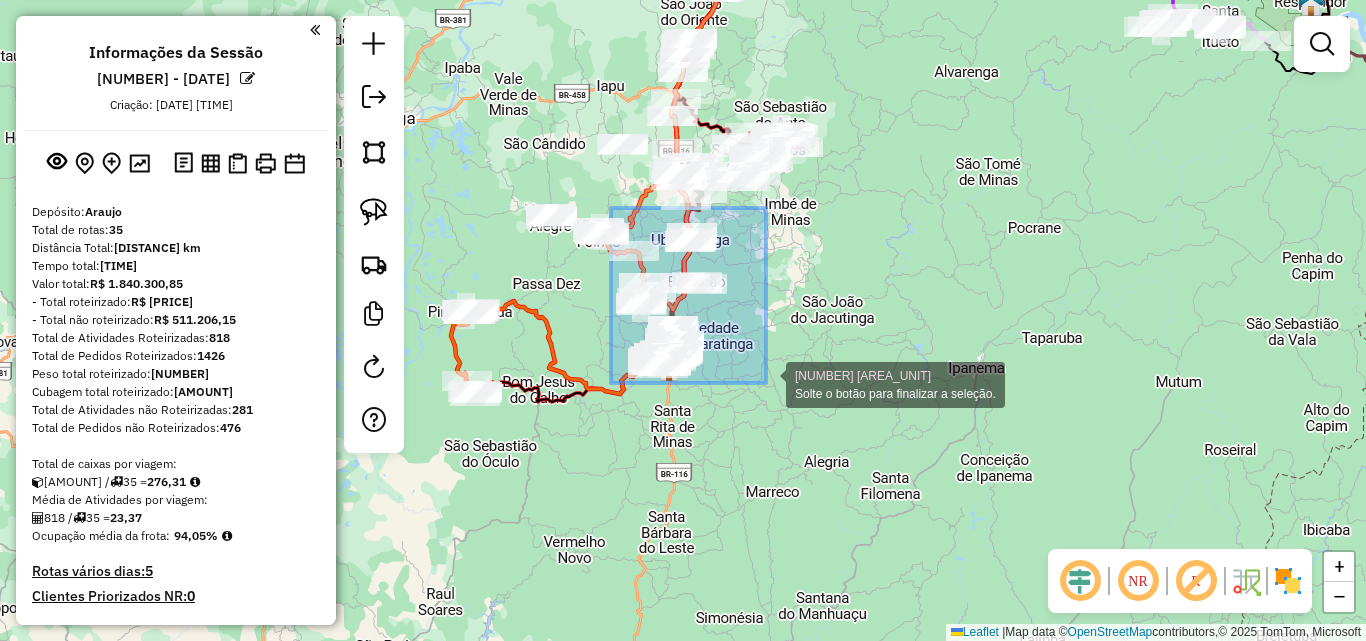 drag, startPoint x: 611, startPoint y: 208, endPoint x: 766, endPoint y: 384, distance: 234.52292 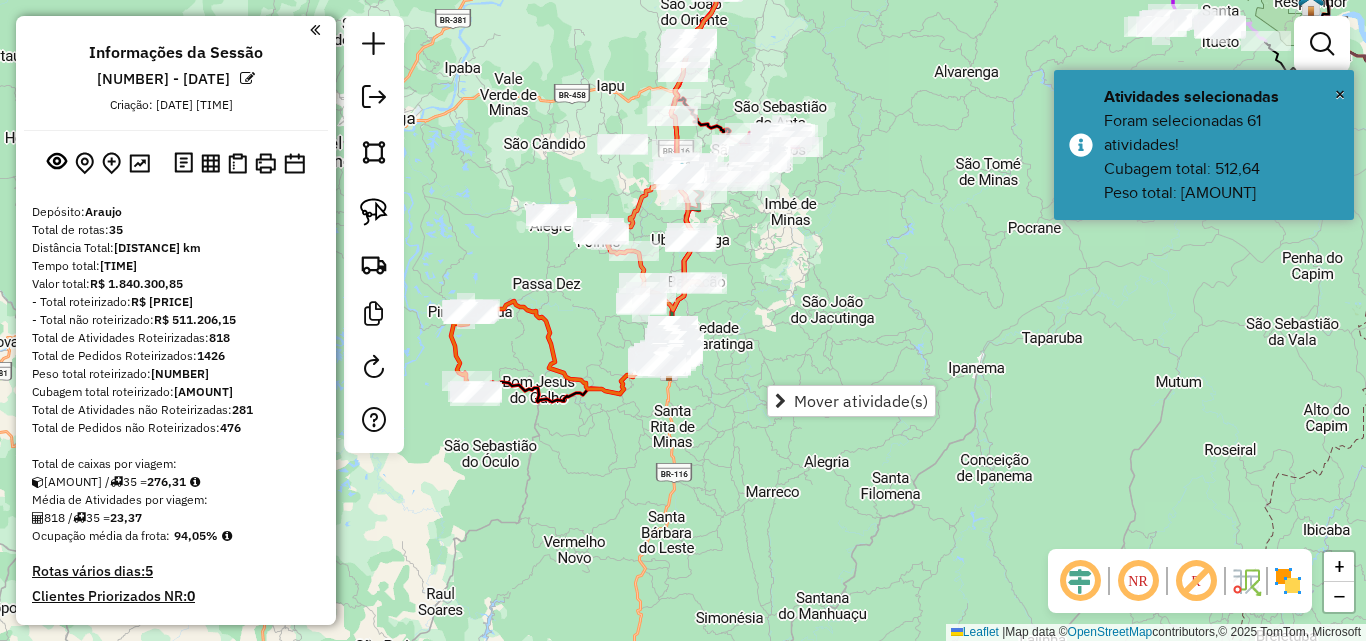click on "Janela de atendimento Grade de atendimento Capacidade Transportadoras Veículos Cliente Pedidos  Rotas Selecione os dias de semana para filtrar as janelas de atendimento  Seg   Ter   Qua   Qui   Sex   Sáb   Dom  Informe o período da janela de atendimento: De: Até:  Filtrar exatamente a janela do cliente  Considerar janela de atendimento padrão  Selecione os dias de semana para filtrar as grades de atendimento  Seg   Ter   Qua   Qui   Sex   Sáb   Dom   Considerar clientes sem dia de atendimento cadastrado  Clientes fora do dia de atendimento selecionado Filtrar as atividades entre os valores definidos abaixo:  Peso mínimo:   Peso máximo:   Cubagem mínima:   Cubagem máxima:   De:   Até:  Filtrar as atividades entre o tempo de atendimento definido abaixo:  De:   Até:   Considerar capacidade total dos clientes não roteirizados Transportadora: Selecione um ou mais itens Tipo de veículo: Selecione um ou mais itens Veículo: Selecione um ou mais itens Motorista: Selecione um ou mais itens Nome: Rótulo:" 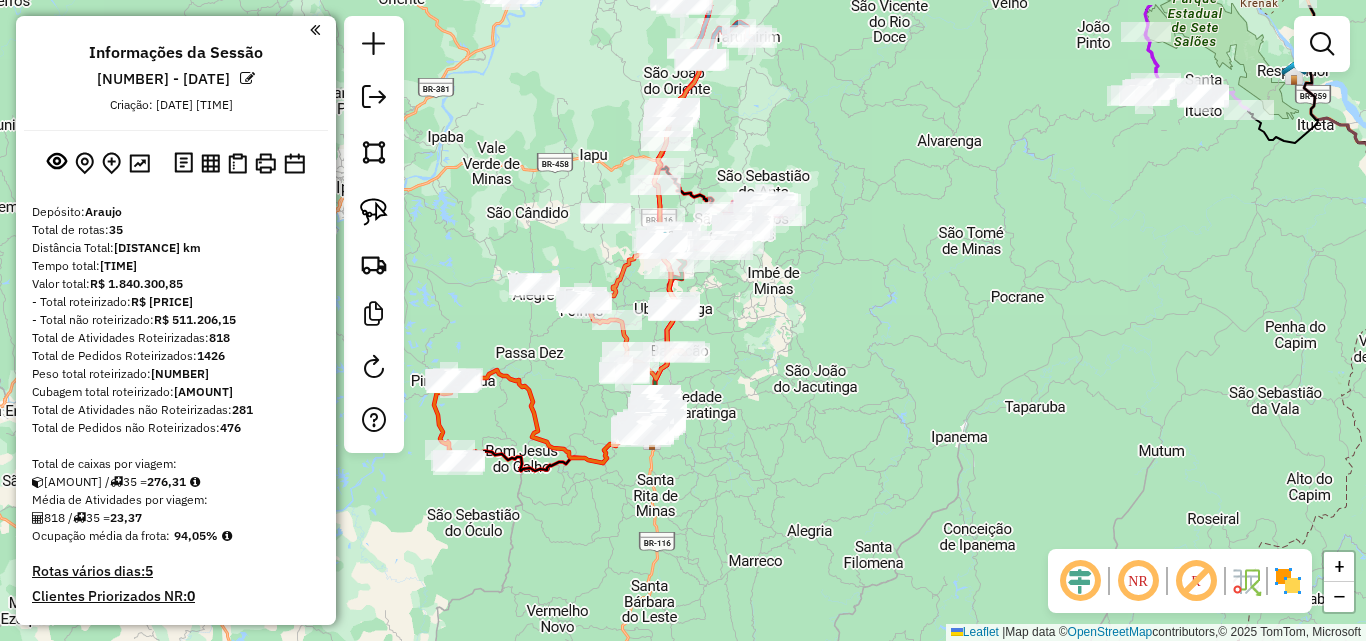drag, startPoint x: 928, startPoint y: 135, endPoint x: 880, endPoint y: 176, distance: 63.126858 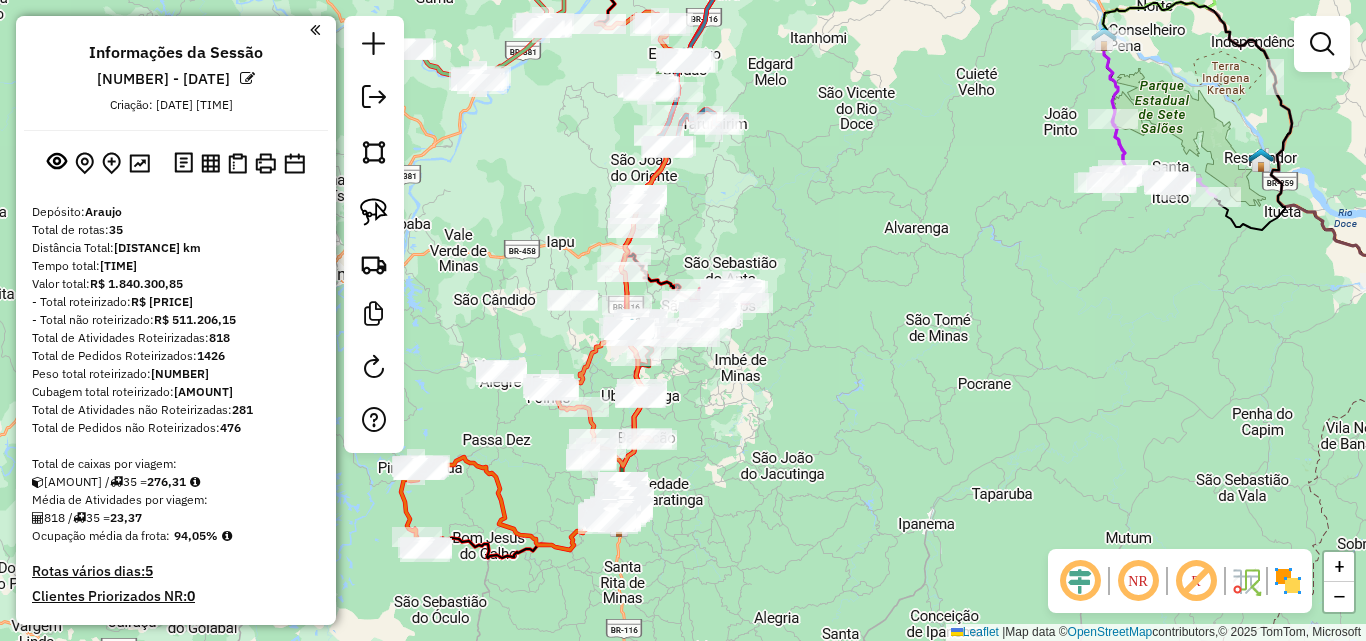 click on "Janela de atendimento Grade de atendimento Capacidade Transportadoras Veículos Cliente Pedidos  Rotas Selecione os dias de semana para filtrar as janelas de atendimento  Seg   Ter   Qua   Qui   Sex   Sáb   Dom  Informe o período da janela de atendimento: De: Até:  Filtrar exatamente a janela do cliente  Considerar janela de atendimento padrão  Selecione os dias de semana para filtrar as grades de atendimento  Seg   Ter   Qua   Qui   Sex   Sáb   Dom   Considerar clientes sem dia de atendimento cadastrado  Clientes fora do dia de atendimento selecionado Filtrar as atividades entre os valores definidos abaixo:  Peso mínimo:   Peso máximo:   Cubagem mínima:   Cubagem máxima:   De:   Até:  Filtrar as atividades entre o tempo de atendimento definido abaixo:  De:   Até:   Considerar capacidade total dos clientes não roteirizados Transportadora: Selecione um ou mais itens Tipo de veículo: Selecione um ou mais itens Veículo: Selecione um ou mais itens Motorista: Selecione um ou mais itens Nome: Rótulo:" 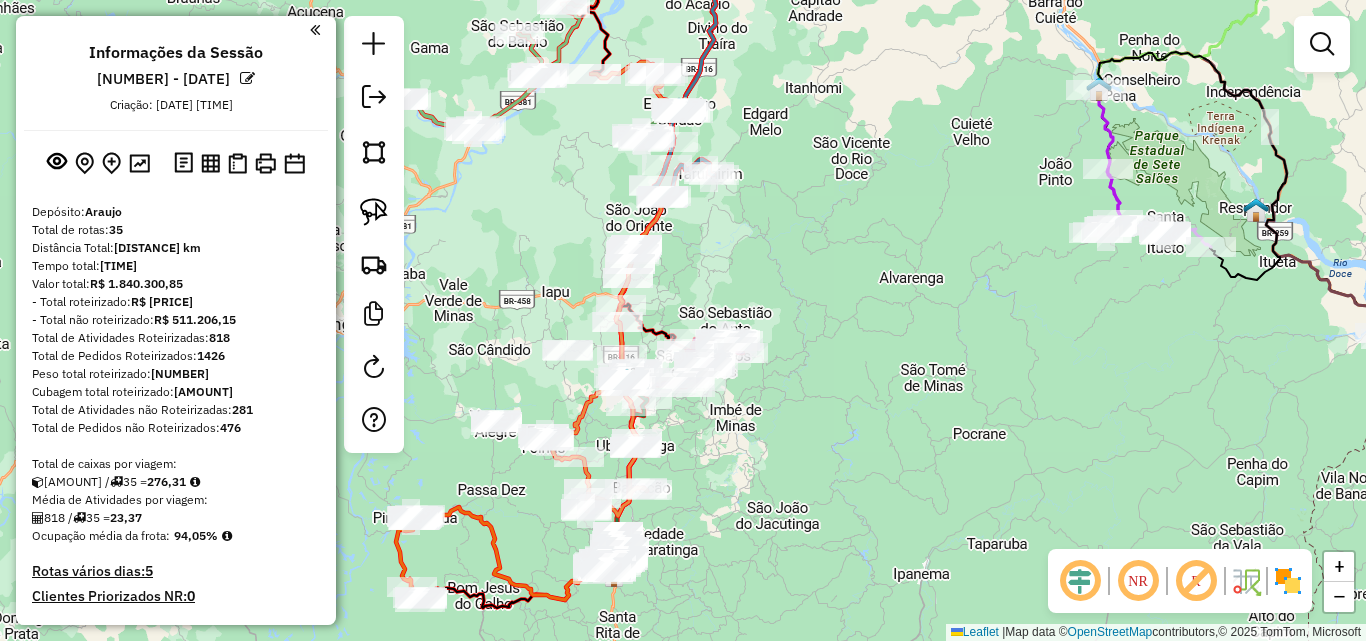 drag, startPoint x: 941, startPoint y: 76, endPoint x: 936, endPoint y: 124, distance: 48.259712 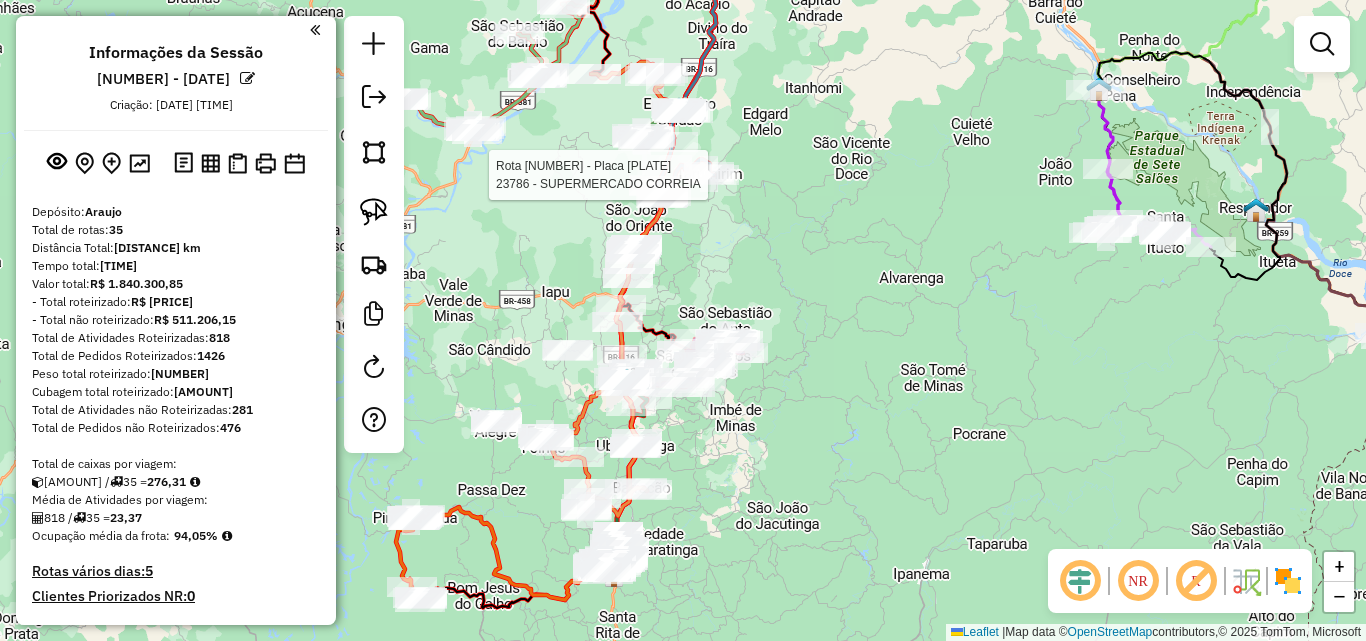 click 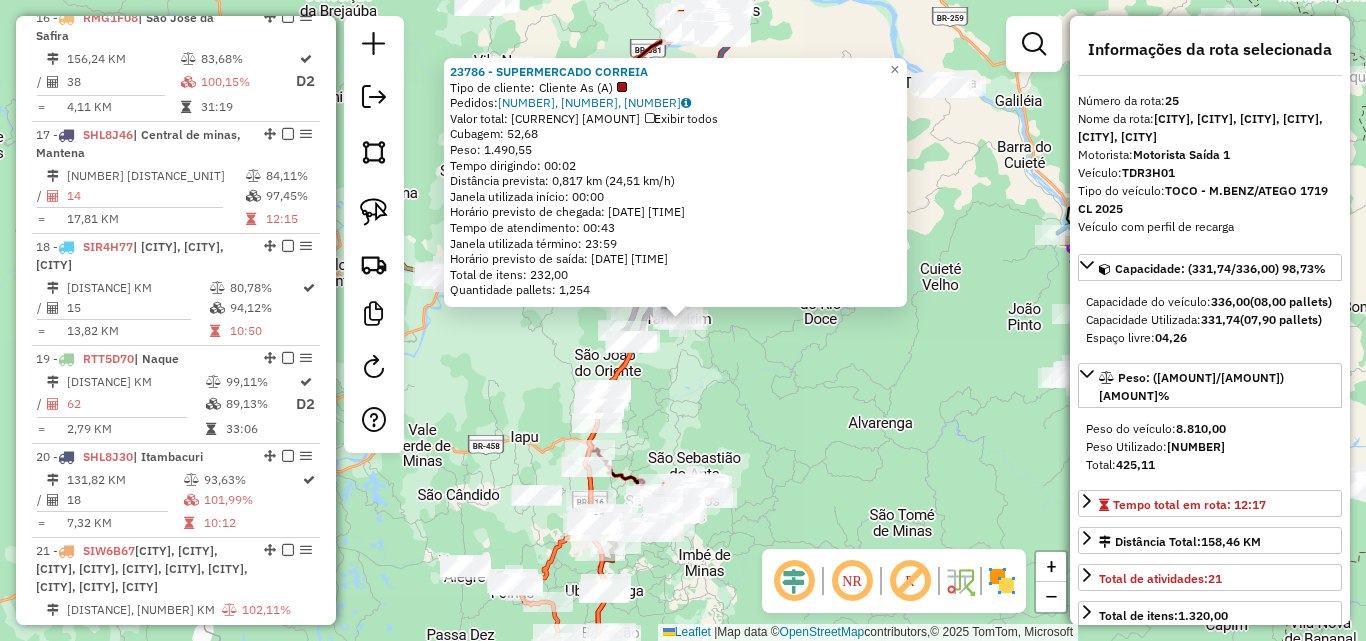scroll, scrollTop: 3485, scrollLeft: 0, axis: vertical 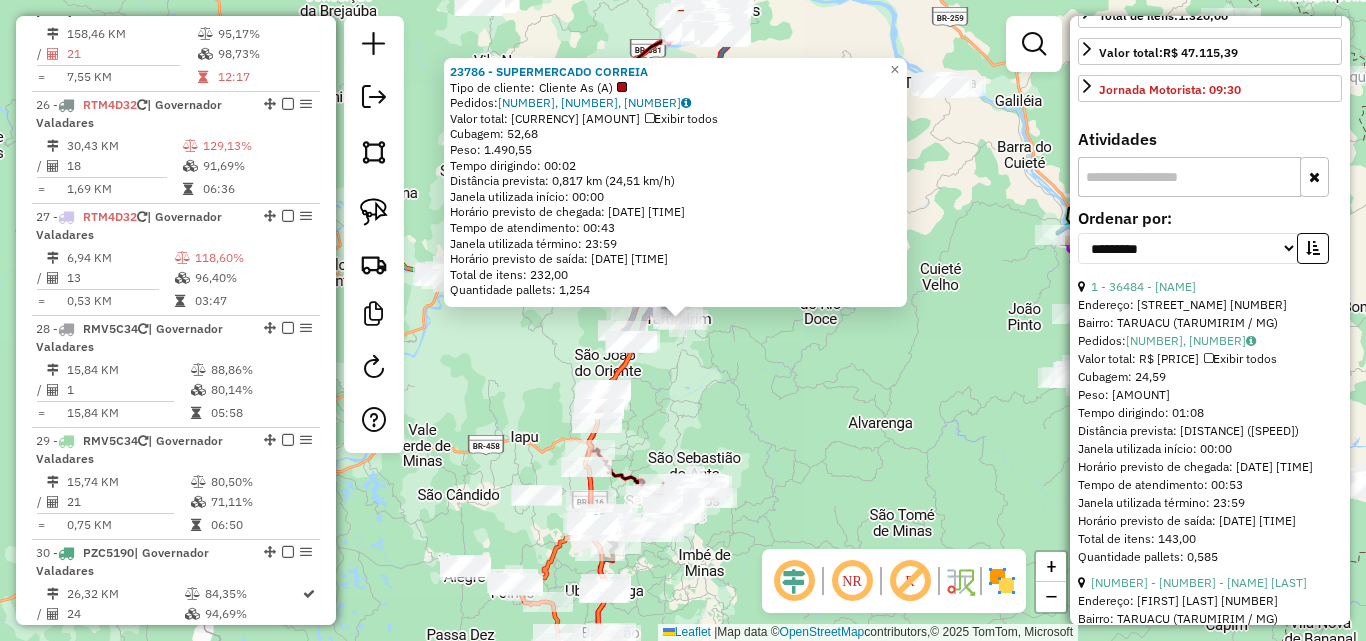 click on "23786 - SUPERMERCADO CORREIA  Tipo de cliente:   Cliente As (A)   Pedidos:  31558505, 31559688, 31559607   Valor total: R$ 10.241,57   Exibir todos   Cubagem: 52,68  Peso: 1.490,55  Tempo dirigindo: 00:02   Distância prevista: 0,817 km (24,51 km/h)   Janela utilizada início: 00:00   Horário previsto de chegada: 01/08/2025 11:24   Tempo de atendimento: 00:43   Janela utilizada término: 23:59   Horário previsto de saída: 01/08/2025 12:07   Total de itens: 232,00   Quantidade pallets: 1,254  × Janela de atendimento Grade de atendimento Capacidade Transportadoras Veículos Cliente Pedidos  Rotas Selecione os dias de semana para filtrar as janelas de atendimento  Seg   Ter   Qua   Qui   Sex   Sáb   Dom  Informe o período da janela de atendimento: De: Até:  Filtrar exatamente a janela do cliente  Considerar janela de atendimento padrão  Selecione os dias de semana para filtrar as grades de atendimento  Seg   Ter   Qua   Qui   Sex   Sáb   Dom   Considerar clientes sem dia de atendimento cadastrado  De:" 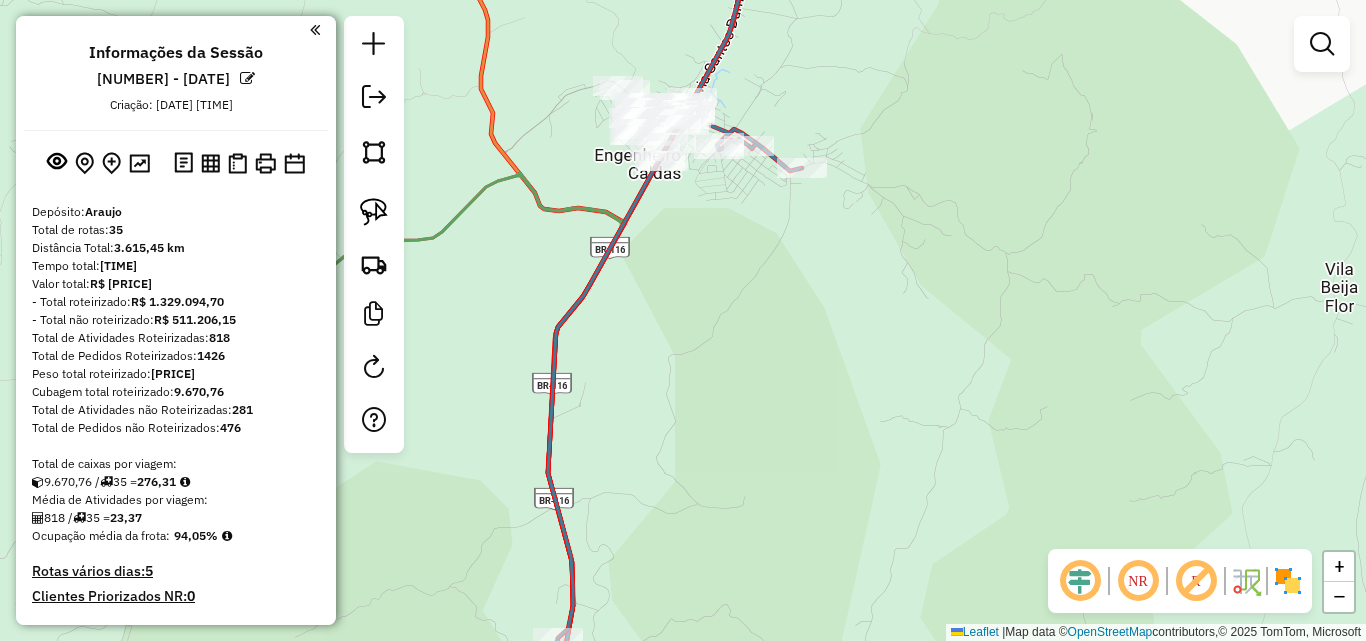 scroll, scrollTop: 0, scrollLeft: 0, axis: both 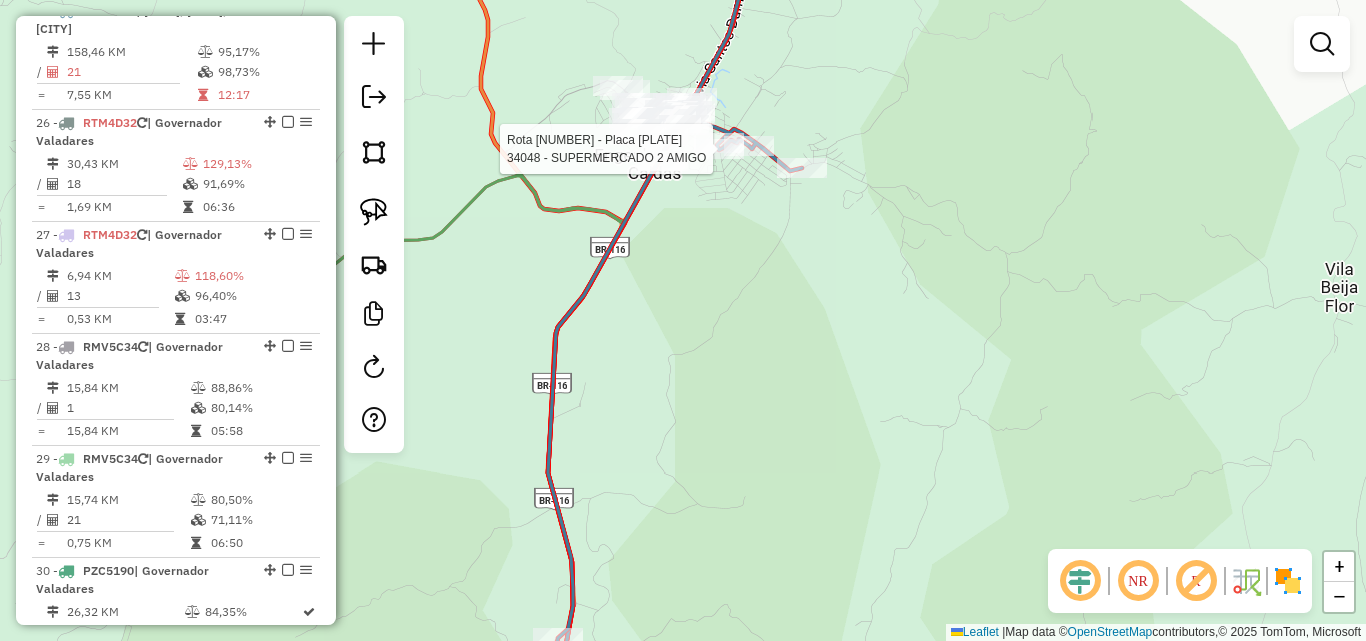 select on "**********" 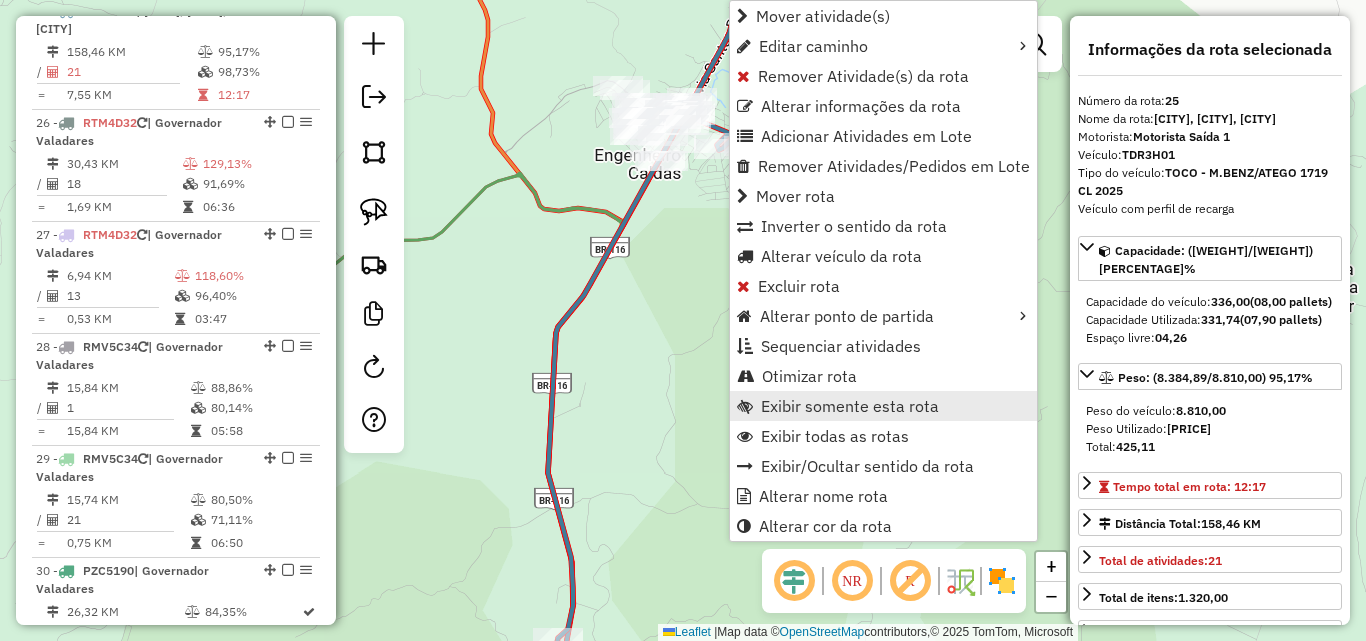 click on "Exibir somente esta rota" at bounding box center (850, 406) 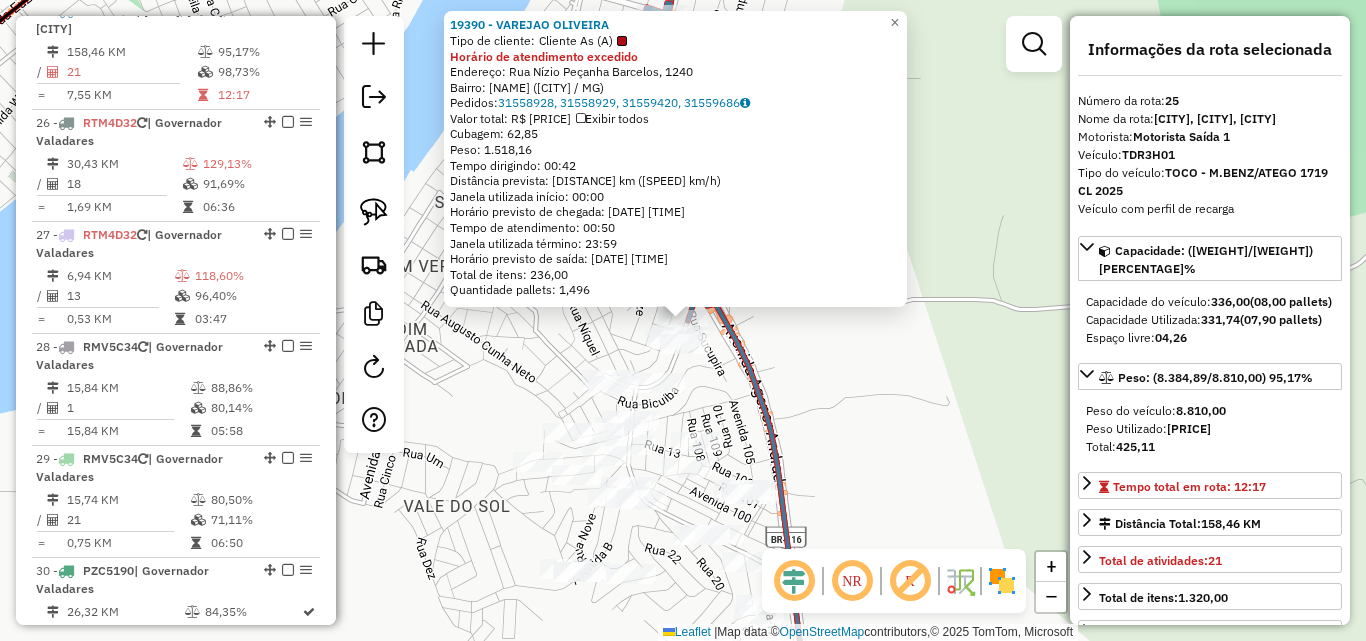 click on "[NUMBER] - [FIRST] [LAST]  Tipo de cliente:   Cliente As (A)  Horário de atendimento excedido  Endereço: Rua [LAST] [LAST], [NUMBER]   Bairro: [NAME] ([CITY] / MG)   Pedidos:  [NUMBER], [NUMBER], [NUMBER], [NUMBER]   Valor total: R$ [PRICE]   Exibir todos   Cubagem: [NUMBER]  Peso: [NUMBER]  Tempo dirigindo: [TIME]   Distância prevista: [NUMBER] km ([NUMBER] km/h)   Janela utilizada início: [TIME]   Horário previsto de chegada: [DATE] [TIME]   Tempo de atendimento: [TIME]   Janela utilizada término: [TIME]   Horário previsto de saída: [DATE] [TIME]   Total de itens: [NUMBER]   Quantidade pallets: [NUMBER]  × Janela de atendimento Grade de atendimento Capacidade Transportadoras Veículos Cliente Pedidos  Rotas Selecione os dias de semana para filtrar as janelas de atendimento  Seg   Ter   Qua   Qui   Sex   Sáb   Dom  Informe o período da janela de atendimento: De: Até:  Filtrar exatamente a janela do cliente  Considerar janela de atendimento padrão   Seg   Ter   Qua   Qui   Sex   Sáb" 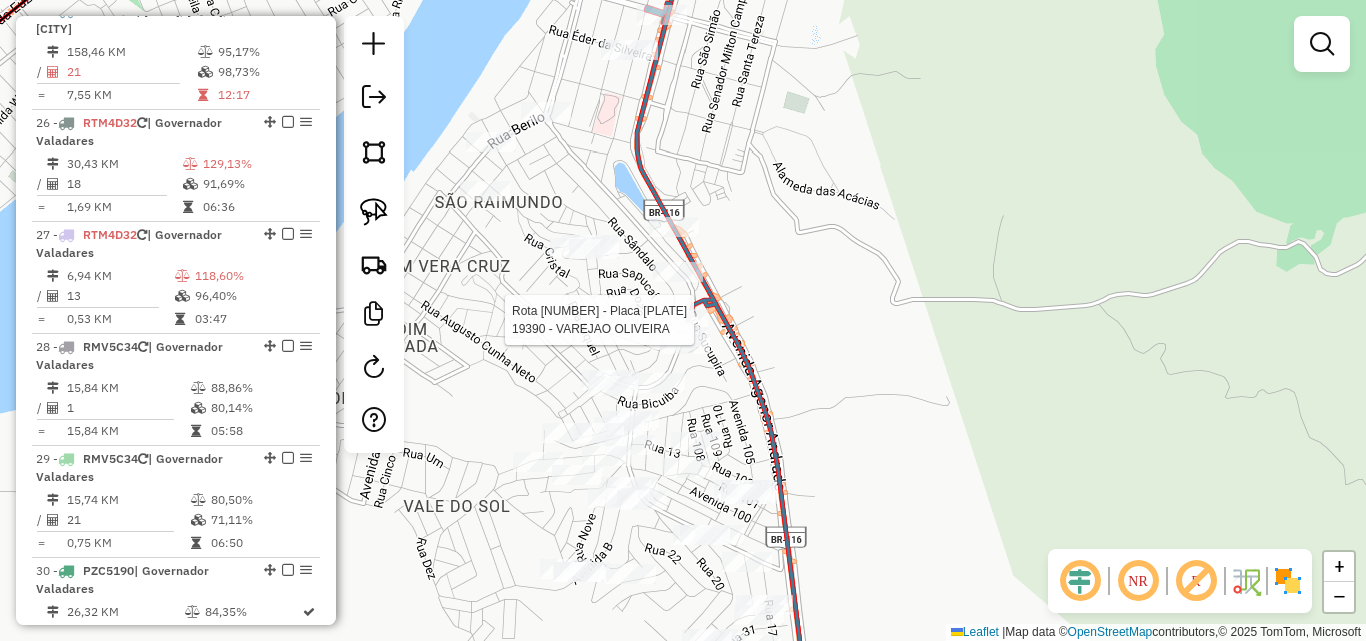 select on "**********" 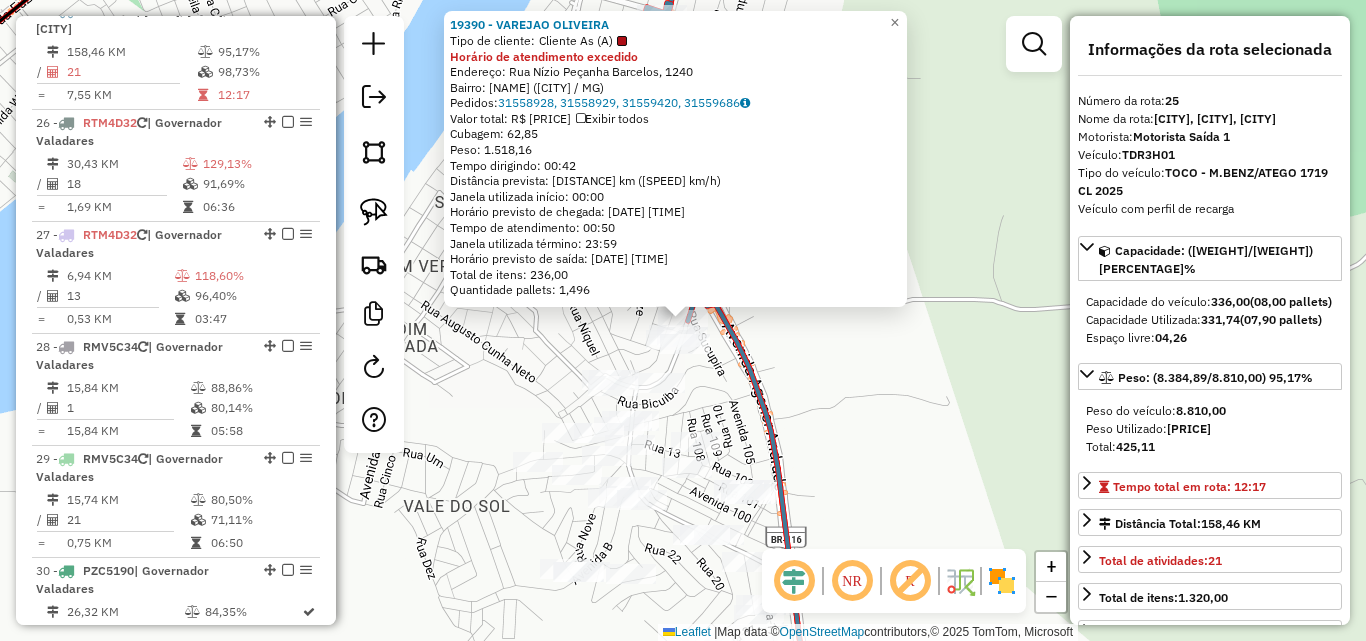click on "[NUMBER] - [FIRST] [LAST]  Tipo de cliente:   Cliente As (A)  Horário de atendimento excedido  Endereço: Rua [LAST] [LAST], [NUMBER]   Bairro: [NAME] ([CITY] / MG)   Pedidos:  [NUMBER], [NUMBER], [NUMBER], [NUMBER]   Valor total: R$ [PRICE]   Exibir todos   Cubagem: [NUMBER]  Peso: [NUMBER]  Tempo dirigindo: [TIME]   Distância prevista: [NUMBER] km ([NUMBER] km/h)   Janela utilizada início: [TIME]   Horário previsto de chegada: [DATE] [TIME]   Tempo de atendimento: [TIME]   Janela utilizada término: [TIME]   Horário previsto de saída: [DATE] [TIME]   Total de itens: [NUMBER]   Quantidade pallets: [NUMBER]  × Janela de atendimento Grade de atendimento Capacidade Transportadoras Veículos Cliente Pedidos  Rotas Selecione os dias de semana para filtrar as janelas de atendimento  Seg   Ter   Qua   Qui   Sex   Sáb   Dom  Informe o período da janela de atendimento: De: Até:  Filtrar exatamente a janela do cliente  Considerar janela de atendimento padrão   Seg   Ter   Qua   Qui   Sex   Sáb" 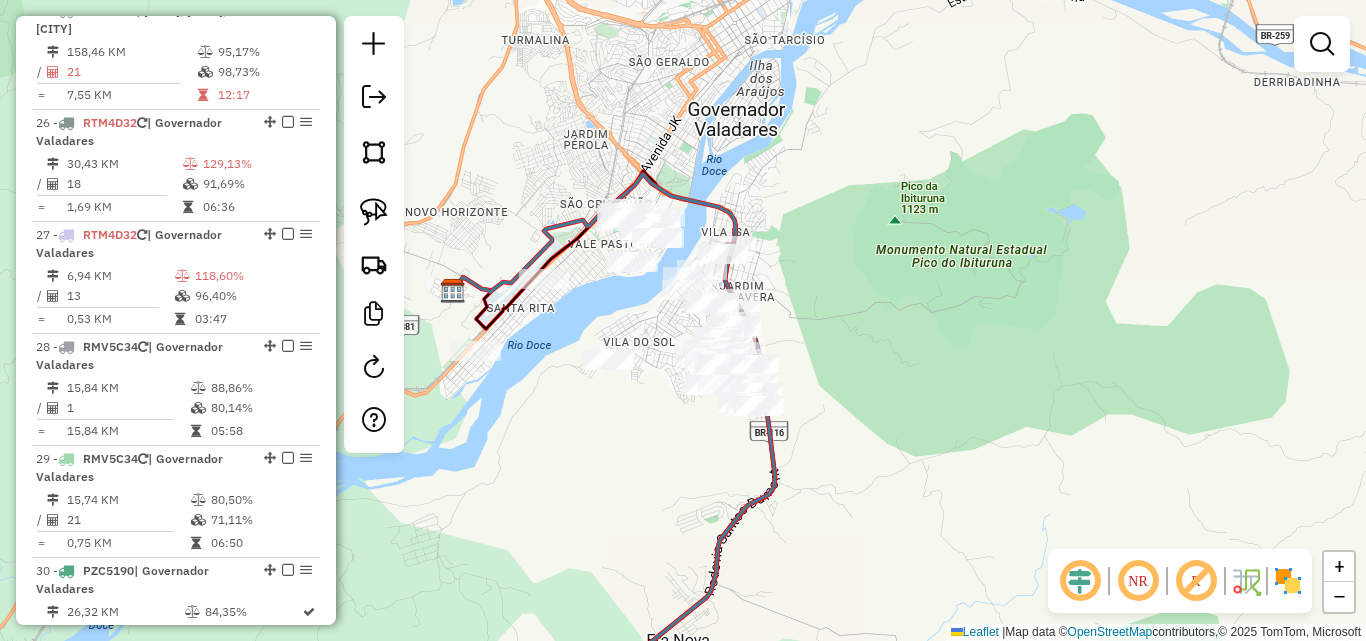 click on "Janela de atendimento Grade de atendimento Capacidade Transportadoras Veículos Cliente Pedidos  Rotas Selecione os dias de semana para filtrar as janelas de atendimento  Seg   Ter   Qua   Qui   Sex   Sáb   Dom  Informe o período da janela de atendimento: De: Até:  Filtrar exatamente a janela do cliente  Considerar janela de atendimento padrão  Selecione os dias de semana para filtrar as grades de atendimento  Seg   Ter   Qua   Qui   Sex   Sáb   Dom   Considerar clientes sem dia de atendimento cadastrado  Clientes fora do dia de atendimento selecionado Filtrar as atividades entre os valores definidos abaixo:  Peso mínimo:   Peso máximo:   Cubagem mínima:   Cubagem máxima:   De:   Até:  Filtrar as atividades entre o tempo de atendimento definido abaixo:  De:   Até:   Considerar capacidade total dos clientes não roteirizados Transportadora: Selecione um ou mais itens Tipo de veículo: Selecione um ou mais itens Veículo: Selecione um ou mais itens Motorista: Selecione um ou mais itens Nome: Rótulo:" 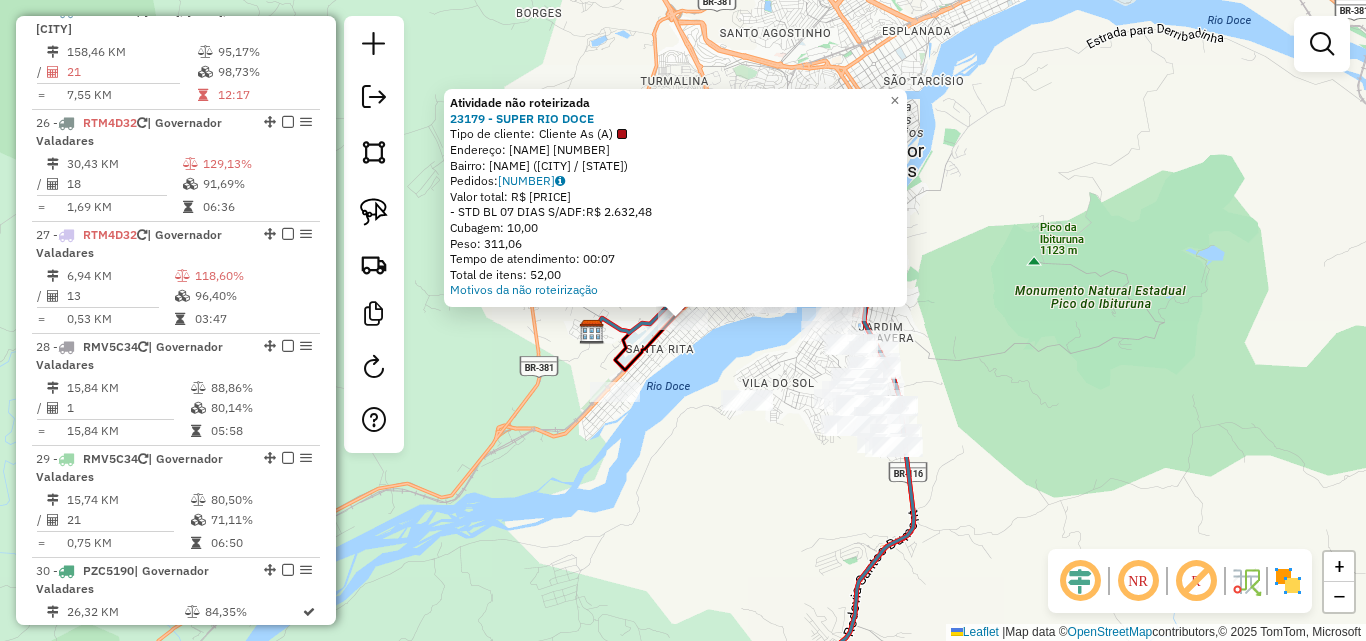 click on "Atividade não roteirizada [NUMBER] - [BUSINESS_NAME]  Tipo de cliente:   Cliente As (A)   Endereço:  [STREET] [NUMBER]   Bairro: [CITY] ([CITY] / [STATE])   Pedidos:  [NUMBER]   Valor total: R$ [AMOUNT]   - STD BL 07 DIAS S/ADF:  R$ [AMOUNT]   Cubagem: [CUBAGE]   Peso: [WEIGHT]   Tempo de atendimento: [TIME]   Total de itens: [ITEMS]  Motivos da não roteirização × Janela de atendimento Grade de atendimento Capacidade Transportadoras Veículos Cliente Pedidos  Rotas Selecione os dias de semana para filtrar as janelas de atendimento  Seg   Ter   Qua   Qui   Sex   Sáb   Dom  Informe o período da janela de atendimento: De: Até:  Filtrar exatamente a janela do cliente  Considerar janela de atendimento padrão  Selecione os dias de semana para filtrar as grades de atendimento  Seg   Ter   Qua   Qui   Sex   Sáb   Dom   Considerar clientes sem dia de atendimento cadastrado  Clientes fora do dia de atendimento selecionado Filtrar as atividades entre os valores definidos abaixo:  Peso mínimo:   De:   De:" 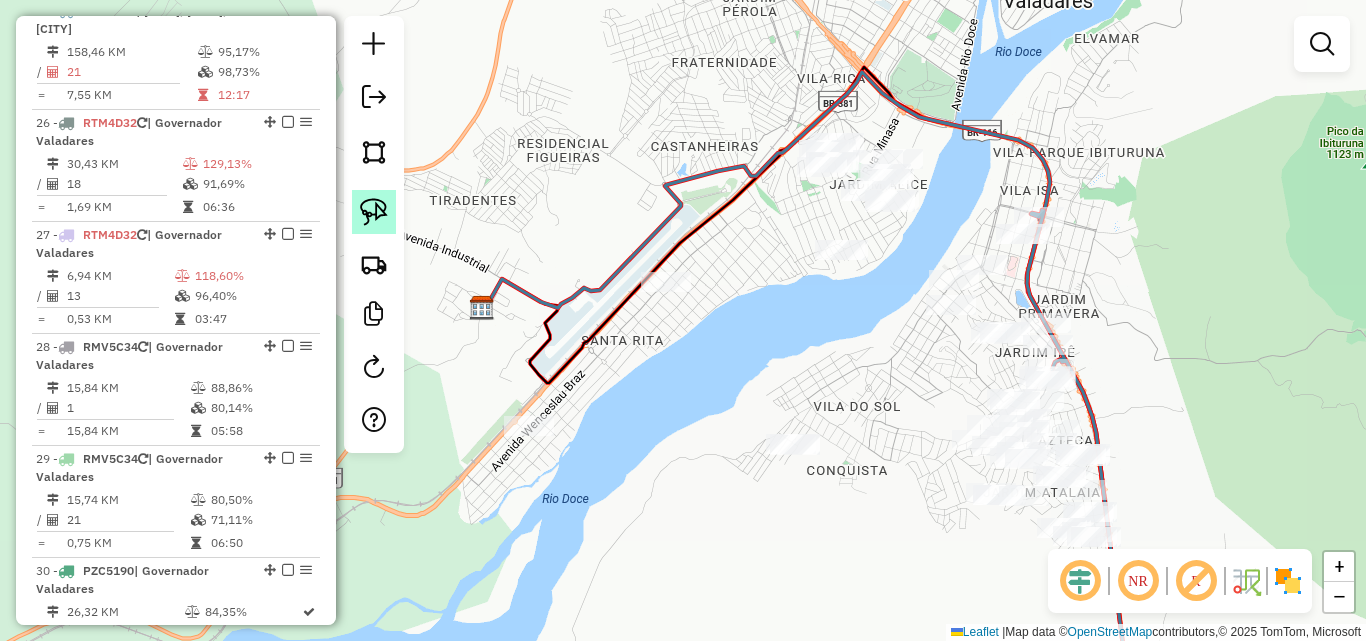 drag, startPoint x: 383, startPoint y: 226, endPoint x: 407, endPoint y: 226, distance: 24 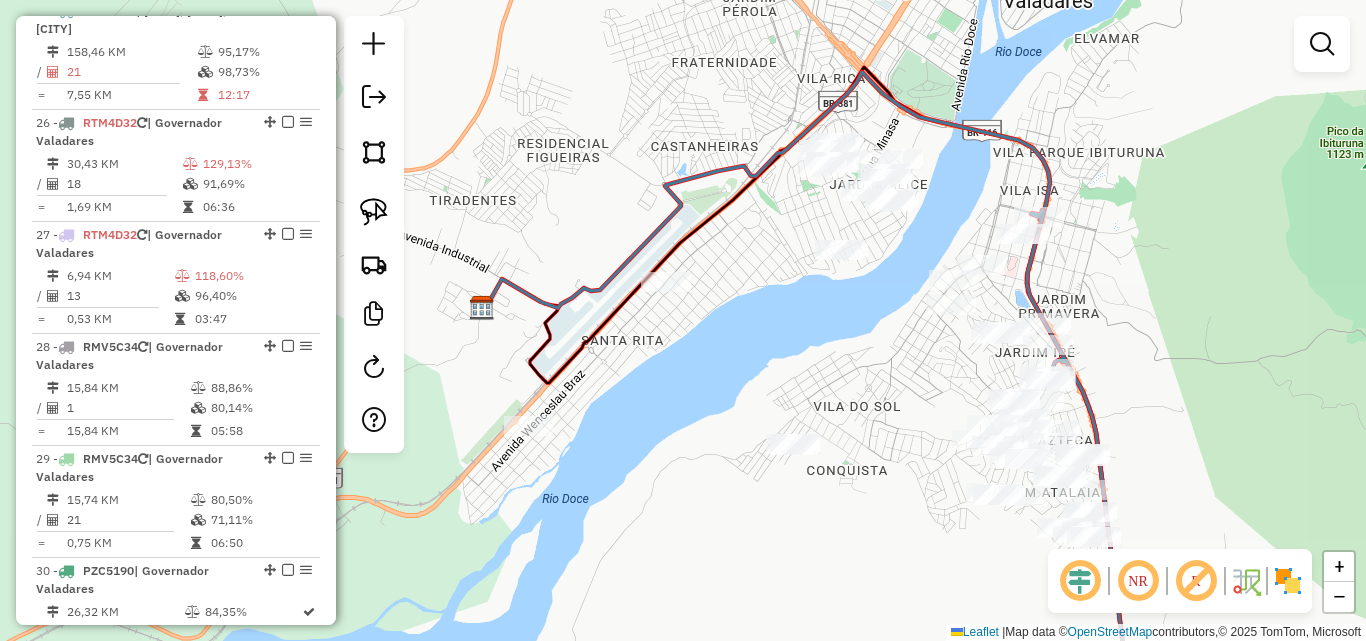 click 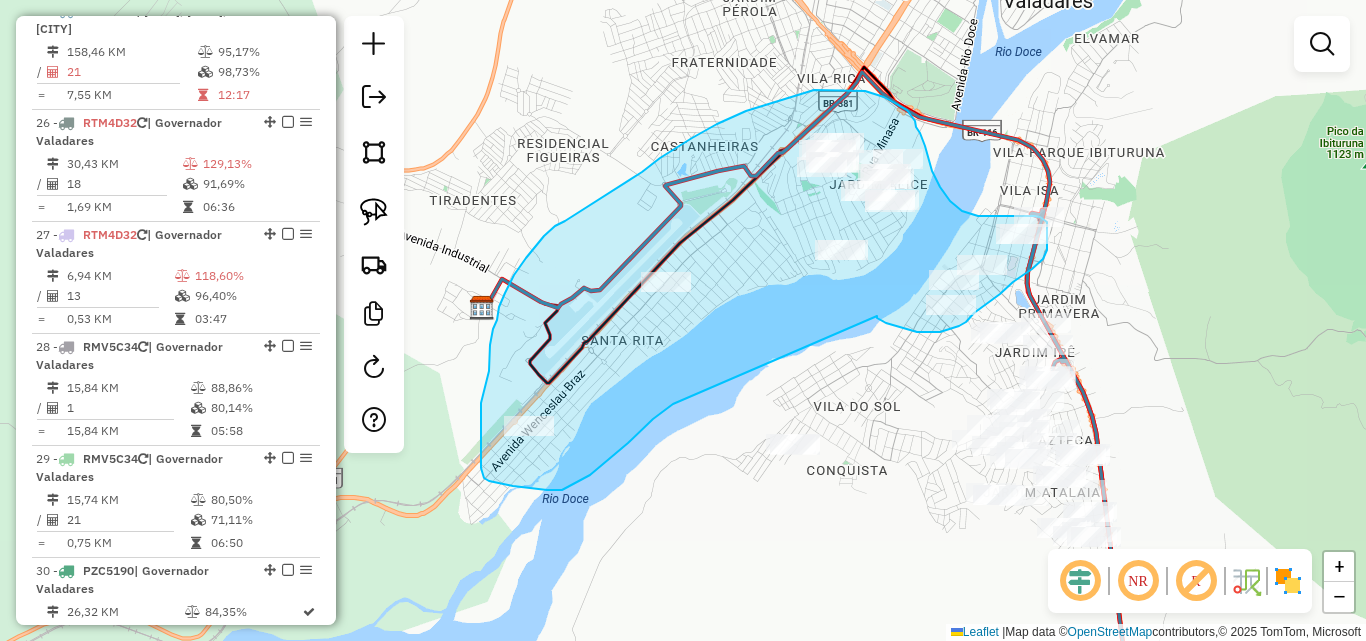 drag, startPoint x: 877, startPoint y: 316, endPoint x: 673, endPoint y: 404, distance: 222.17111 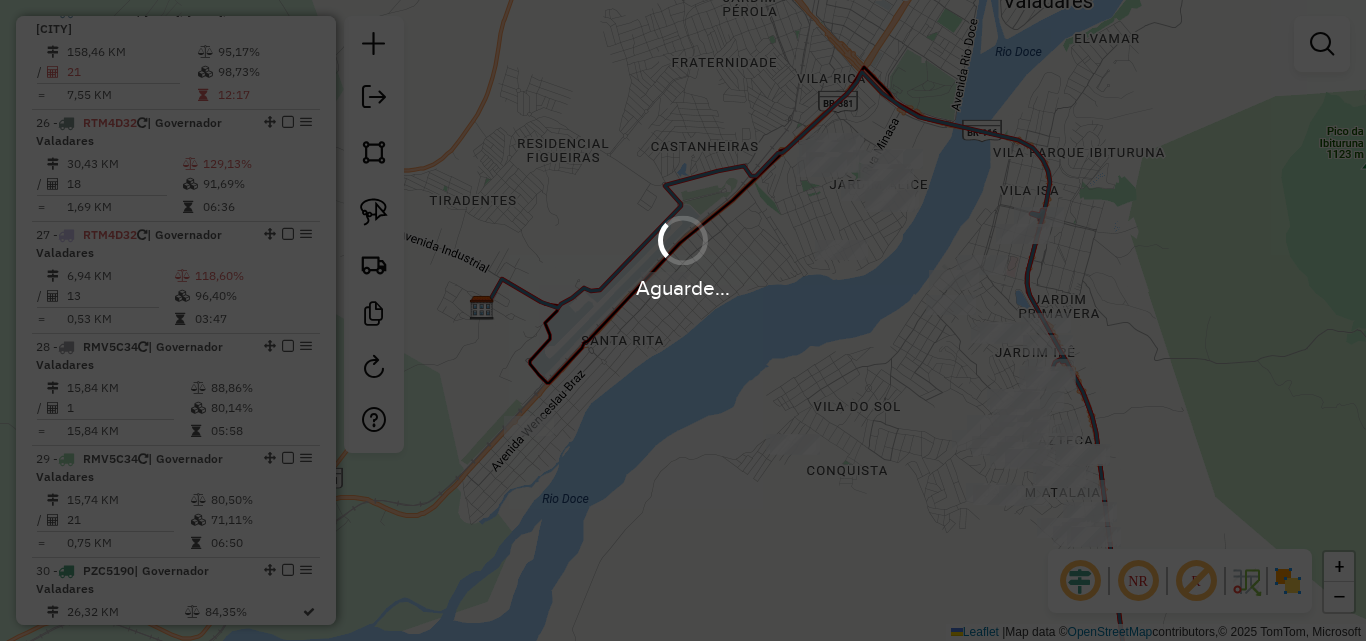 click on "Aguarde..." at bounding box center (683, 320) 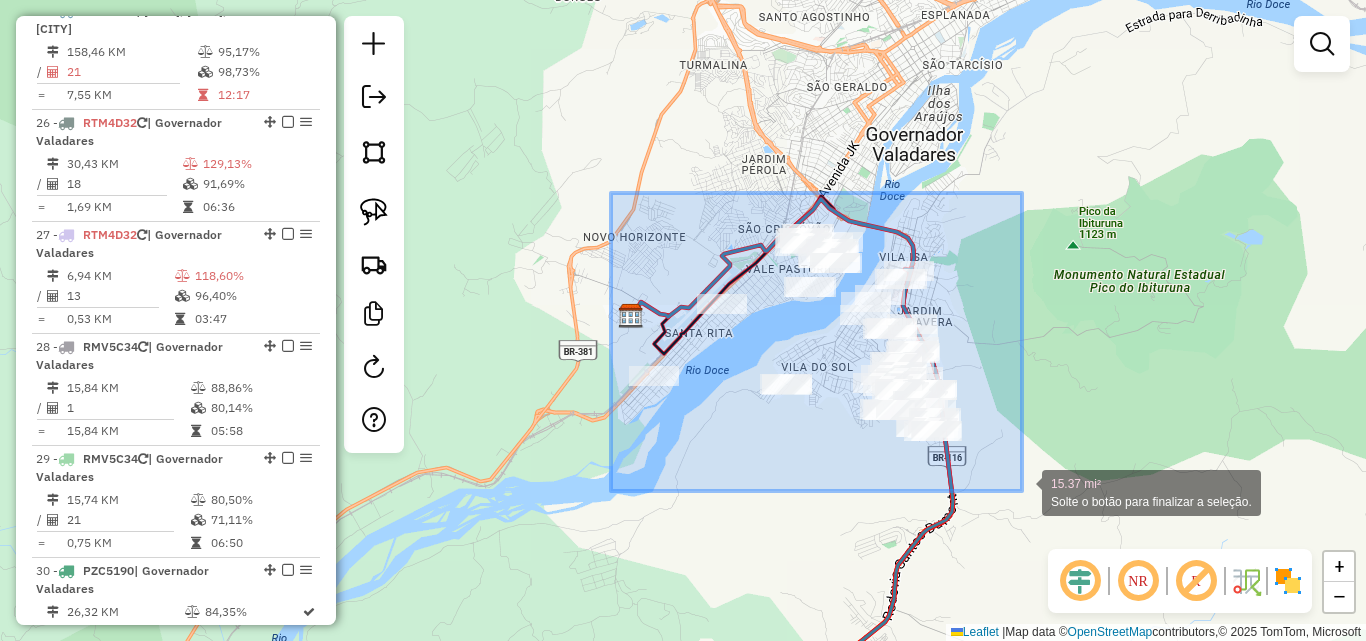 drag, startPoint x: 611, startPoint y: 193, endPoint x: 1022, endPoint y: 491, distance: 507.66623 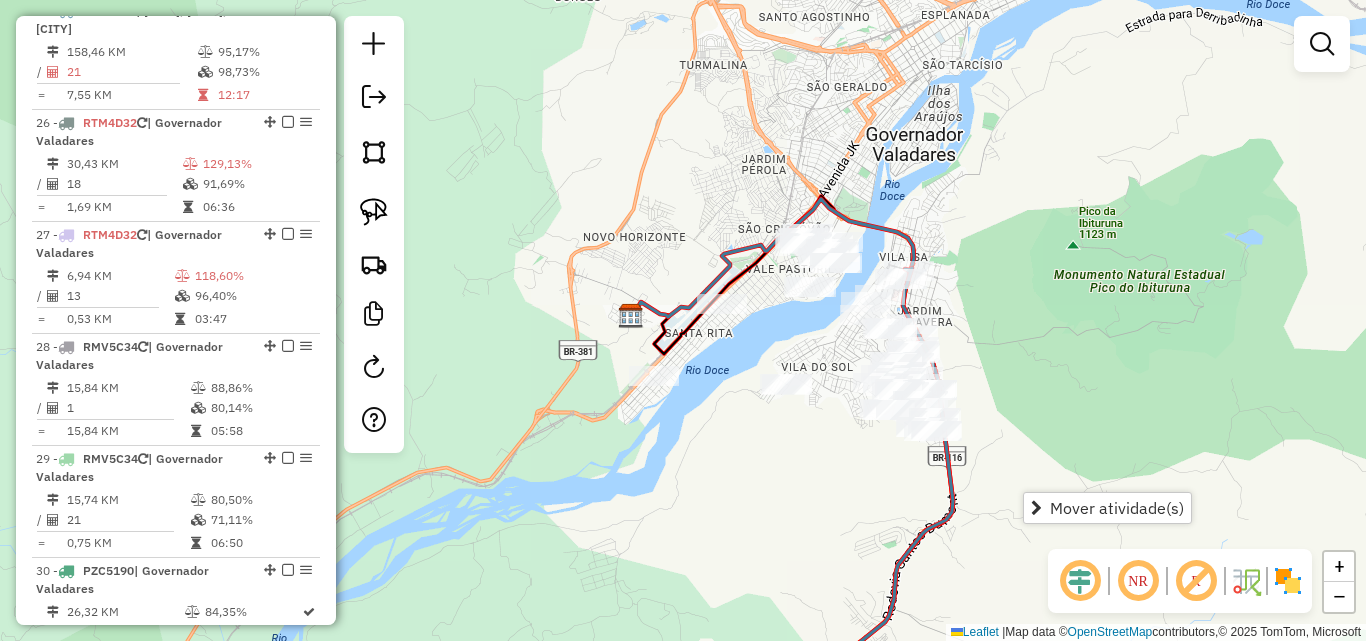 click on "Janela de atendimento Grade de atendimento Capacidade Transportadoras Veículos Cliente Pedidos  Rotas Selecione os dias de semana para filtrar as janelas de atendimento  Seg   Ter   Qua   Qui   Sex   Sáb   Dom  Informe o período da janela de atendimento: De: Até:  Filtrar exatamente a janela do cliente  Considerar janela de atendimento padrão  Selecione os dias de semana para filtrar as grades de atendimento  Seg   Ter   Qua   Qui   Sex   Sáb   Dom   Considerar clientes sem dia de atendimento cadastrado  Clientes fora do dia de atendimento selecionado Filtrar as atividades entre os valores definidos abaixo:  Peso mínimo:   Peso máximo:   Cubagem mínima:   Cubagem máxima:   De:   Até:  Filtrar as atividades entre o tempo de atendimento definido abaixo:  De:   Até:   Considerar capacidade total dos clientes não roteirizados Transportadora: Selecione um ou mais itens Tipo de veículo: Selecione um ou mais itens Veículo: Selecione um ou mais itens Motorista: Selecione um ou mais itens Nome: Rótulo:" 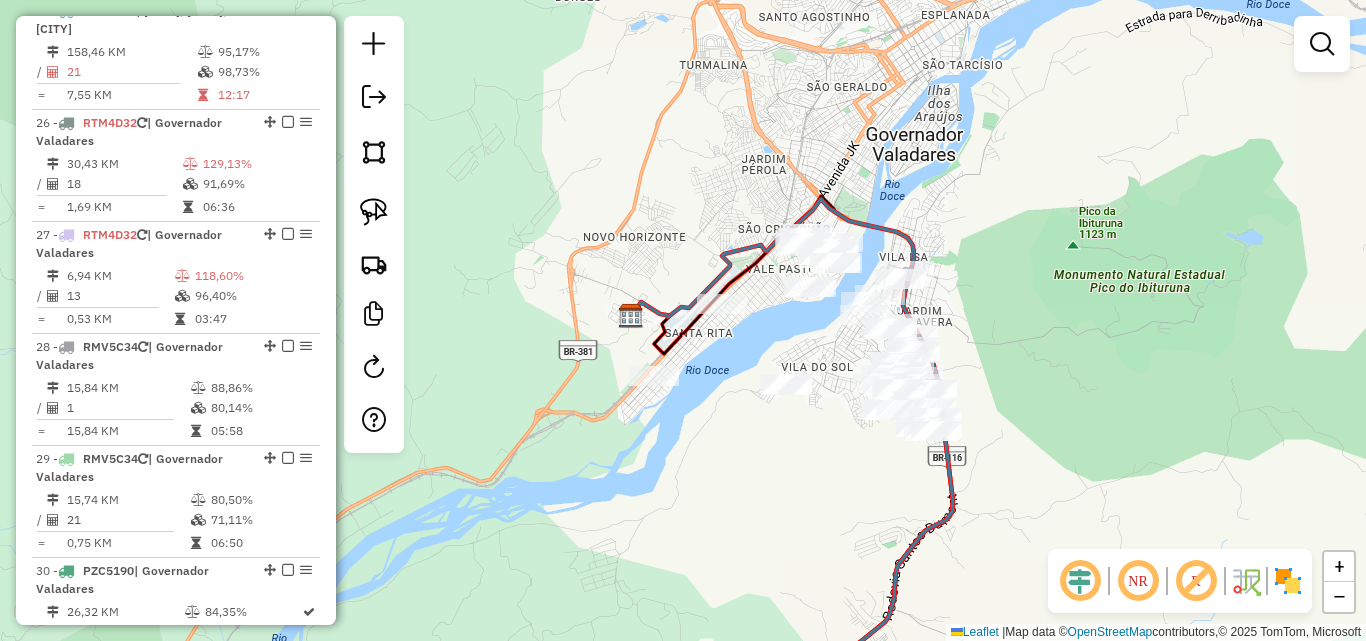 click on "Janela de atendimento Grade de atendimento Capacidade Transportadoras Veículos Cliente Pedidos  Rotas Selecione os dias de semana para filtrar as janelas de atendimento  Seg   Ter   Qua   Qui   Sex   Sáb   Dom  Informe o período da janela de atendimento: De: Até:  Filtrar exatamente a janela do cliente  Considerar janela de atendimento padrão  Selecione os dias de semana para filtrar as grades de atendimento  Seg   Ter   Qua   Qui   Sex   Sáb   Dom   Considerar clientes sem dia de atendimento cadastrado  Clientes fora do dia de atendimento selecionado Filtrar as atividades entre os valores definidos abaixo:  Peso mínimo:   Peso máximo:   Cubagem mínima:   Cubagem máxima:   De:   Até:  Filtrar as atividades entre o tempo de atendimento definido abaixo:  De:   Até:   Considerar capacidade total dos clientes não roteirizados Transportadora: Selecione um ou mais itens Tipo de veículo: Selecione um ou mais itens Veículo: Selecione um ou mais itens Motorista: Selecione um ou mais itens Nome: Rótulo:" 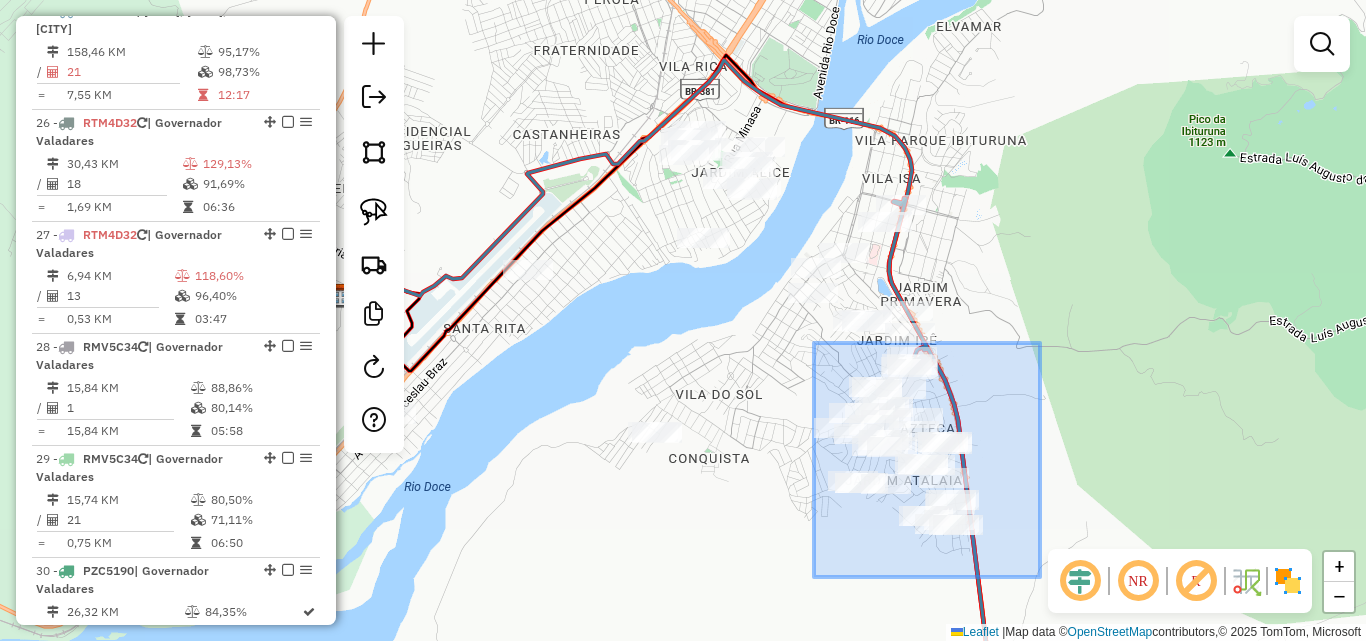drag, startPoint x: 814, startPoint y: 343, endPoint x: 1041, endPoint y: 578, distance: 326.7323 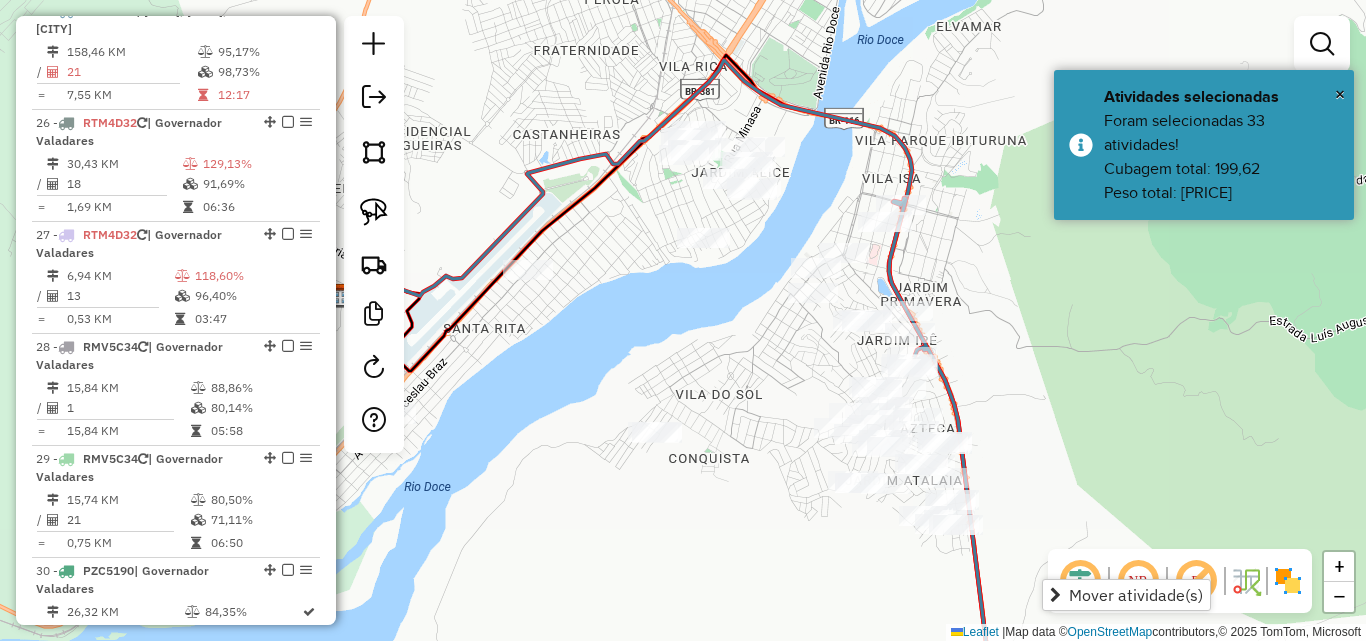 click on "Janela de atendimento Grade de atendimento Capacidade Transportadoras Veículos Cliente Pedidos  Rotas Selecione os dias de semana para filtrar as janelas de atendimento  Seg   Ter   Qua   Qui   Sex   Sáb   Dom  Informe o período da janela de atendimento: De: Até:  Filtrar exatamente a janela do cliente  Considerar janela de atendimento padrão  Selecione os dias de semana para filtrar as grades de atendimento  Seg   Ter   Qua   Qui   Sex   Sáb   Dom   Considerar clientes sem dia de atendimento cadastrado  Clientes fora do dia de atendimento selecionado Filtrar as atividades entre os valores definidos abaixo:  Peso mínimo:   Peso máximo:   Cubagem mínima:   Cubagem máxima:   De:   Até:  Filtrar as atividades entre o tempo de atendimento definido abaixo:  De:   Até:   Considerar capacidade total dos clientes não roteirizados Transportadora: Selecione um ou mais itens Tipo de veículo: Selecione um ou mais itens Veículo: Selecione um ou mais itens Motorista: Selecione um ou mais itens Nome: Rótulo:" 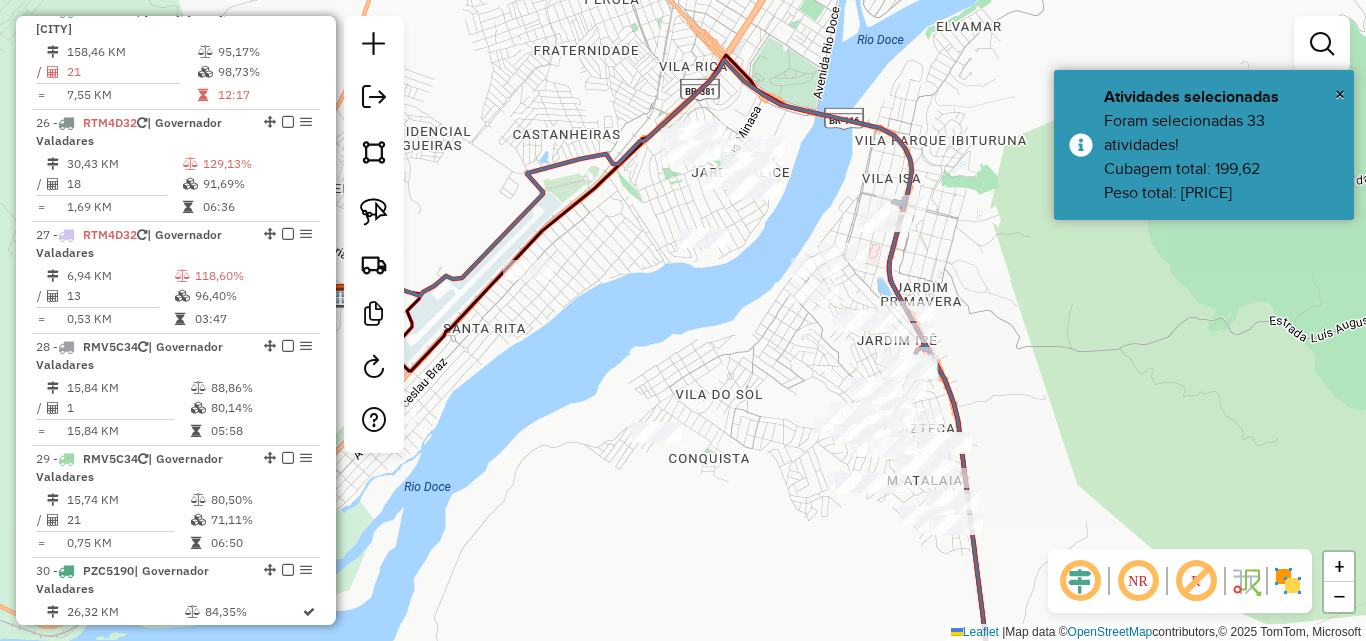 click on "Janela de atendimento Grade de atendimento Capacidade Transportadoras Veículos Cliente Pedidos  Rotas Selecione os dias de semana para filtrar as janelas de atendimento  Seg   Ter   Qua   Qui   Sex   Sáb   Dom  Informe o período da janela de atendimento: De: Até:  Filtrar exatamente a janela do cliente  Considerar janela de atendimento padrão  Selecione os dias de semana para filtrar as grades de atendimento  Seg   Ter   Qua   Qui   Sex   Sáb   Dom   Considerar clientes sem dia de atendimento cadastrado  Clientes fora do dia de atendimento selecionado Filtrar as atividades entre os valores definidos abaixo:  Peso mínimo:   Peso máximo:   Cubagem mínima:   Cubagem máxima:   De:   Até:  Filtrar as atividades entre o tempo de atendimento definido abaixo:  De:   Até:   Considerar capacidade total dos clientes não roteirizados Transportadora: Selecione um ou mais itens Tipo de veículo: Selecione um ou mais itens Veículo: Selecione um ou mais itens Motorista: Selecione um ou mais itens Nome: Rótulo:" 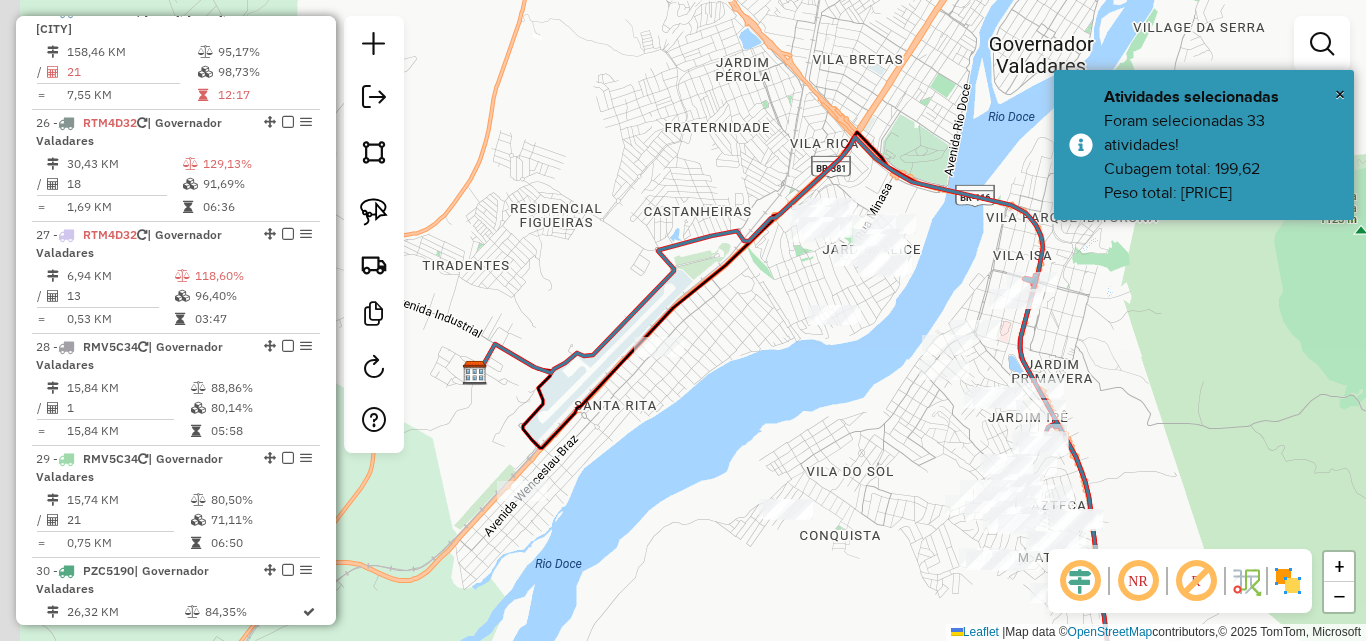 drag, startPoint x: 688, startPoint y: 323, endPoint x: 819, endPoint y: 400, distance: 151.95393 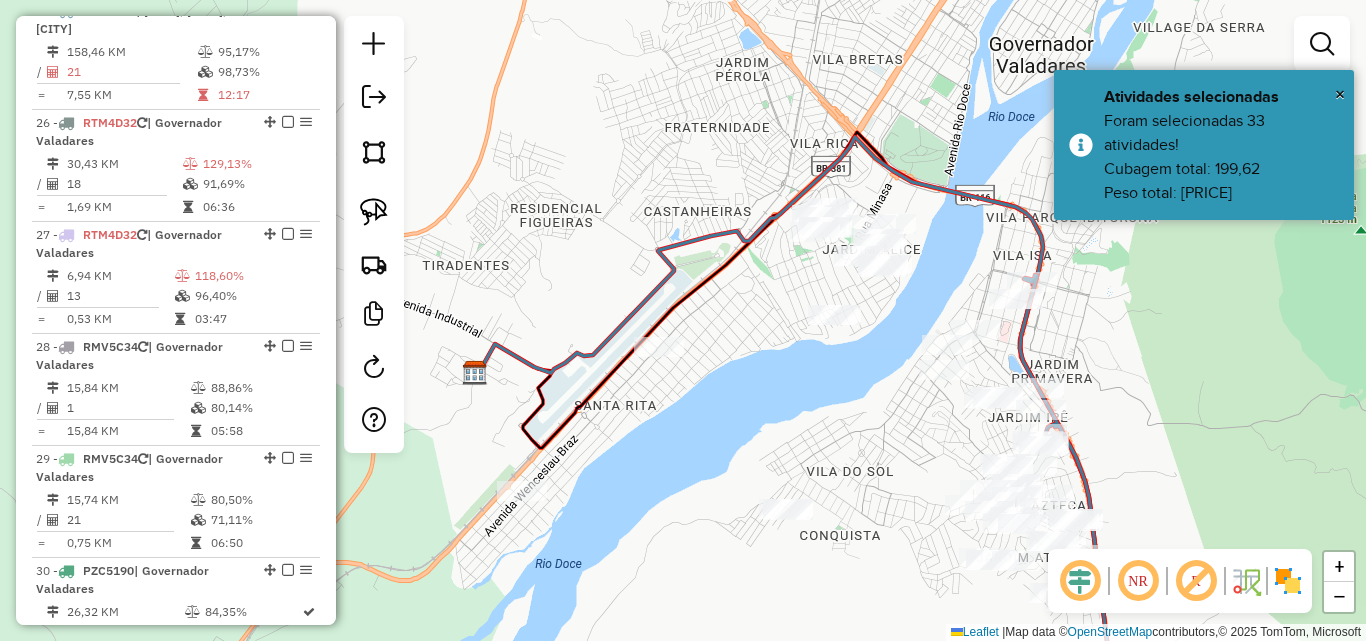 drag, startPoint x: 649, startPoint y: 257, endPoint x: 716, endPoint y: 284, distance: 72.235725 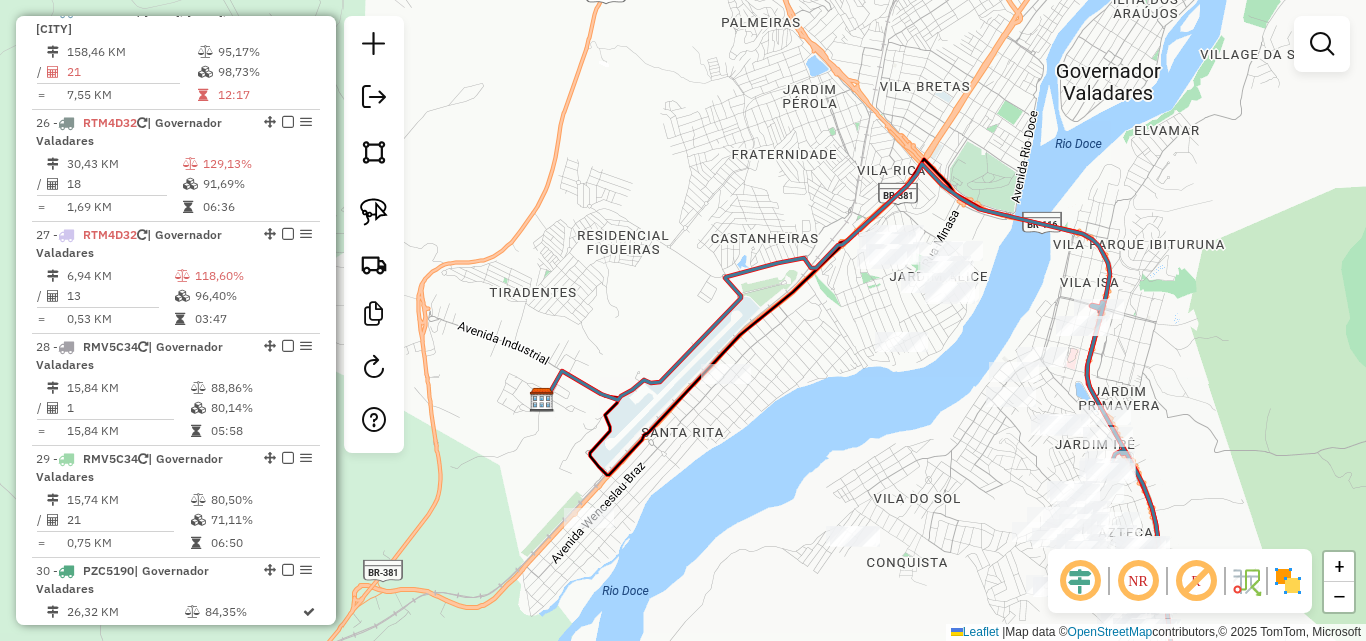 click on "Janela de atendimento Grade de atendimento Capacidade Transportadoras Veículos Cliente Pedidos  Rotas Selecione os dias de semana para filtrar as janelas de atendimento  Seg   Ter   Qua   Qui   Sex   Sáb   Dom  Informe o período da janela de atendimento: De: Até:  Filtrar exatamente a janela do cliente  Considerar janela de atendimento padrão  Selecione os dias de semana para filtrar as grades de atendimento  Seg   Ter   Qua   Qui   Sex   Sáb   Dom   Considerar clientes sem dia de atendimento cadastrado  Clientes fora do dia de atendimento selecionado Filtrar as atividades entre os valores definidos abaixo:  Peso mínimo:   Peso máximo:   Cubagem mínima:   Cubagem máxima:   De:   Até:  Filtrar as atividades entre o tempo de atendimento definido abaixo:  De:   Até:   Considerar capacidade total dos clientes não roteirizados Transportadora: Selecione um ou mais itens Tipo de veículo: Selecione um ou mais itens Veículo: Selecione um ou mais itens Motorista: Selecione um ou mais itens Nome: Rótulo:" 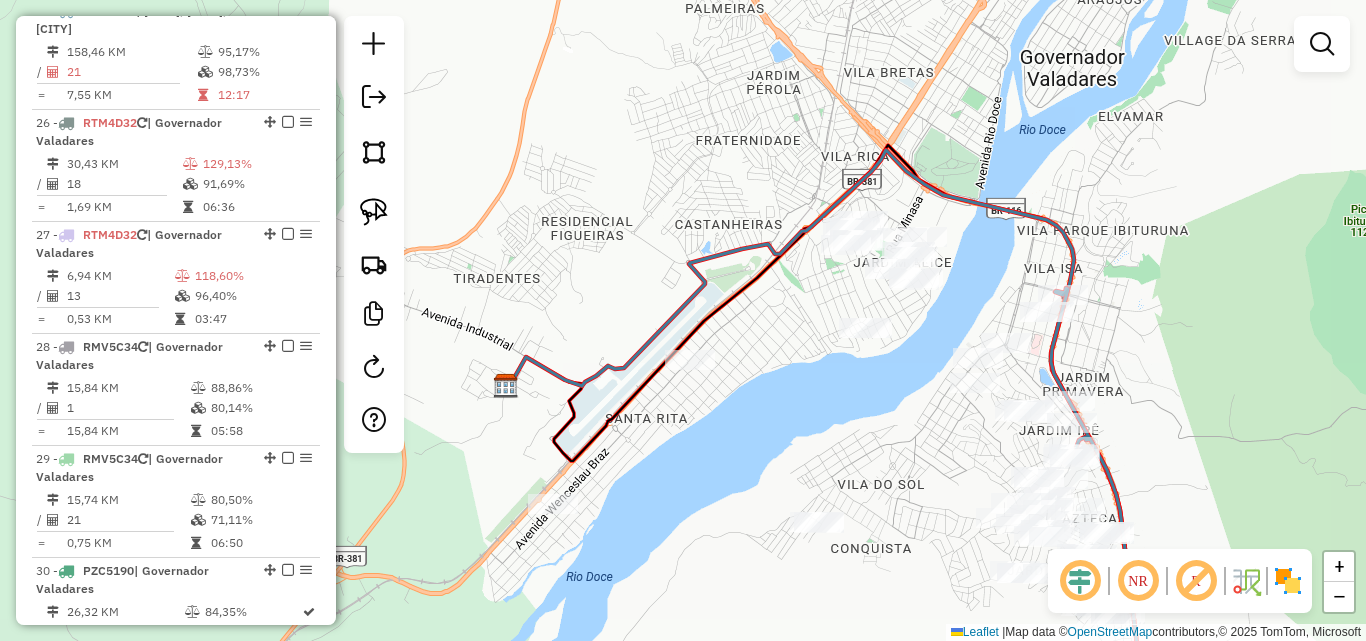 drag, startPoint x: 772, startPoint y: 197, endPoint x: 671, endPoint y: 150, distance: 111.40018 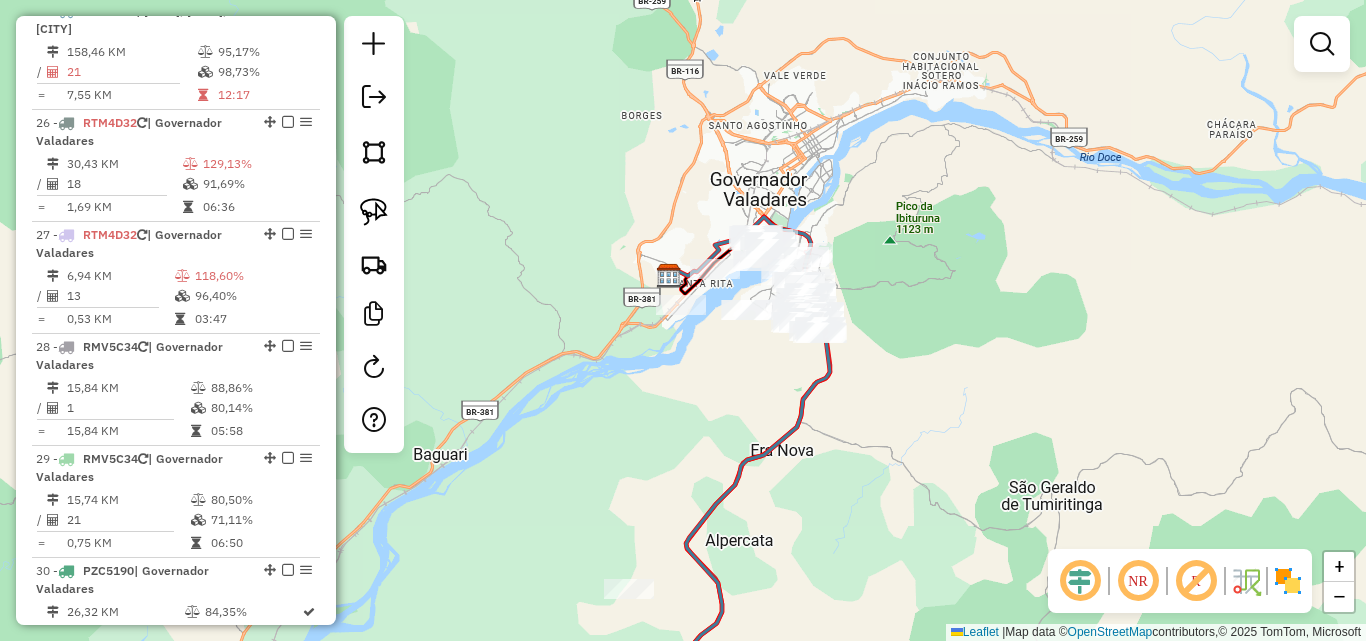drag, startPoint x: 975, startPoint y: 183, endPoint x: 936, endPoint y: 316, distance: 138.60014 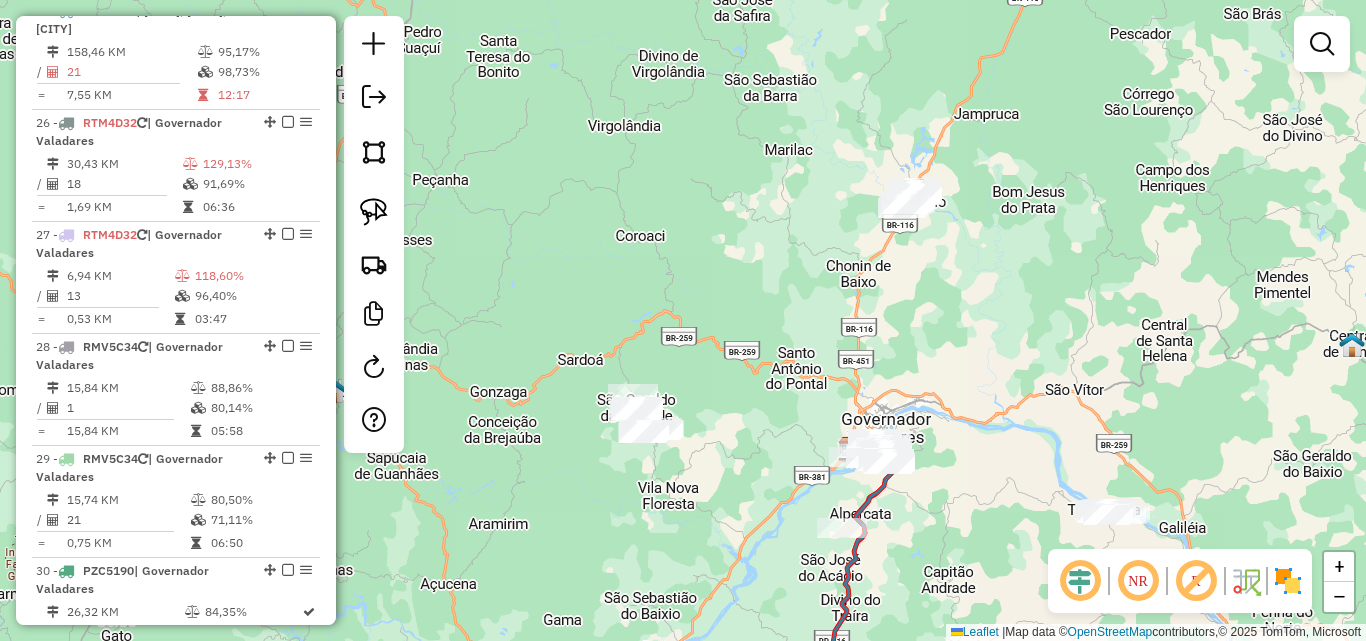 drag, startPoint x: 948, startPoint y: 223, endPoint x: 933, endPoint y: 389, distance: 166.67633 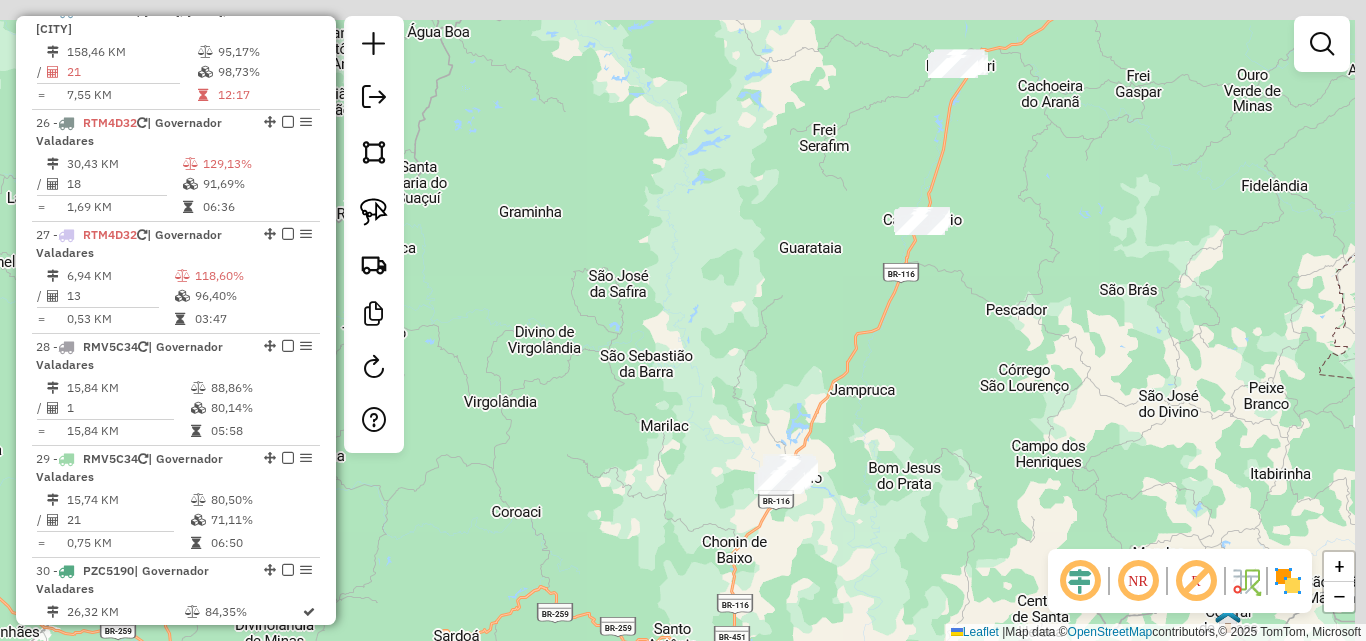 drag, startPoint x: 996, startPoint y: 202, endPoint x: 877, endPoint y: 459, distance: 283.2137 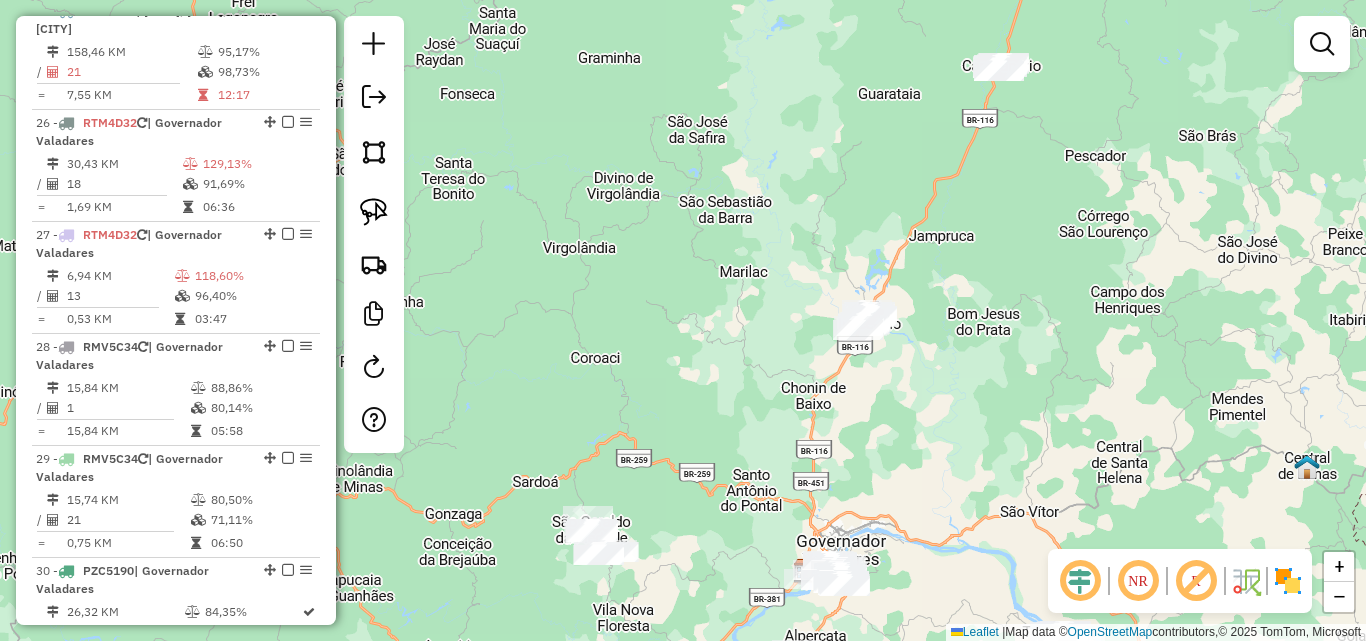 drag, startPoint x: 868, startPoint y: 468, endPoint x: 966, endPoint y: 265, distance: 225.41739 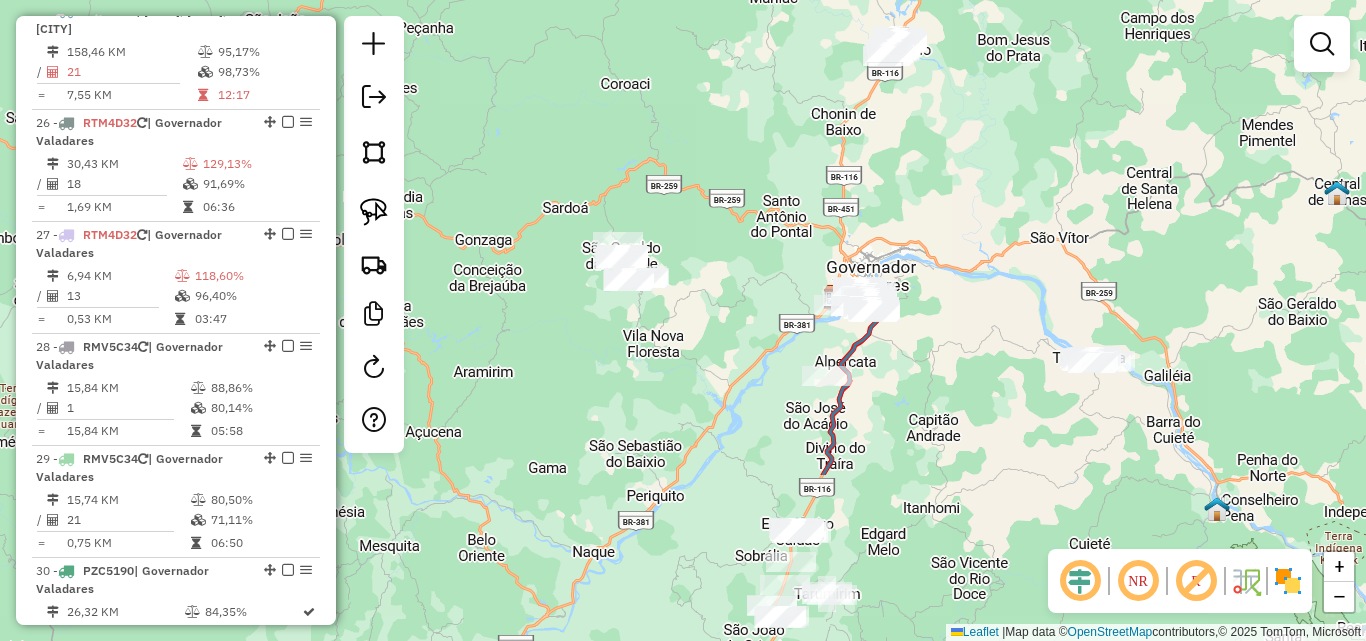 drag, startPoint x: 742, startPoint y: 336, endPoint x: 760, endPoint y: 166, distance: 170.95029 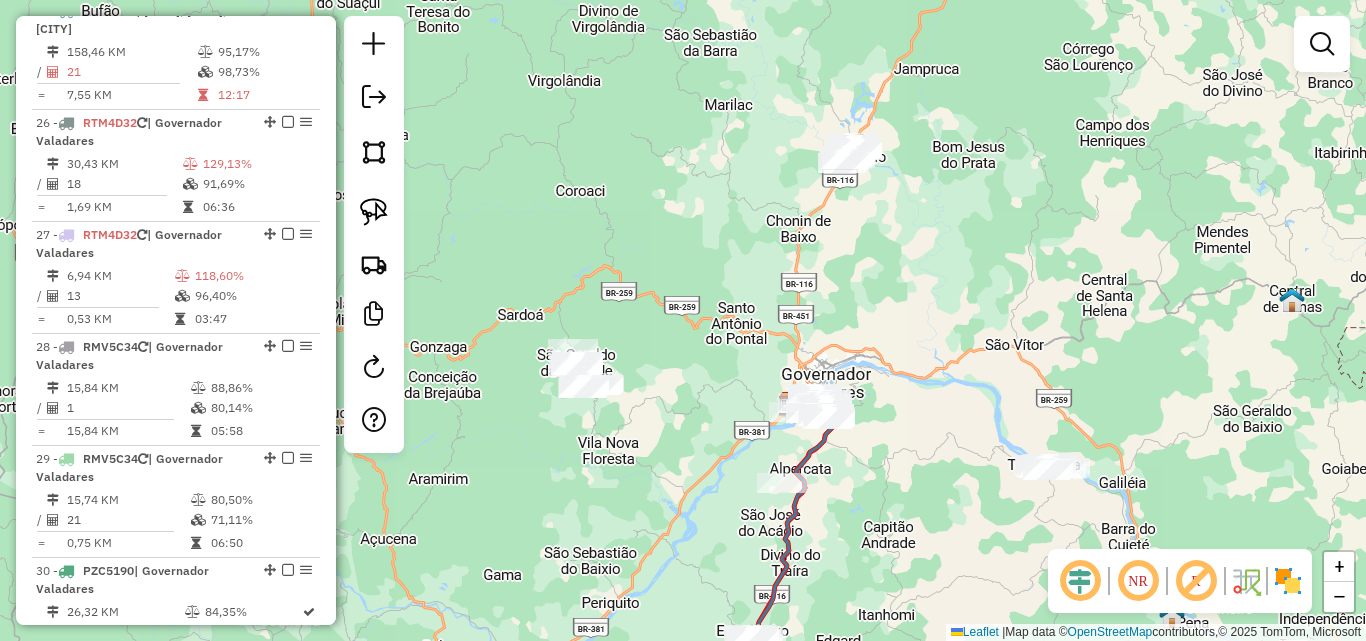 drag, startPoint x: 1004, startPoint y: 204, endPoint x: 883, endPoint y: 458, distance: 281.34854 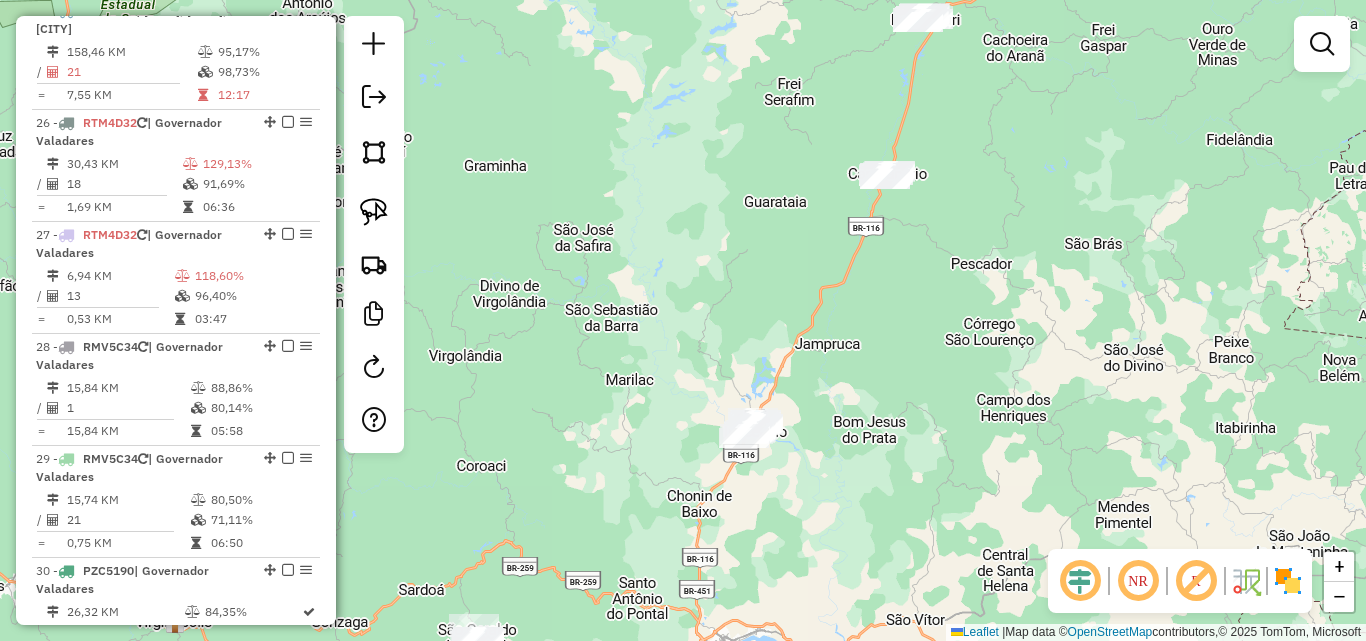 drag, startPoint x: 921, startPoint y: 271, endPoint x: 889, endPoint y: 403, distance: 135.82341 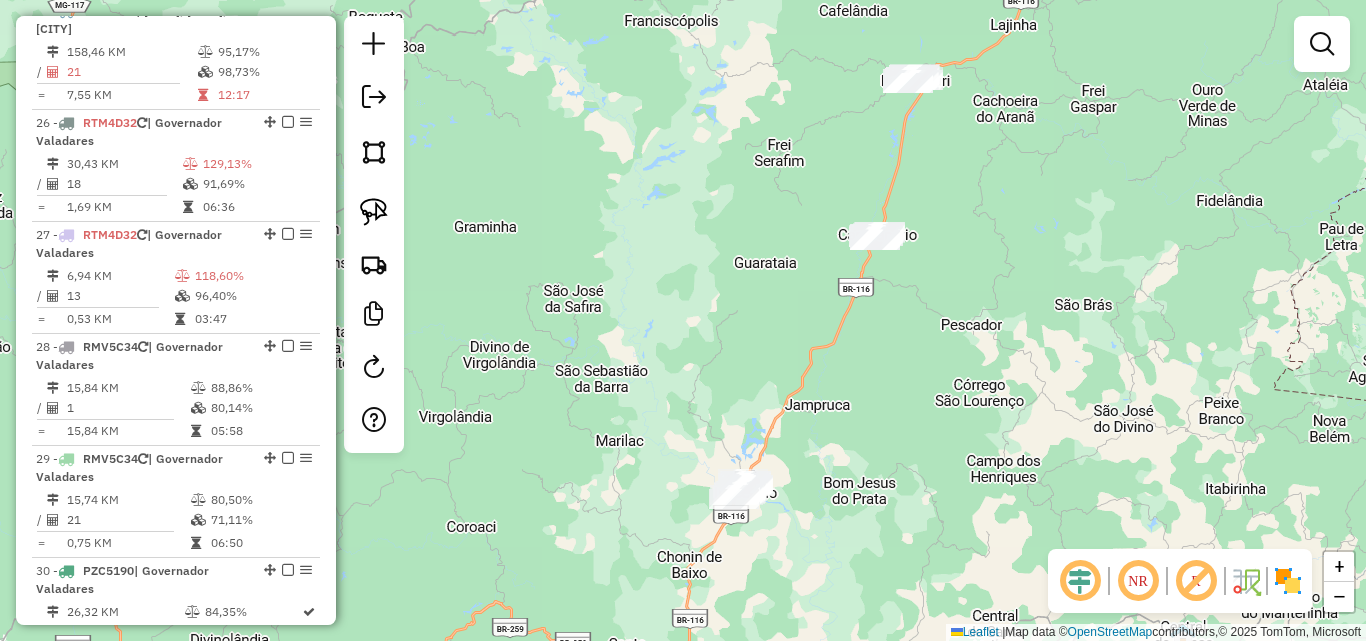 drag, startPoint x: 900, startPoint y: 289, endPoint x: 894, endPoint y: 342, distance: 53.338543 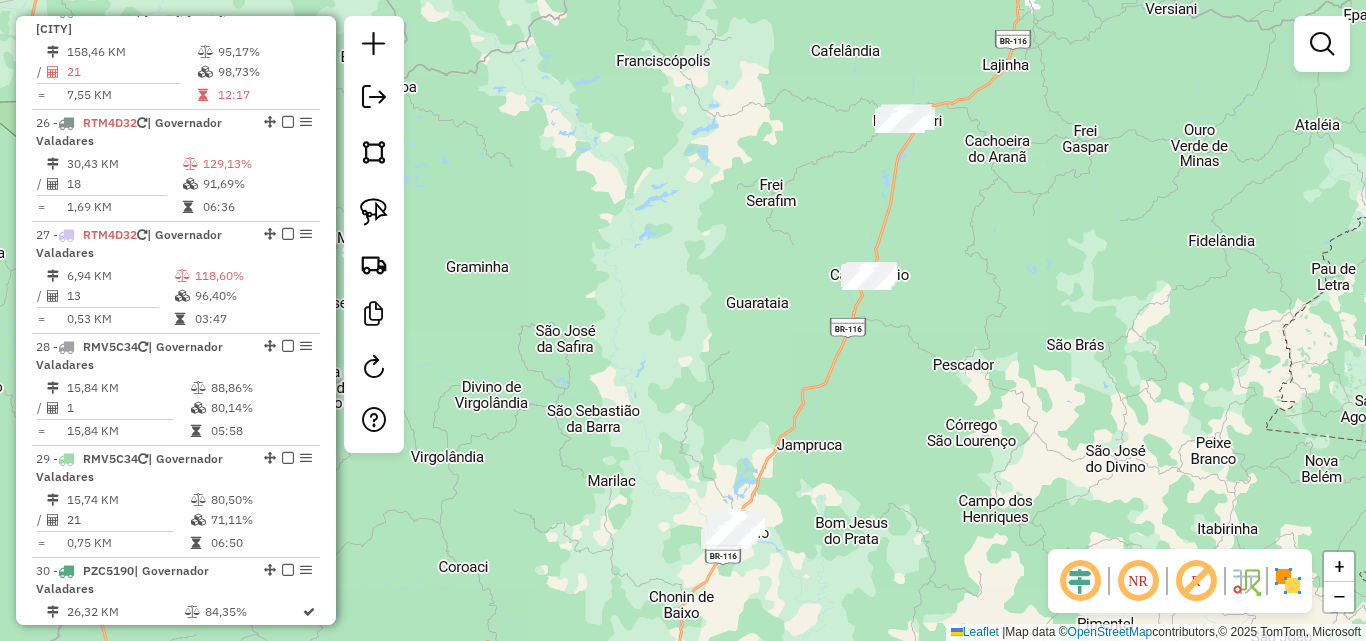 drag, startPoint x: 681, startPoint y: 429, endPoint x: 694, endPoint y: 320, distance: 109.77249 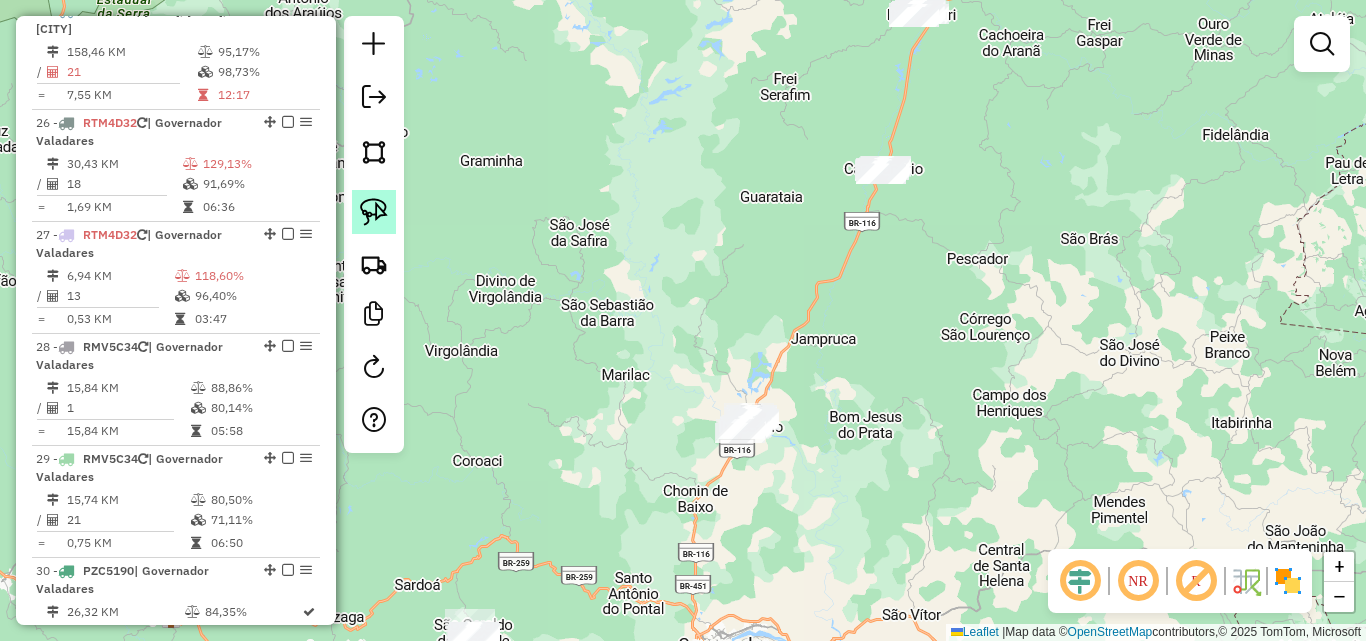 click 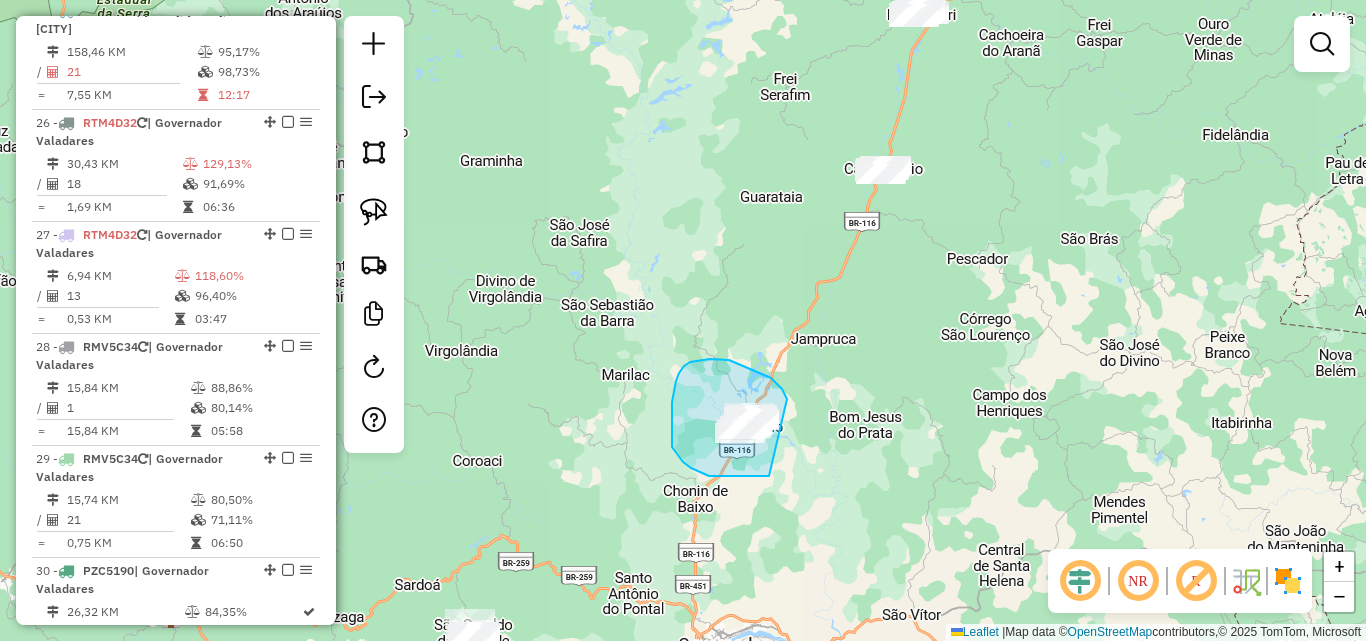 drag, startPoint x: 787, startPoint y: 399, endPoint x: 802, endPoint y: 456, distance: 58.940647 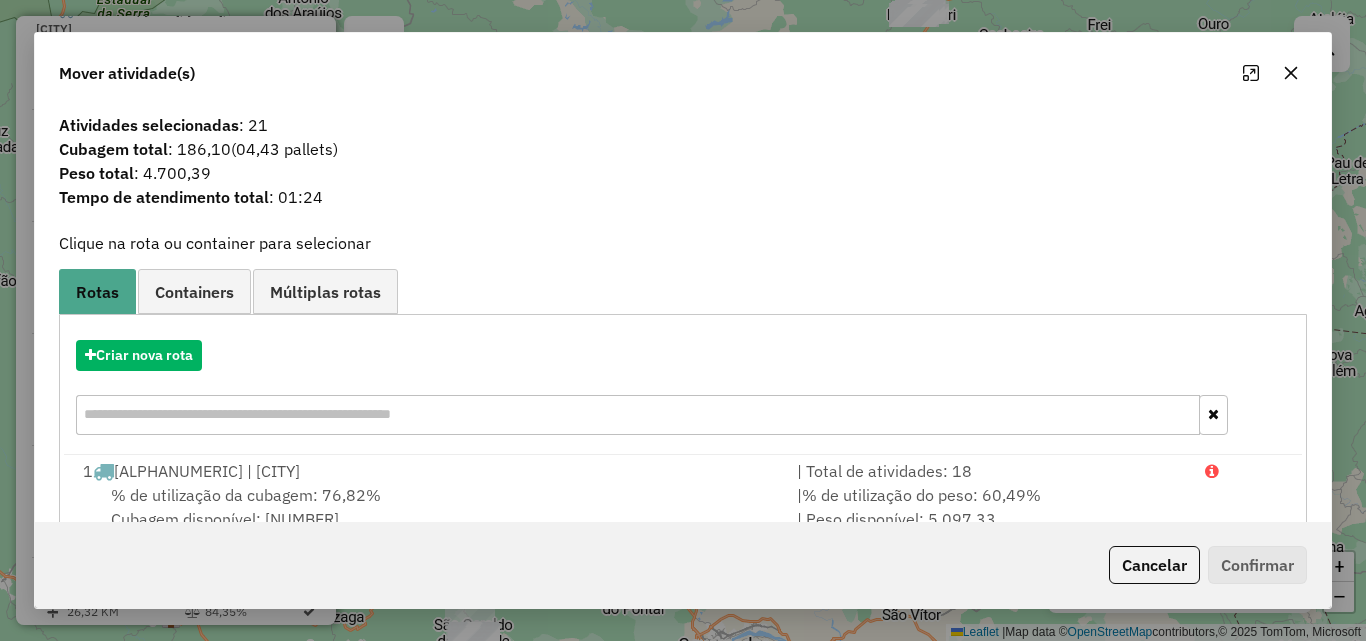 click 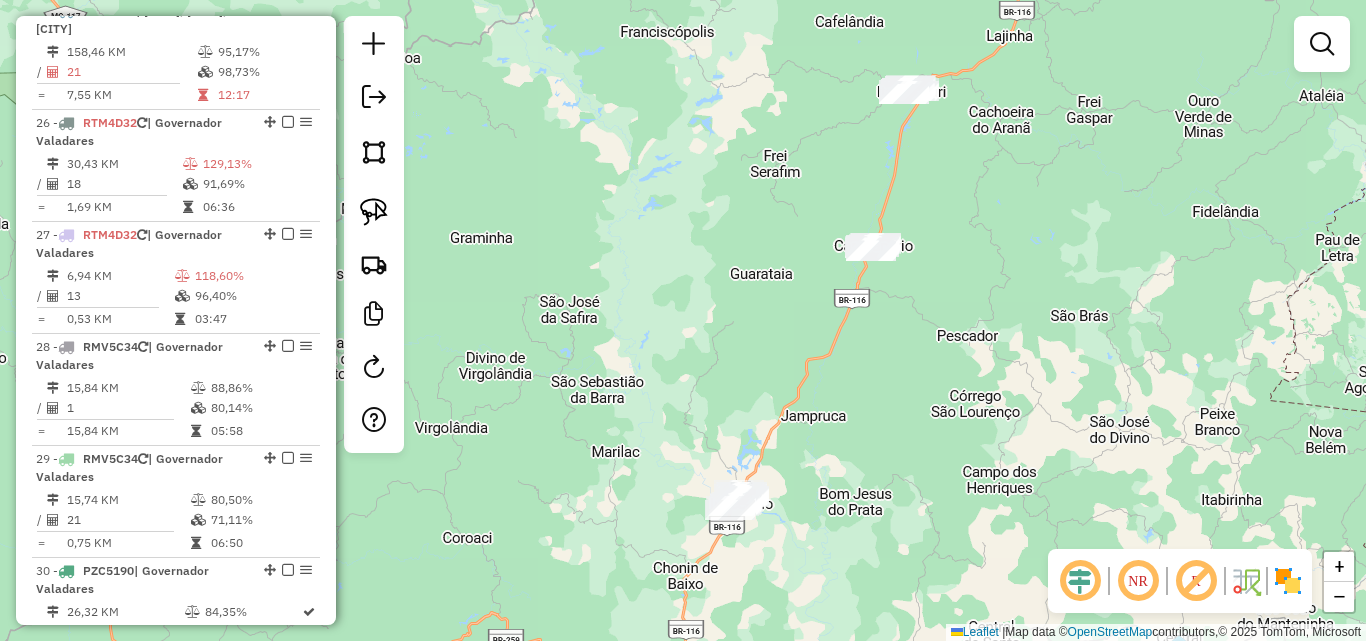 drag, startPoint x: 859, startPoint y: 341, endPoint x: 857, endPoint y: 354, distance: 13.152946 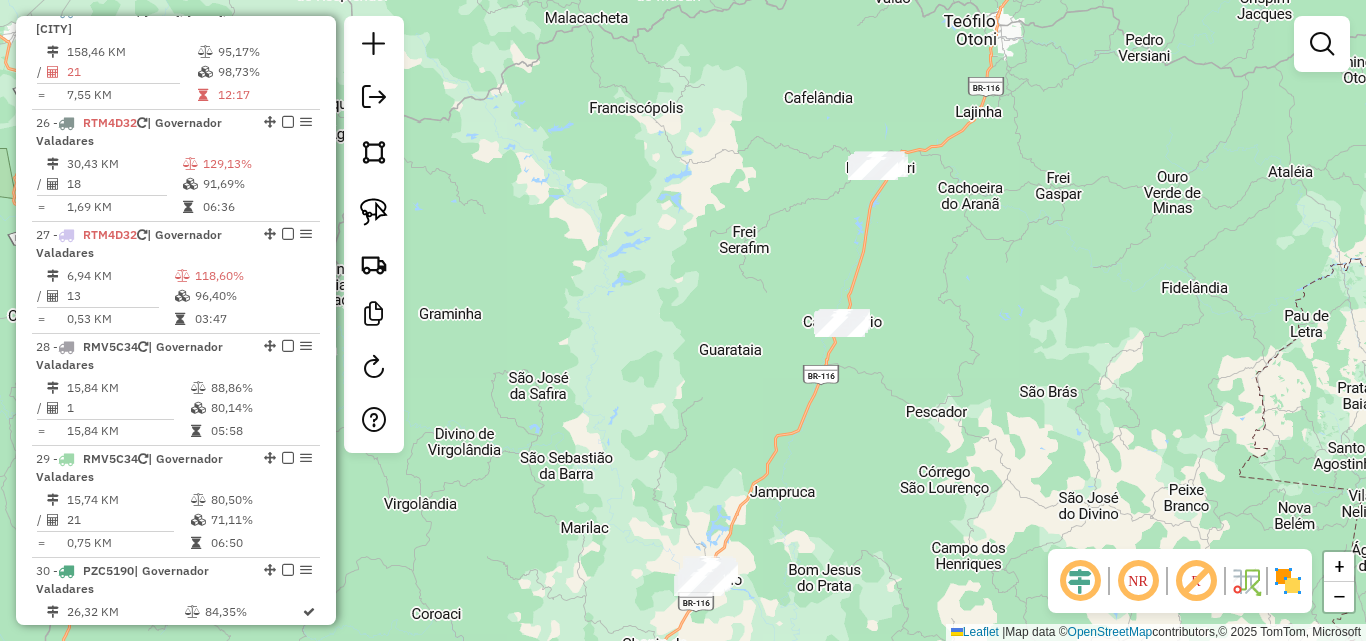 drag, startPoint x: 932, startPoint y: 279, endPoint x: 919, endPoint y: 297, distance: 22.203604 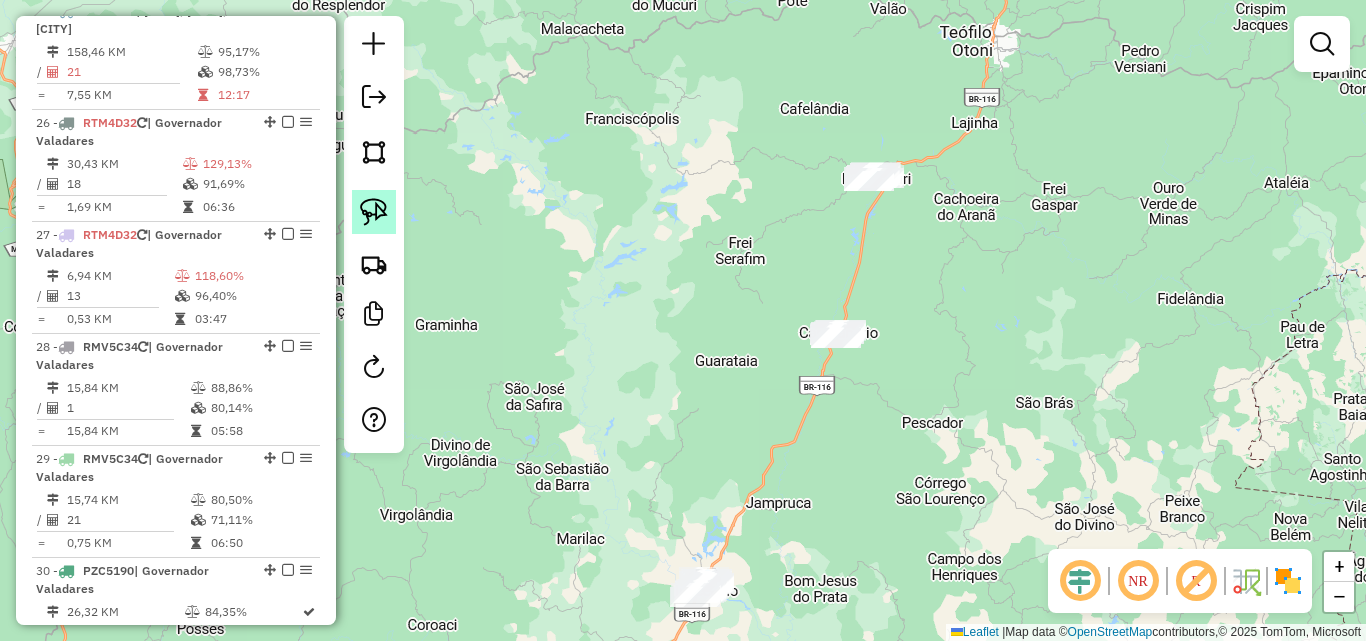 click 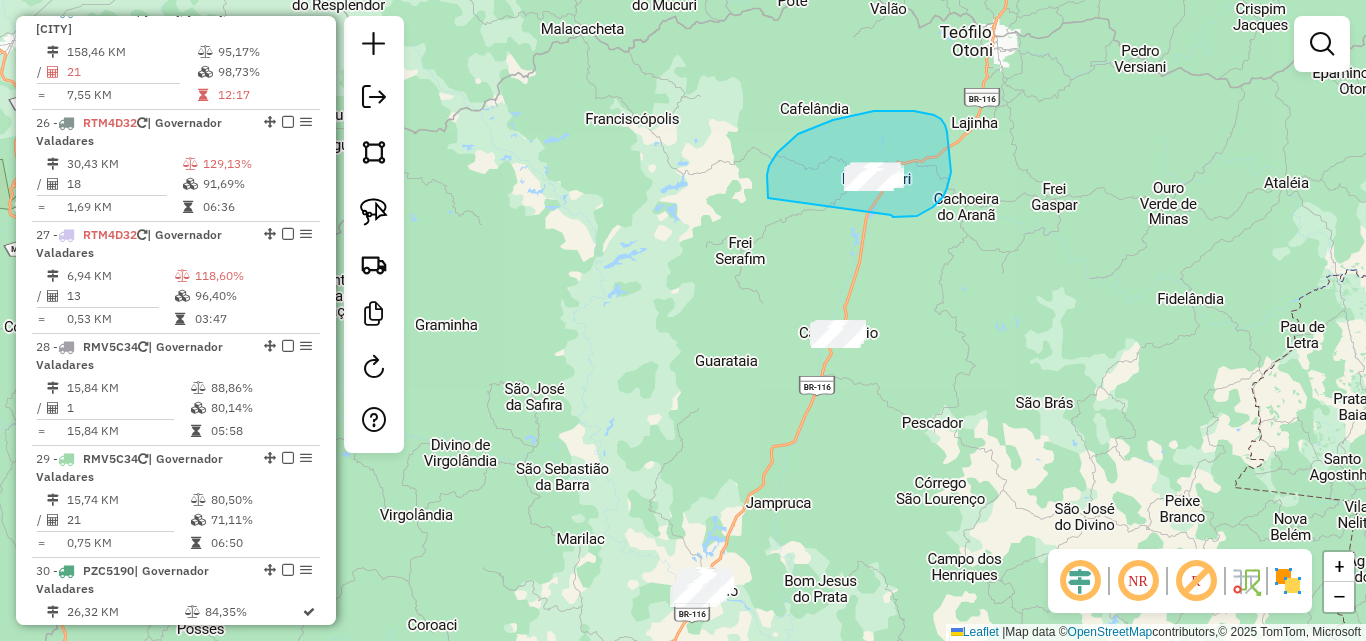 drag, startPoint x: 923, startPoint y: 213, endPoint x: 795, endPoint y: 208, distance: 128.09763 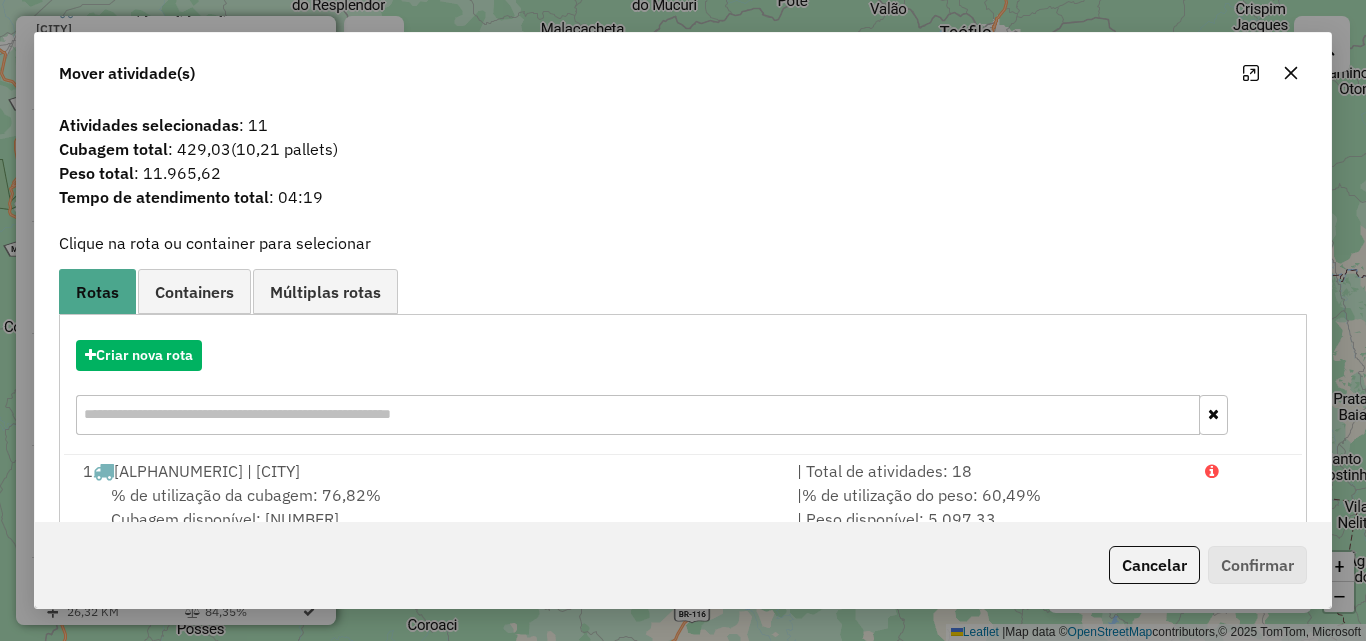 click 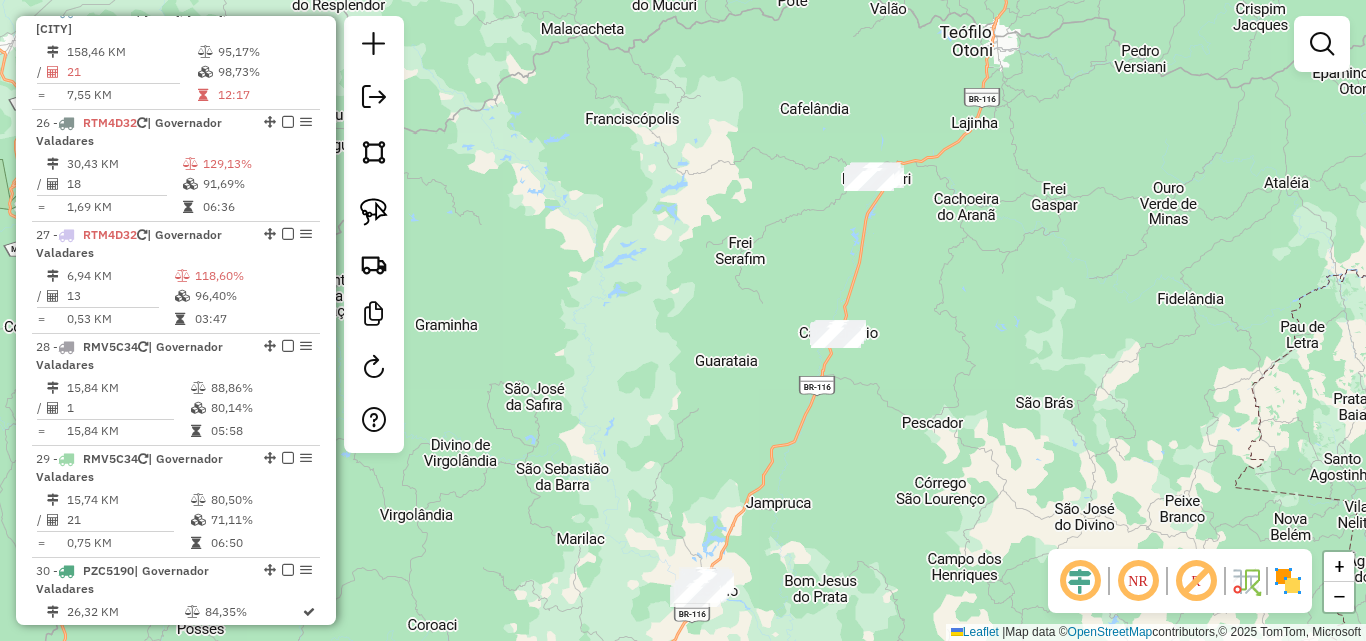 click on "Janela de atendimento Grade de atendimento Capacidade Transportadoras Veículos Cliente Pedidos  Rotas Selecione os dias de semana para filtrar as janelas de atendimento  Seg   Ter   Qua   Qui   Sex   Sáb   Dom  Informe o período da janela de atendimento: De: Até:  Filtrar exatamente a janela do cliente  Considerar janela de atendimento padrão  Selecione os dias de semana para filtrar as grades de atendimento  Seg   Ter   Qua   Qui   Sex   Sáb   Dom   Considerar clientes sem dia de atendimento cadastrado  Clientes fora do dia de atendimento selecionado Filtrar as atividades entre os valores definidos abaixo:  Peso mínimo:   Peso máximo:   Cubagem mínima:   Cubagem máxima:   De:   Até:  Filtrar as atividades entre o tempo de atendimento definido abaixo:  De:   Até:   Considerar capacidade total dos clientes não roteirizados Transportadora: Selecione um ou mais itens Tipo de veículo: Selecione um ou mais itens Veículo: Selecione um ou mais itens Motorista: Selecione um ou mais itens Nome: Rótulo:" 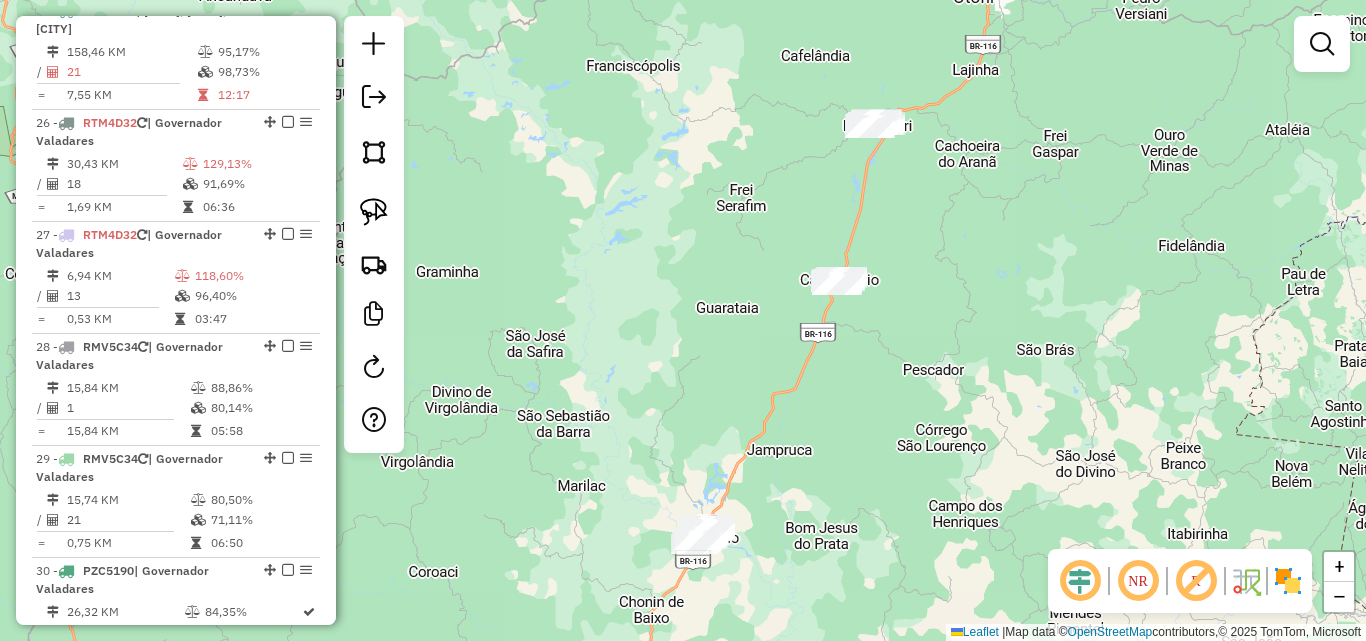 drag, startPoint x: 977, startPoint y: 245, endPoint x: 961, endPoint y: 149, distance: 97.3242 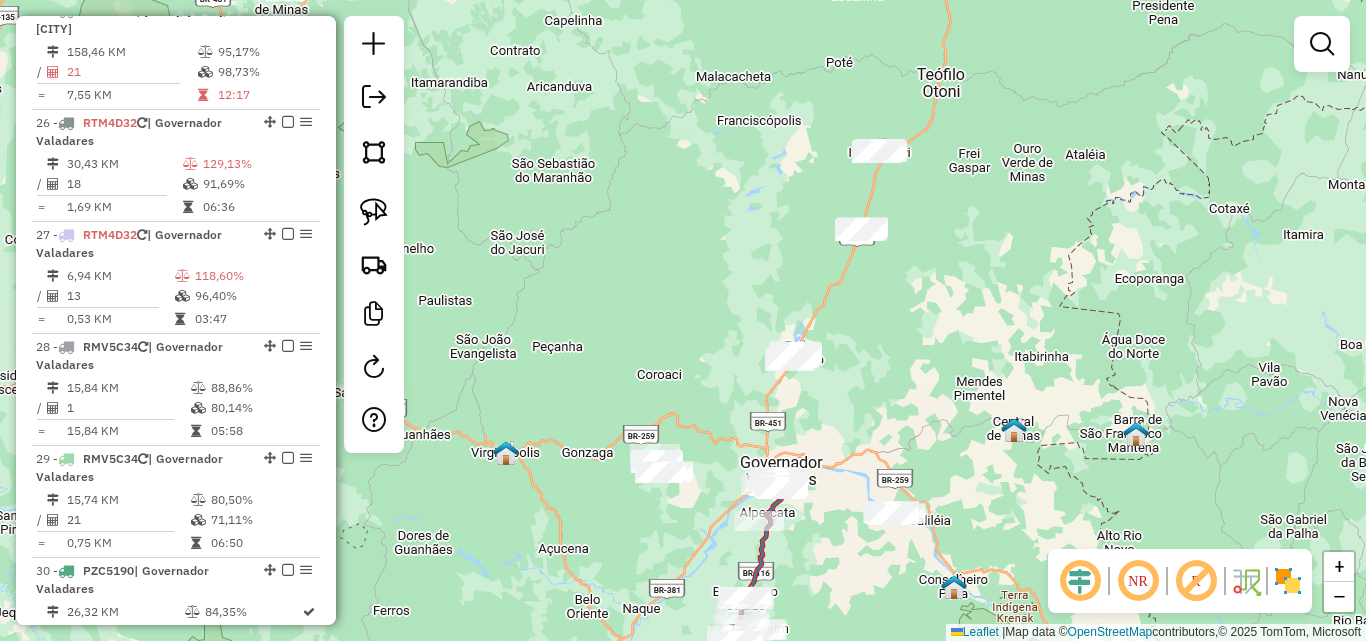 drag, startPoint x: 895, startPoint y: 333, endPoint x: 899, endPoint y: 231, distance: 102.0784 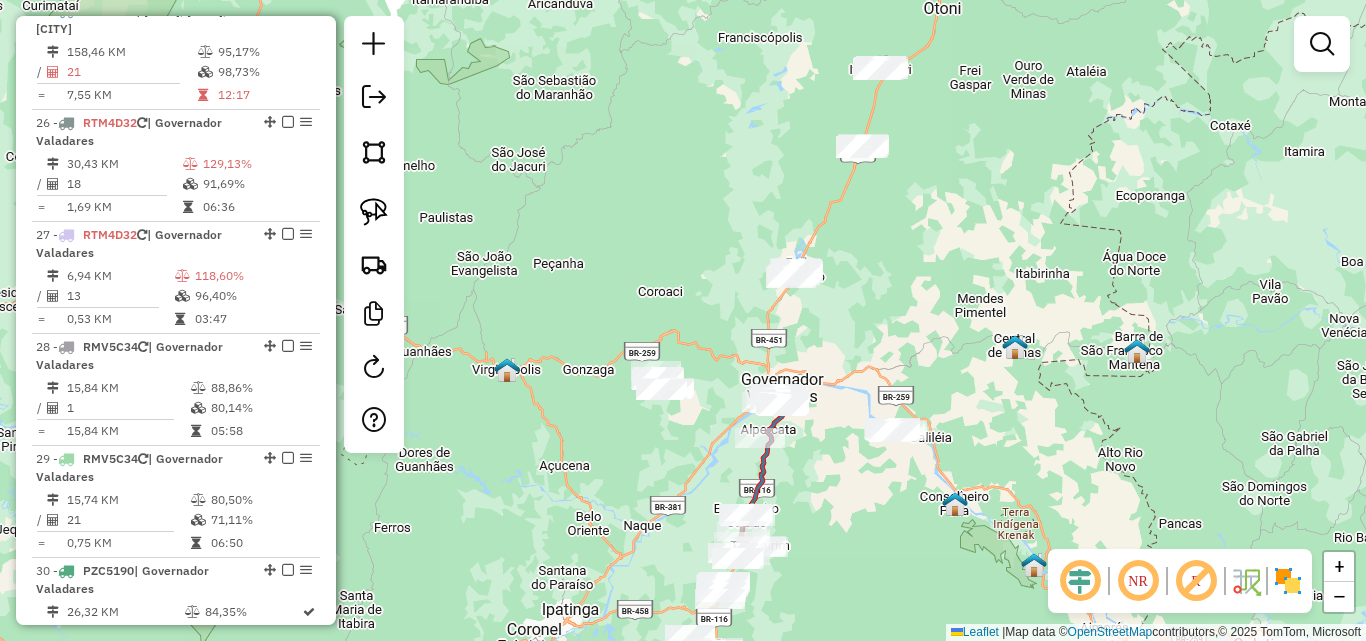 drag, startPoint x: 862, startPoint y: 351, endPoint x: 872, endPoint y: 275, distance: 76.655075 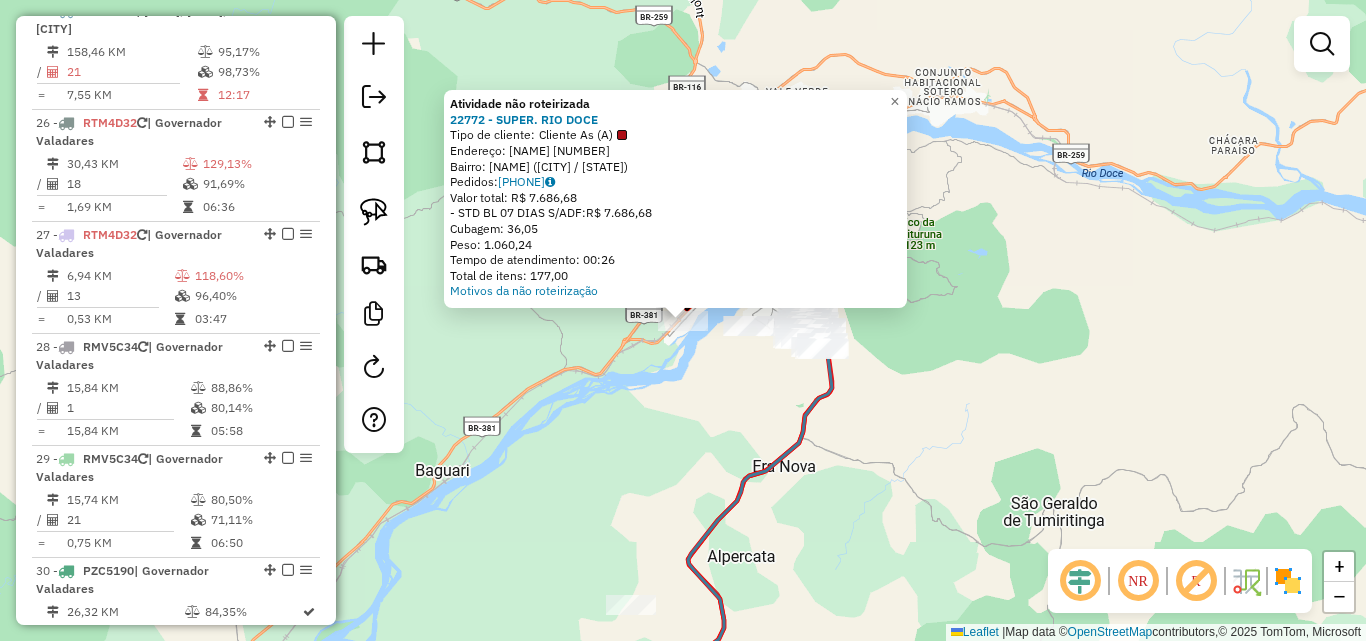 click 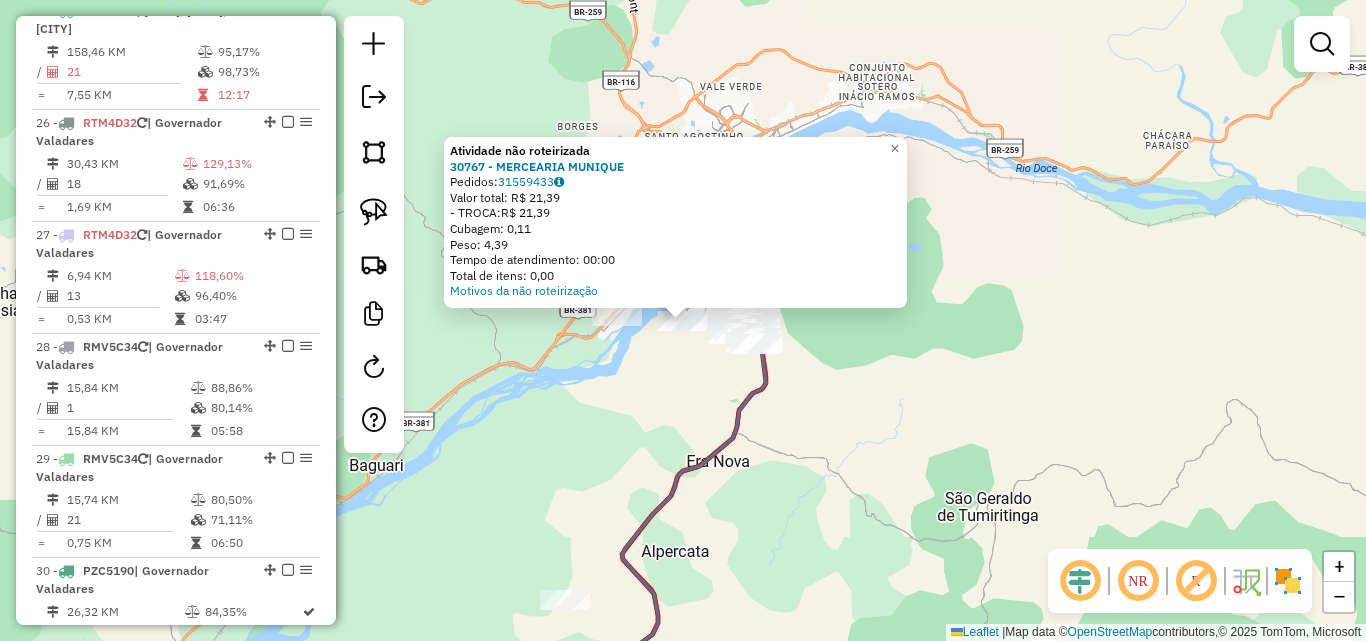 click on "Atividade não roteirizada [NUMBER] - [NAME]  Endereço:  [NAME] [NUMBER]   Bairro: [NAME] ([CITY] / [STATE])   Pedidos:  [NUMBER]   Valor total: R$ [PRICE]   - [PAYMENT_METHOD] [DAYS] [CURRENCY]:  R$ [PRICE]   Cubagem: [NUMBER]   Peso: [NUMBER]   Tempo de atendimento: [TIME]   Total de itens: [NUMBER]  Motivos da não roteirização × Janela de atendimento Grade de atendimento Capacidade Transportadoras Veículos Cliente Pedidos  Rotas Selecione os dias de semana para filtrar as janelas de atendimento  Seg   Ter   Qua   Qui   Sex   Sáb   Dom  Informe o período da janela de atendimento: De: Até:  Filtrar exatamente a janela do cliente  Considerar janela de atendimento padrão  Selecione os dias de semana para filtrar as grades de atendimento  Seg   Ter   Qua   Qui   Sex   Sáb   Dom   Considerar clientes sem dia de atendimento cadastrado  Clientes fora do dia de atendimento selecionado Filtrar as atividades entre os valores definidos abaixo:  Peso mínimo:   Peso máximo:   Cubagem mínima:   Cubagem máxima:  De:   Até:  Filtrar as atividades entre o tempo de atendimento definido abaixo:  De:   Até:  +" 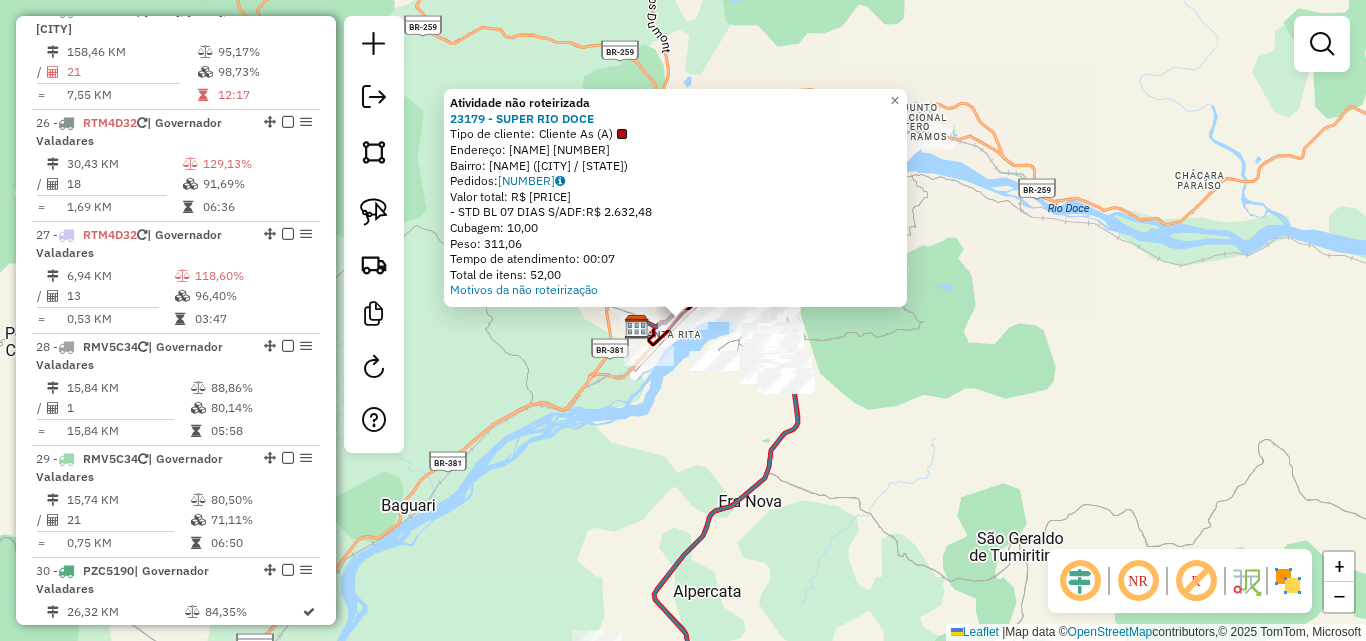click on "Atividade não roteirizada [NUMBER] - [BUSINESS_NAME]  Tipo de cliente:   Cliente As (A)   Endereço:  [STREET] [NUMBER]   Bairro: [CITY] ([CITY] / [STATE])   Pedidos:  [NUMBER]   Valor total: R$ [AMOUNT]   - STD BL 07 DIAS S/ADF:  R$ [AMOUNT]   Cubagem: [CUBAGE]   Peso: [WEIGHT]   Tempo de atendimento: [TIME]   Total de itens: [ITEMS]  Motivos da não roteirização × Janela de atendimento Grade de atendimento Capacidade Transportadoras Veículos Cliente Pedidos  Rotas Selecione os dias de semana para filtrar as janelas de atendimento  Seg   Ter   Qua   Qui   Sex   Sáb   Dom  Informe o período da janela de atendimento: De: Até:  Filtrar exatamente a janela do cliente  Considerar janela de atendimento padrão  Selecione os dias de semana para filtrar as grades de atendimento  Seg   Ter   Qua   Qui   Sex   Sáb   Dom   Considerar clientes sem dia de atendimento cadastrado  Clientes fora do dia de atendimento selecionado Filtrar as atividades entre os valores definidos abaixo:  Peso mínimo:   De:   De:" 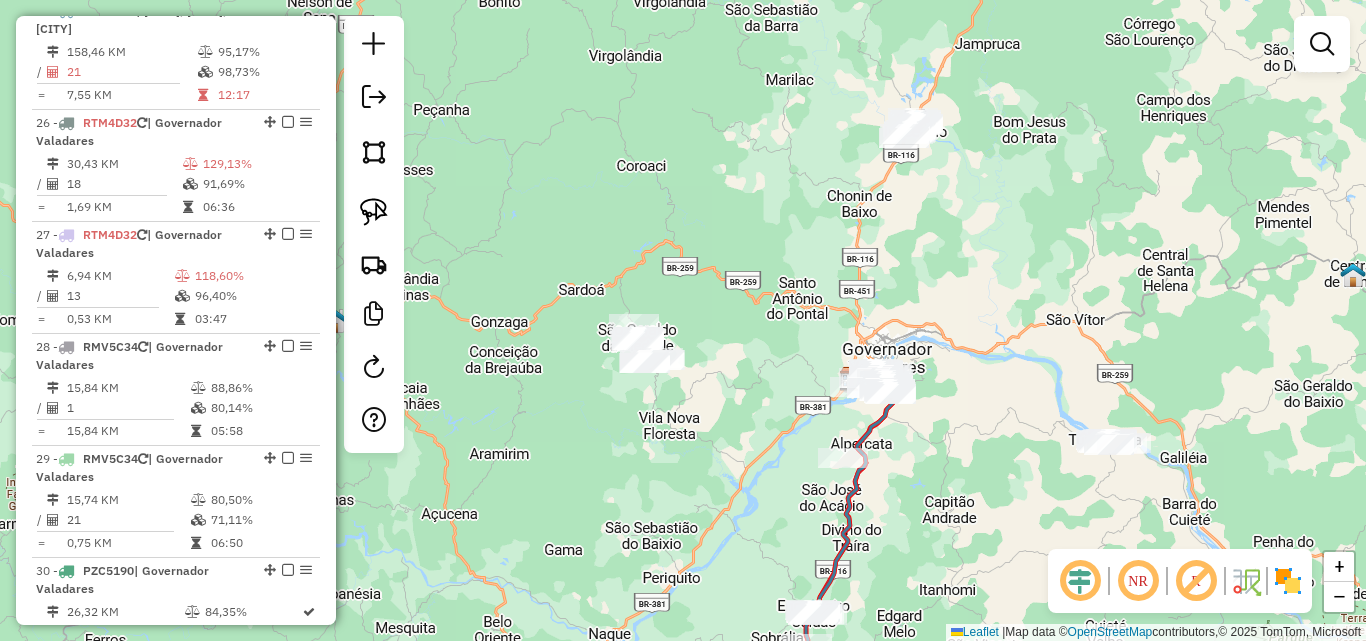 drag, startPoint x: 992, startPoint y: 199, endPoint x: 971, endPoint y: 262, distance: 66.40783 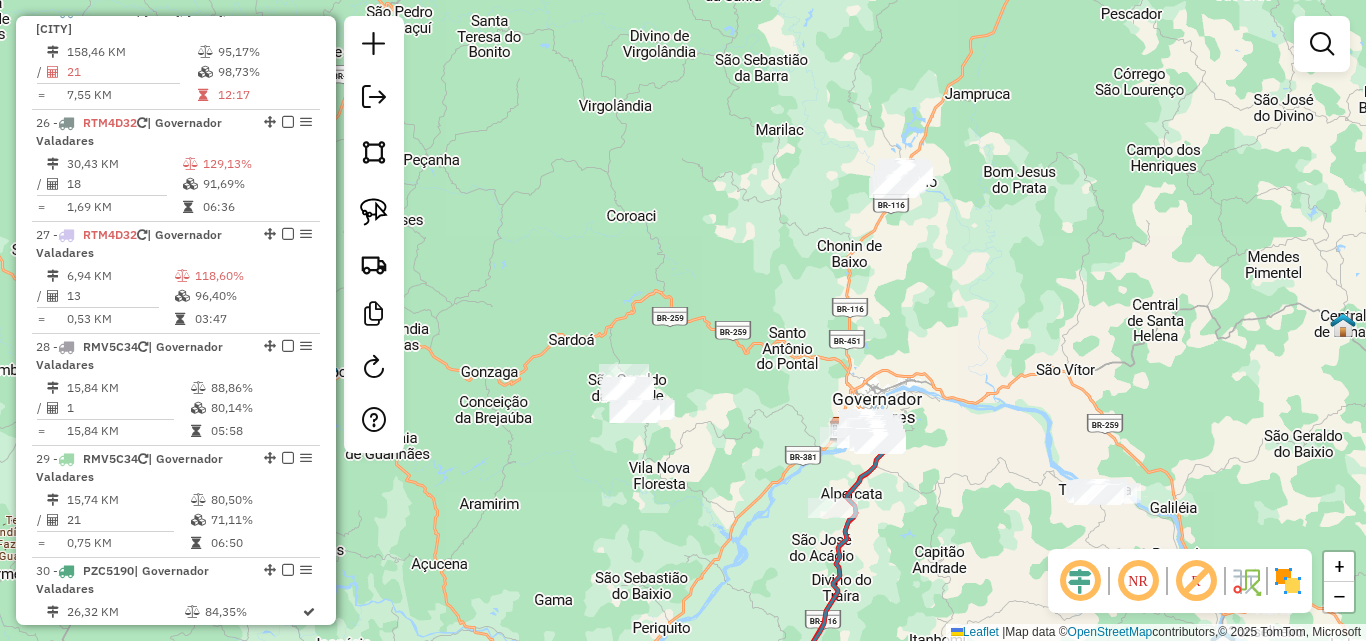 drag, startPoint x: 913, startPoint y: 249, endPoint x: 904, endPoint y: 296, distance: 47.853943 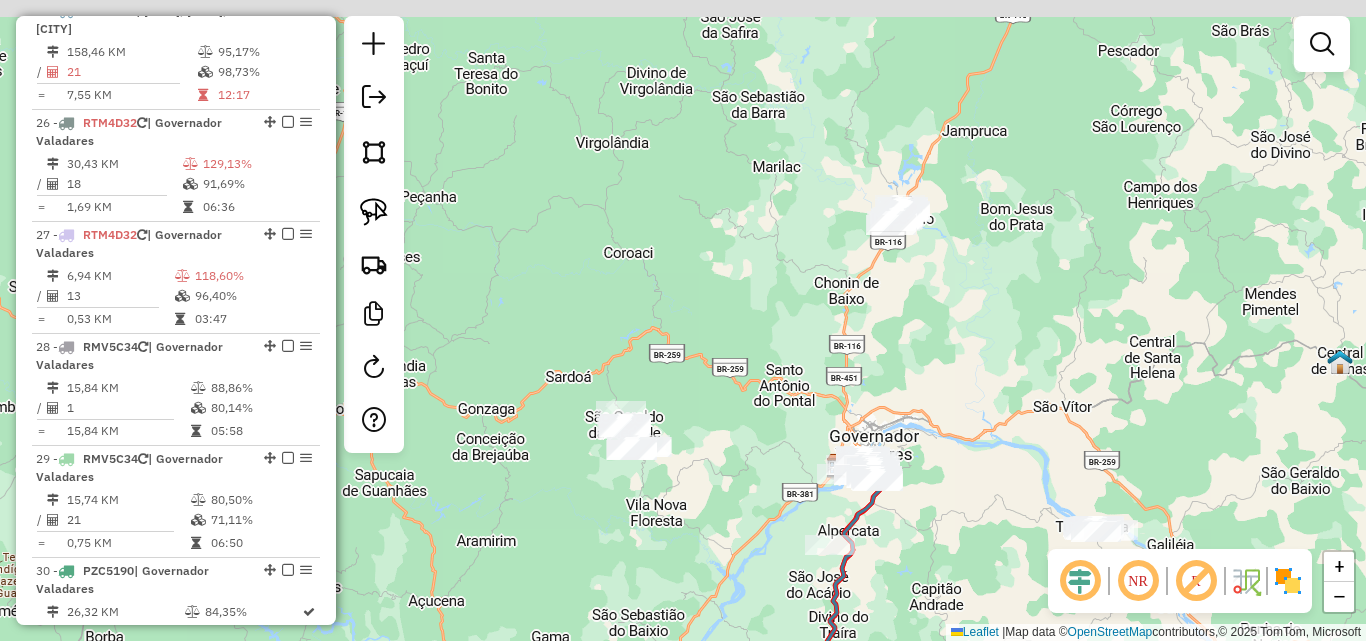 drag, startPoint x: 712, startPoint y: 364, endPoint x: 670, endPoint y: 378, distance: 44.27189 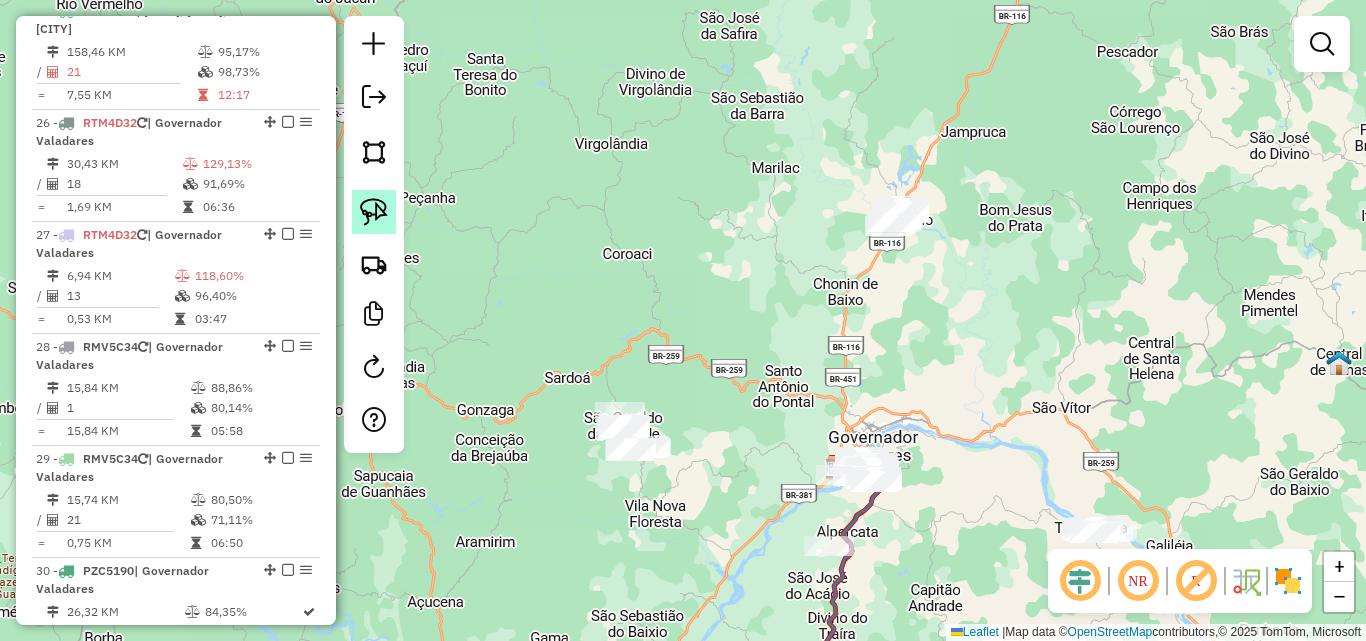 click 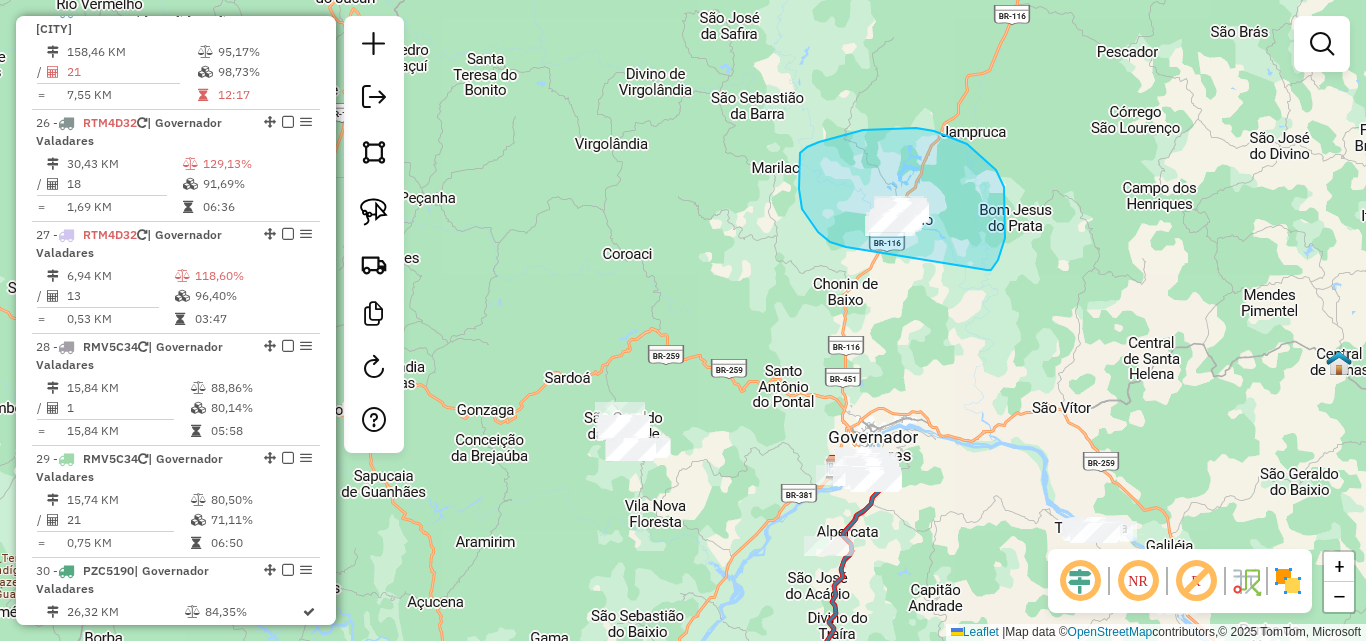 drag, startPoint x: 998, startPoint y: 260, endPoint x: 846, endPoint y: 247, distance: 152.5549 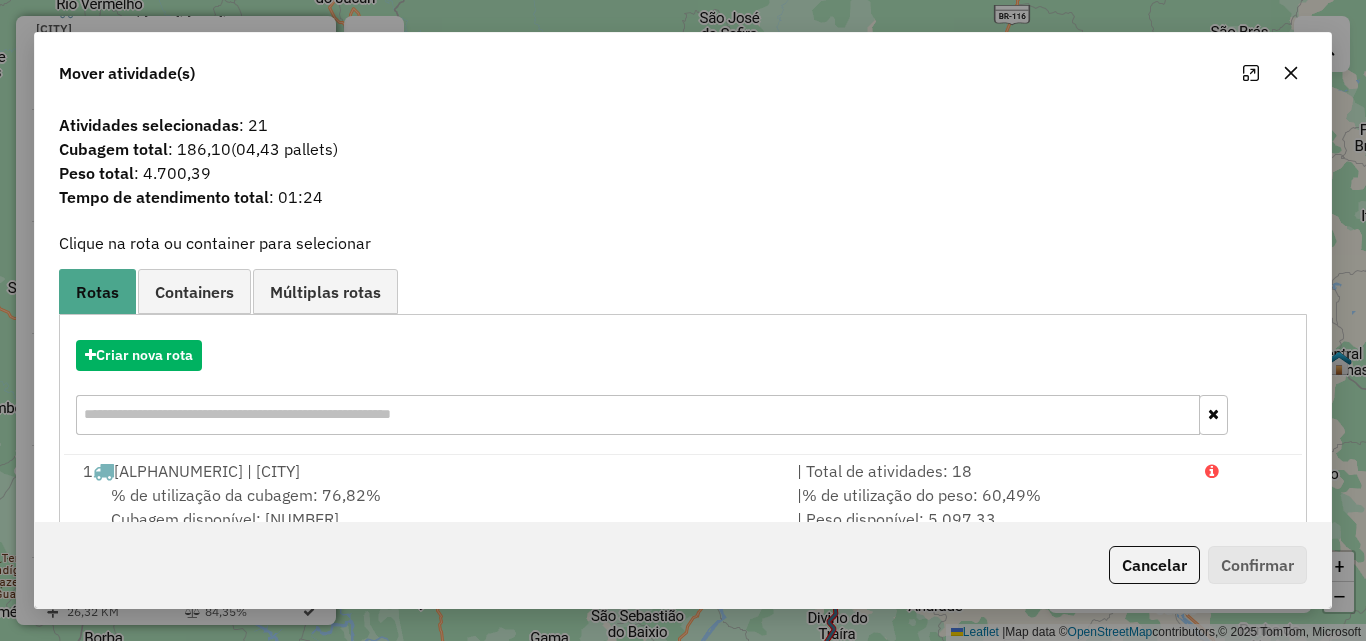 click 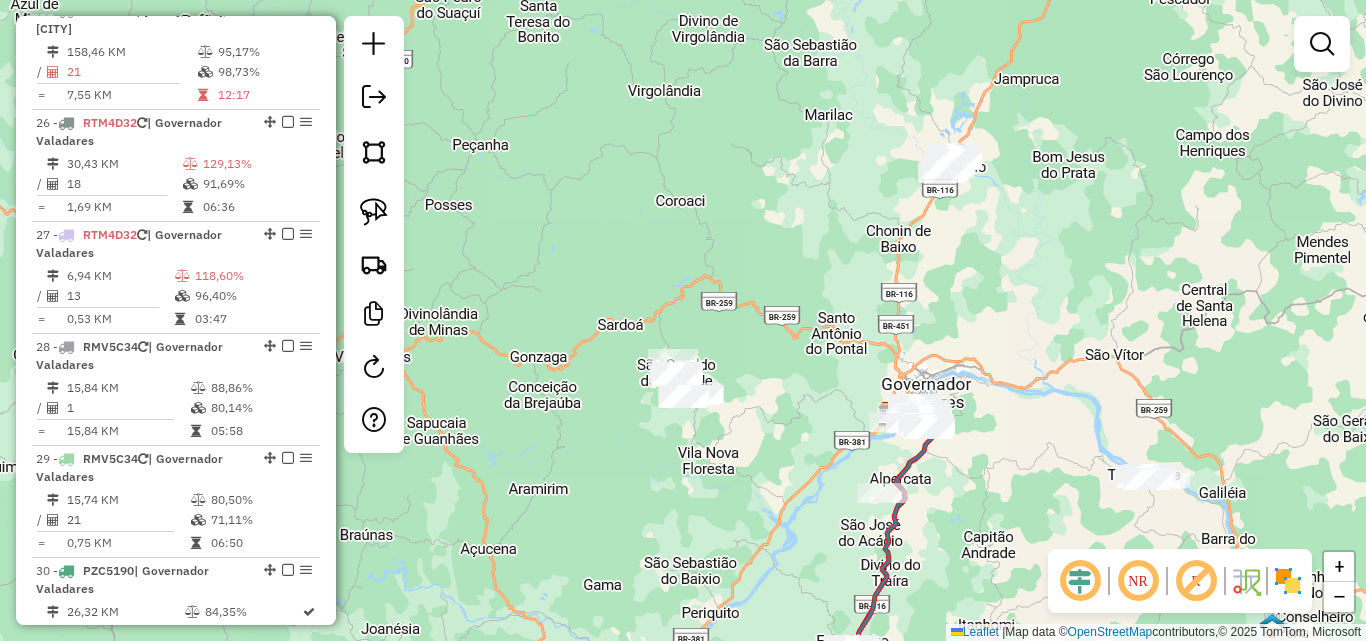 drag, startPoint x: 613, startPoint y: 375, endPoint x: 451, endPoint y: 224, distance: 221.46106 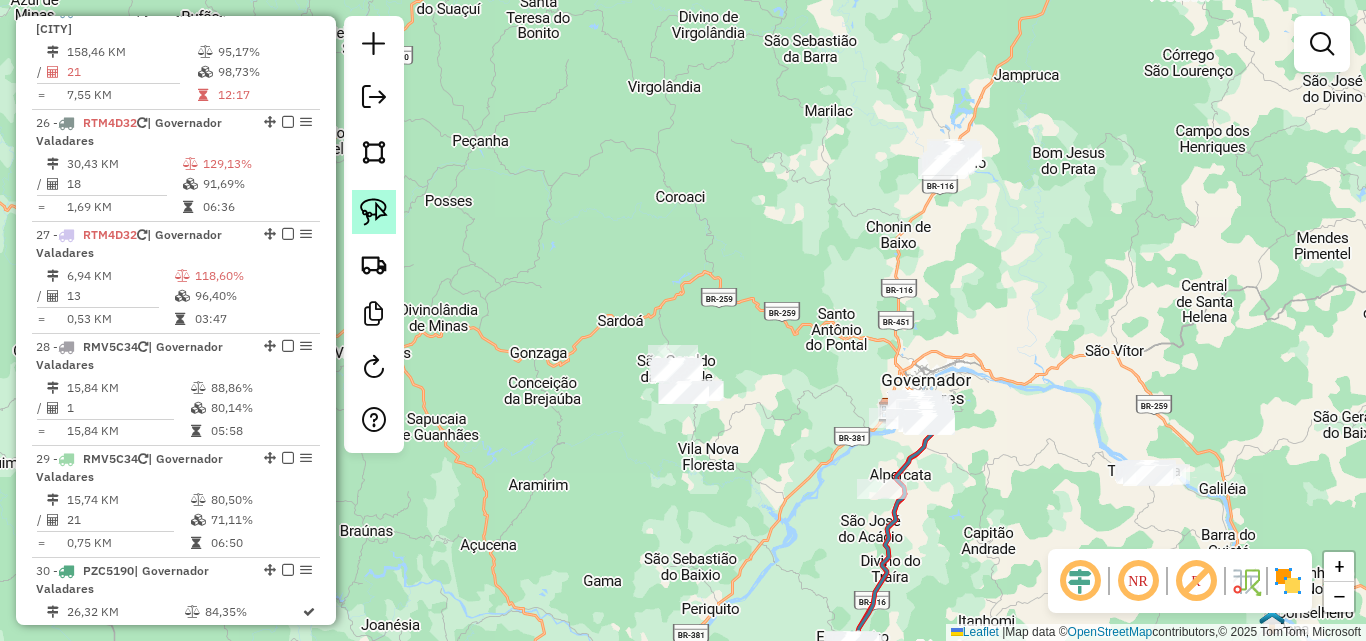 click 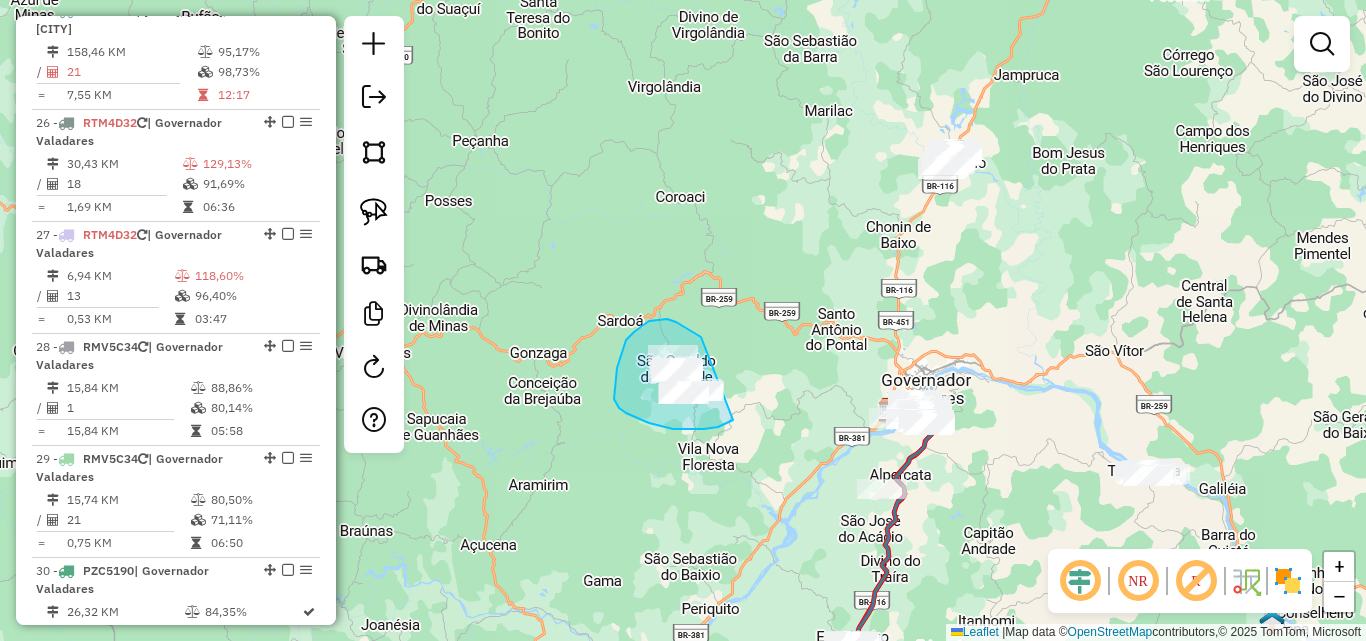 drag, startPoint x: 701, startPoint y: 337, endPoint x: 734, endPoint y: 420, distance: 89.31965 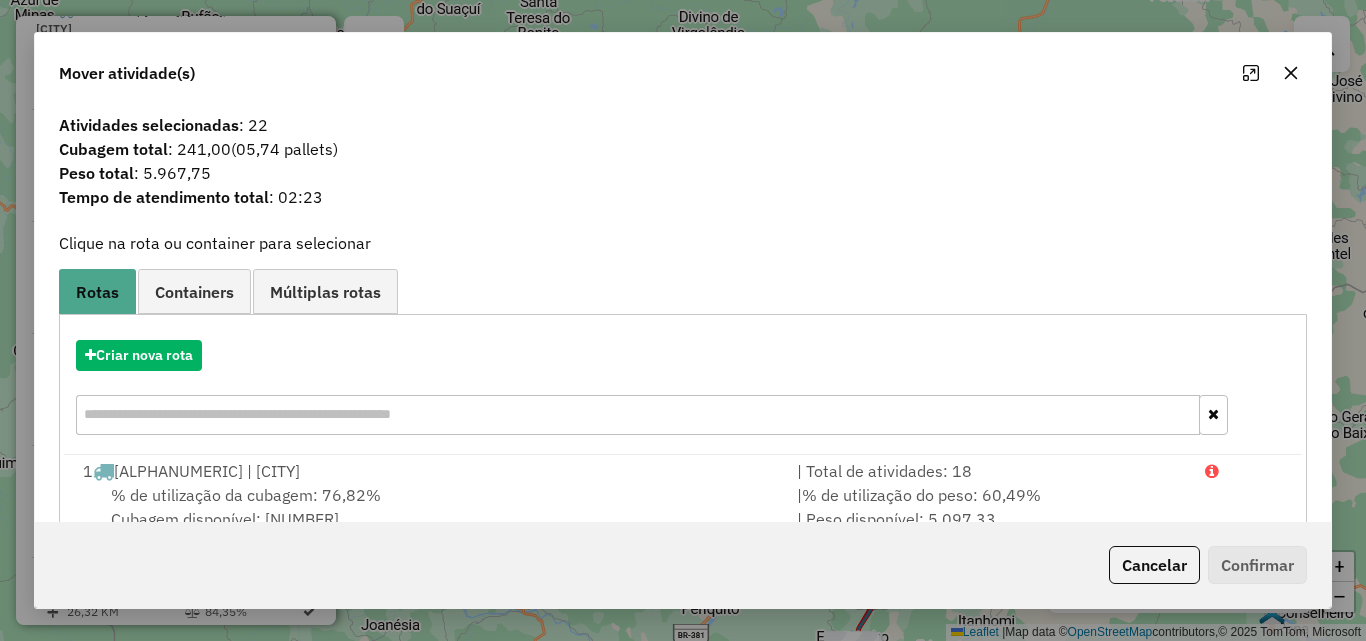 click 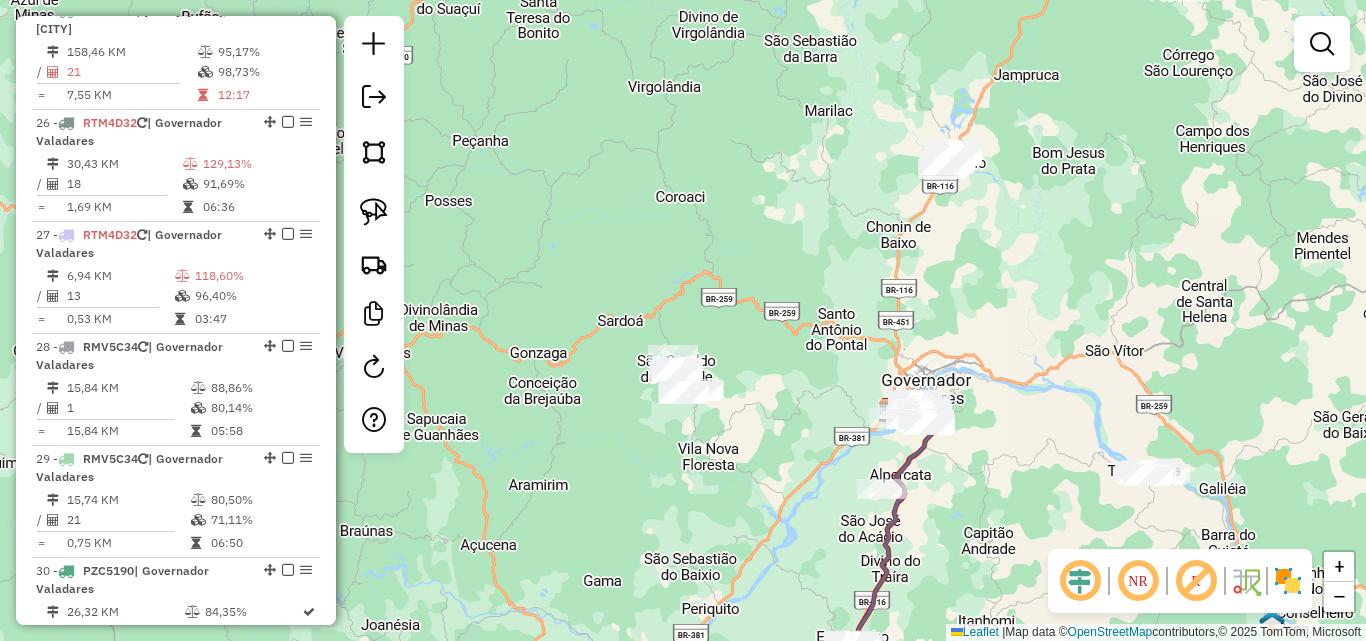 click on "Janela de atendimento Grade de atendimento Capacidade Transportadoras Veículos Cliente Pedidos  Rotas Selecione os dias de semana para filtrar as janelas de atendimento  Seg   Ter   Qua   Qui   Sex   Sáb   Dom  Informe o período da janela de atendimento: De: Até:  Filtrar exatamente a janela do cliente  Considerar janela de atendimento padrão  Selecione os dias de semana para filtrar as grades de atendimento  Seg   Ter   Qua   Qui   Sex   Sáb   Dom   Considerar clientes sem dia de atendimento cadastrado  Clientes fora do dia de atendimento selecionado Filtrar as atividades entre os valores definidos abaixo:  Peso mínimo:   Peso máximo:   Cubagem mínima:   Cubagem máxima:   De:   Até:  Filtrar as atividades entre o tempo de atendimento definido abaixo:  De:   Até:   Considerar capacidade total dos clientes não roteirizados Transportadora: Selecione um ou mais itens Tipo de veículo: Selecione um ou mais itens Veículo: Selecione um ou mais itens Motorista: Selecione um ou mais itens Nome: Rótulo:" 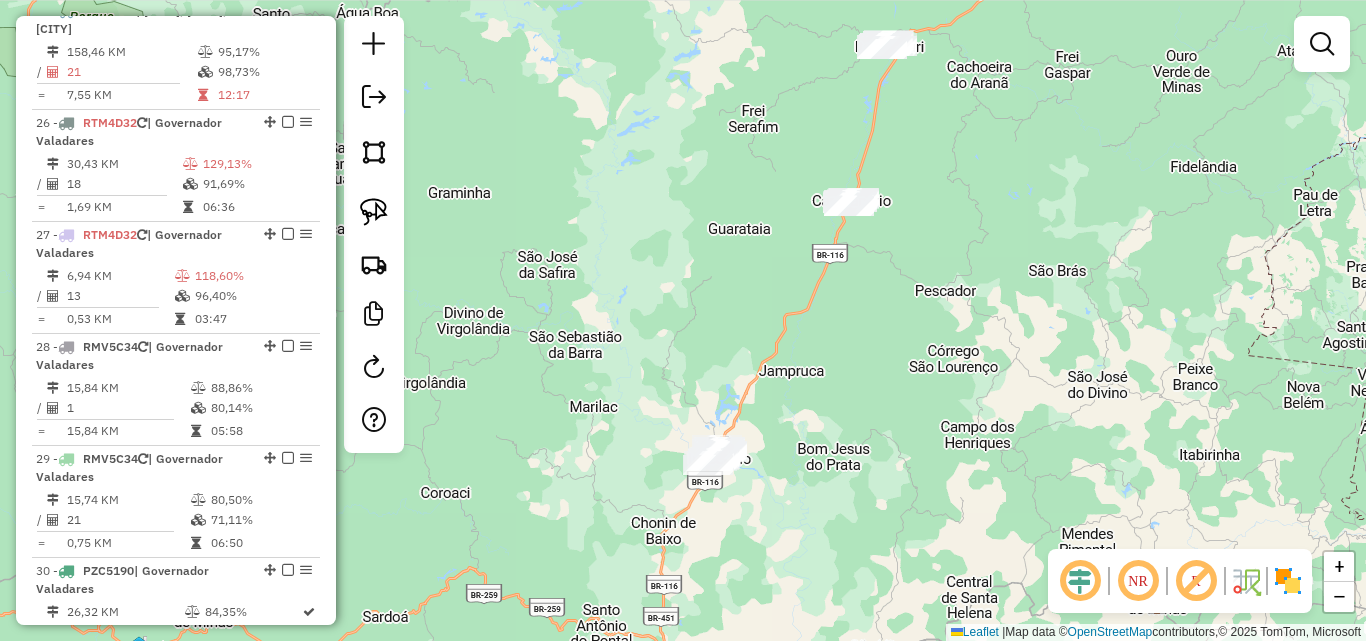 drag, startPoint x: 939, startPoint y: 143, endPoint x: 881, endPoint y: 307, distance: 173.95401 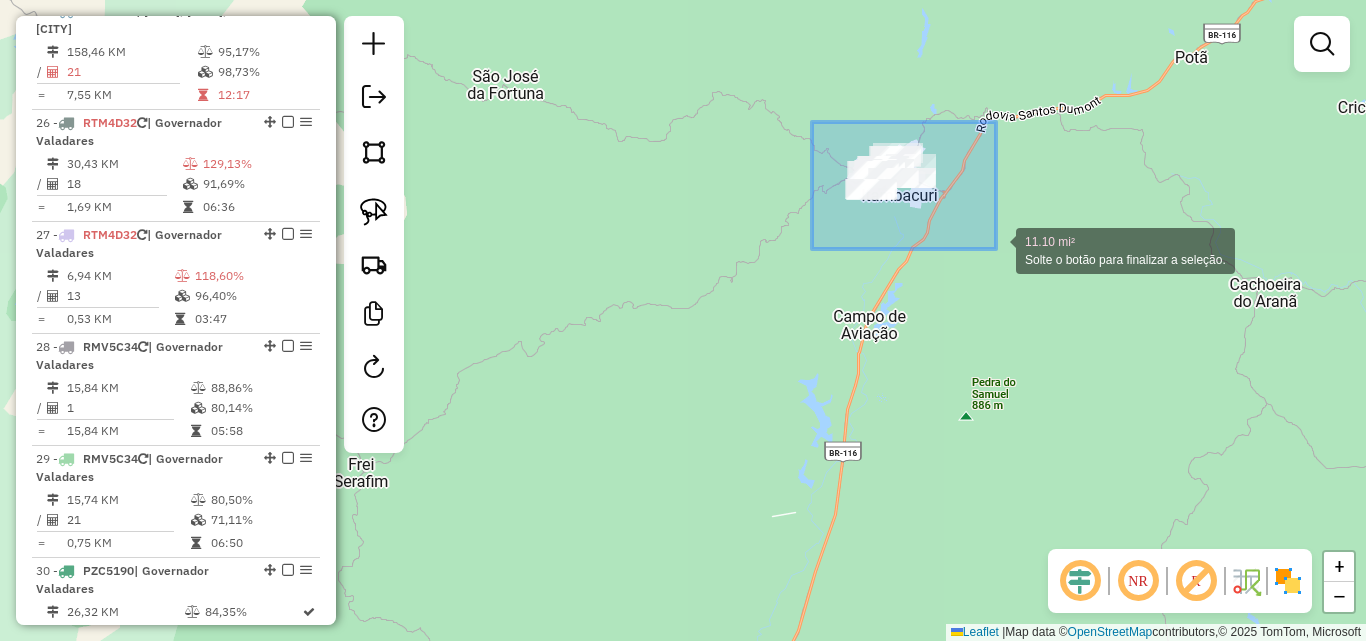 drag, startPoint x: 812, startPoint y: 122, endPoint x: 996, endPoint y: 249, distance: 223.57326 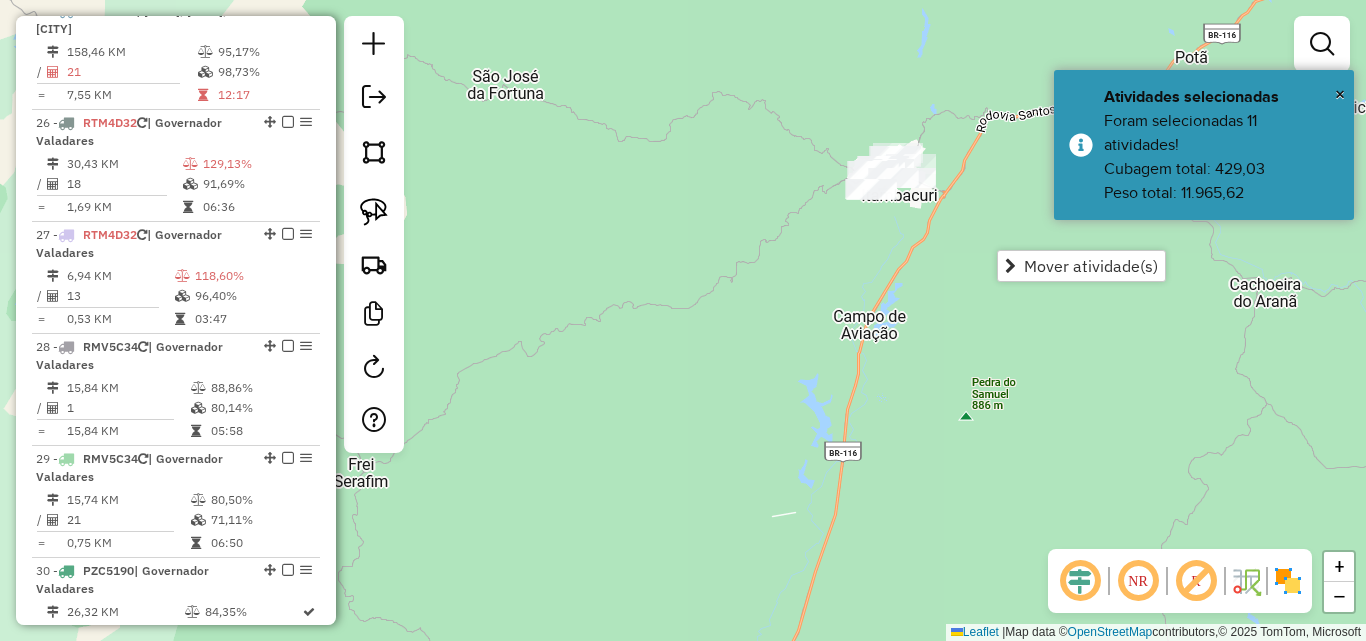 click on "Janela de atendimento Grade de atendimento Capacidade Transportadoras Veículos Cliente Pedidos  Rotas Selecione os dias de semana para filtrar as janelas de atendimento  Seg   Ter   Qua   Qui   Sex   Sáb   Dom  Informe o período da janela de atendimento: De: Até:  Filtrar exatamente a janela do cliente  Considerar janela de atendimento padrão  Selecione os dias de semana para filtrar as grades de atendimento  Seg   Ter   Qua   Qui   Sex   Sáb   Dom   Considerar clientes sem dia de atendimento cadastrado  Clientes fora do dia de atendimento selecionado Filtrar as atividades entre os valores definidos abaixo:  Peso mínimo:   Peso máximo:   Cubagem mínima:   Cubagem máxima:   De:   Até:  Filtrar as atividades entre o tempo de atendimento definido abaixo:  De:   Até:   Considerar capacidade total dos clientes não roteirizados Transportadora: Selecione um ou mais itens Tipo de veículo: Selecione um ou mais itens Veículo: Selecione um ou mais itens Motorista: Selecione um ou mais itens Nome: Rótulo:" 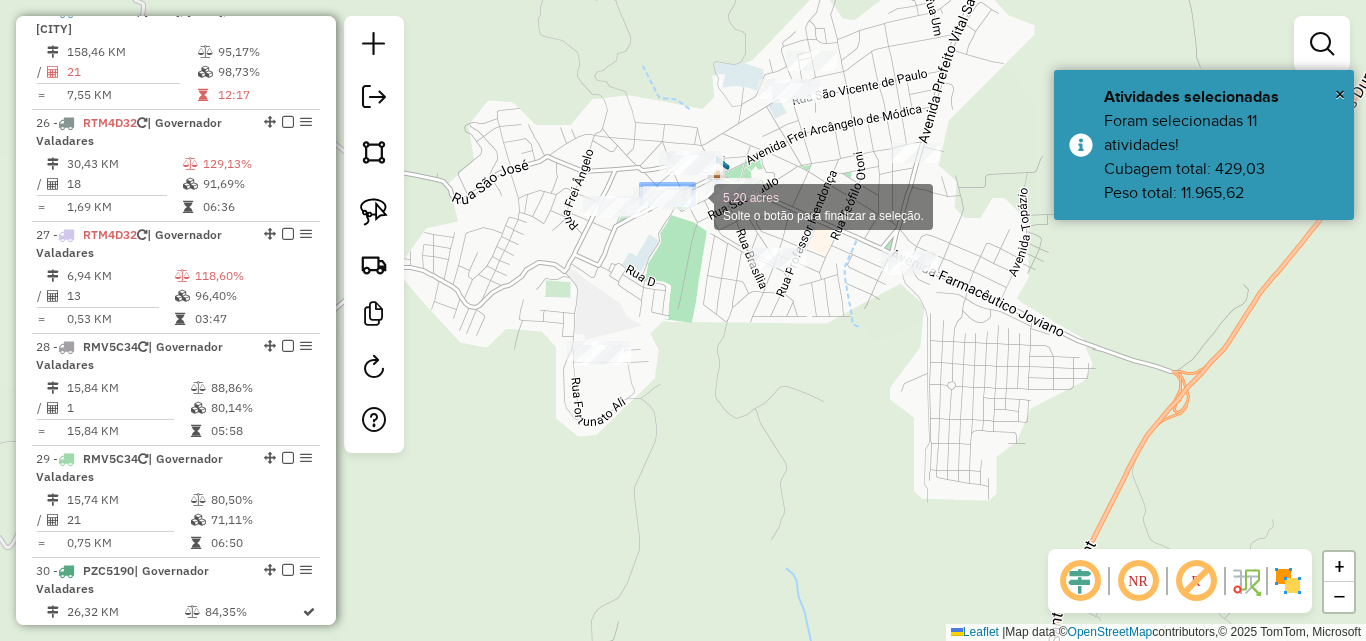 click on "Selecione os dias de semana para filtrar as janelas de atendimento  Seg   Ter   Qua   Qui   Sex   Sáb   Dom  Informe o período da janela de atendimento: De: Até:  Filtrar exatamente a janela do cliente  Considerar janela de atendimento padrão  Selecione os dias de semana para filtrar as grades de atendimento  Seg   Ter   Qua   Qui   Sex   Sáb   Dom   Considerar clientes sem dia de atendimento cadastrado  Clientes fora do dia de atendimento selecionado Filtrar as atividades entre os valores definidos abaixo:  Peso mínimo:   Peso máximo:   Cubagem mínima:   Cubagem máxima:   De:   Até:  Filtrar as atividades entre o tempo de atendimento definido abaixo:  De:   Até:   Considerar capacidade total dos clientes não roteirizados Transportadora: Selecione um ou mais itens Tipo de veículo: Selecione um ou mais itens Veículo: Motorista: Nome: Rótulo:" 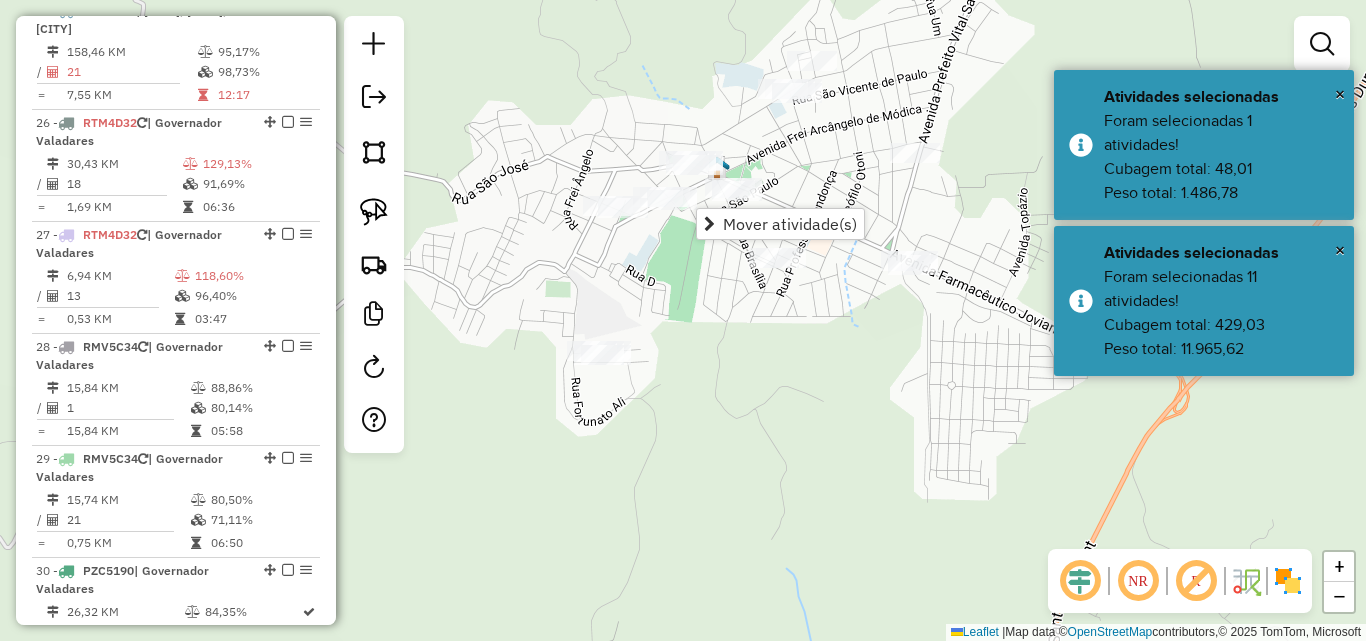 click on "Janela de atendimento Grade de atendimento Capacidade Transportadoras Veículos Cliente Pedidos  Rotas Selecione os dias de semana para filtrar as janelas de atendimento  Seg   Ter   Qua   Qui   Sex   Sáb   Dom  Informe o período da janela de atendimento: De: Até:  Filtrar exatamente a janela do cliente  Considerar janela de atendimento padrão  Selecione os dias de semana para filtrar as grades de atendimento  Seg   Ter   Qua   Qui   Sex   Sáb   Dom   Considerar clientes sem dia de atendimento cadastrado  Clientes fora do dia de atendimento selecionado Filtrar as atividades entre os valores definidos abaixo:  Peso mínimo:   Peso máximo:   Cubagem mínima:   Cubagem máxima:   De:   Até:  Filtrar as atividades entre o tempo de atendimento definido abaixo:  De:   Até:   Considerar capacidade total dos clientes não roteirizados Transportadora: Selecione um ou mais itens Tipo de veículo: Selecione um ou mais itens Veículo: Selecione um ou mais itens Motorista: Selecione um ou mais itens Nome: Rótulo:" 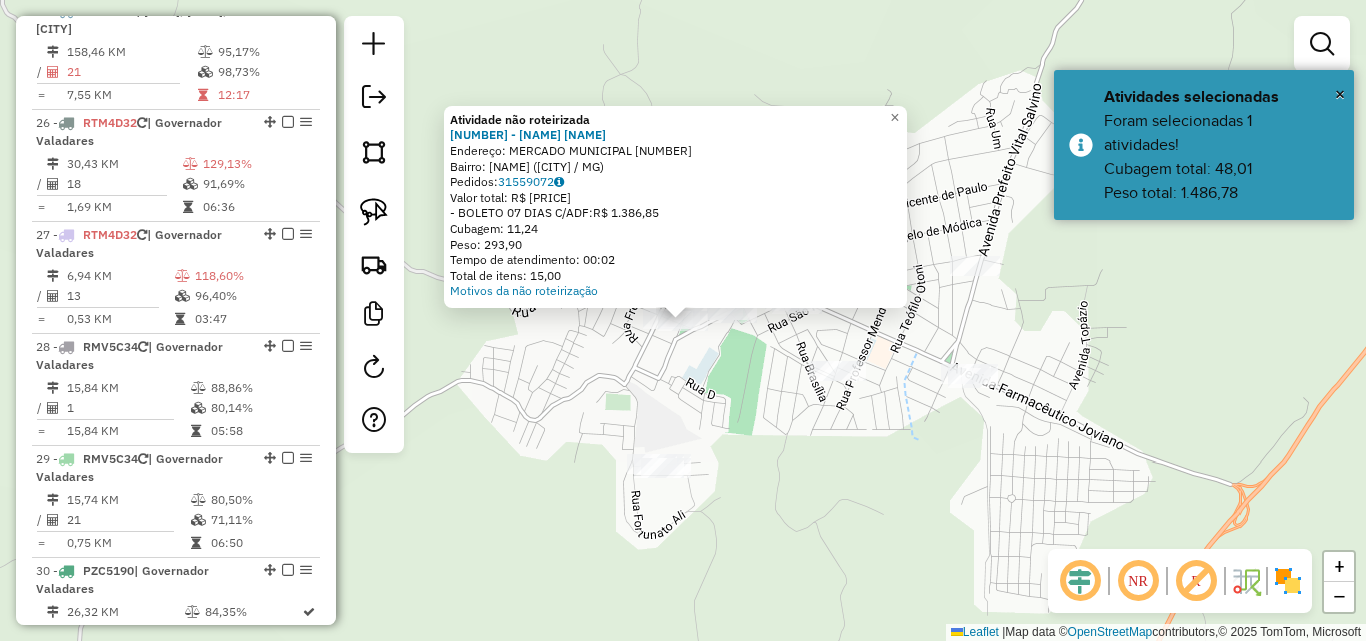 drag, startPoint x: 650, startPoint y: 364, endPoint x: 438, endPoint y: 197, distance: 269.8759 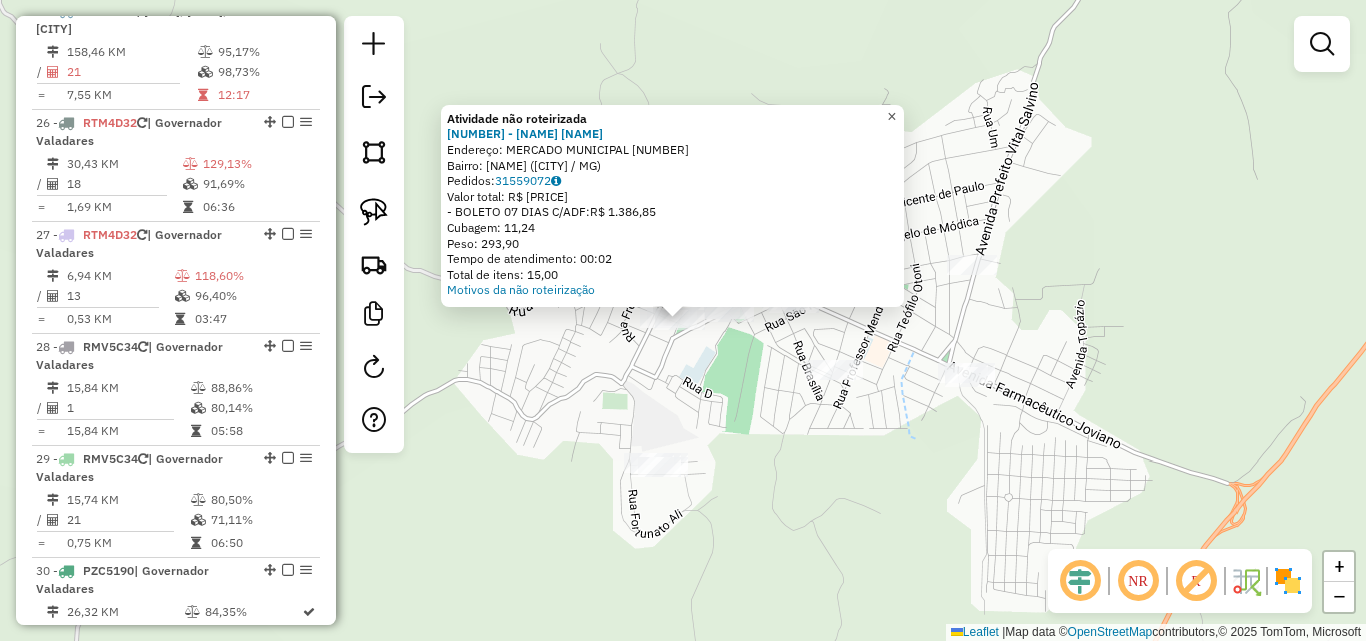 click on "×" 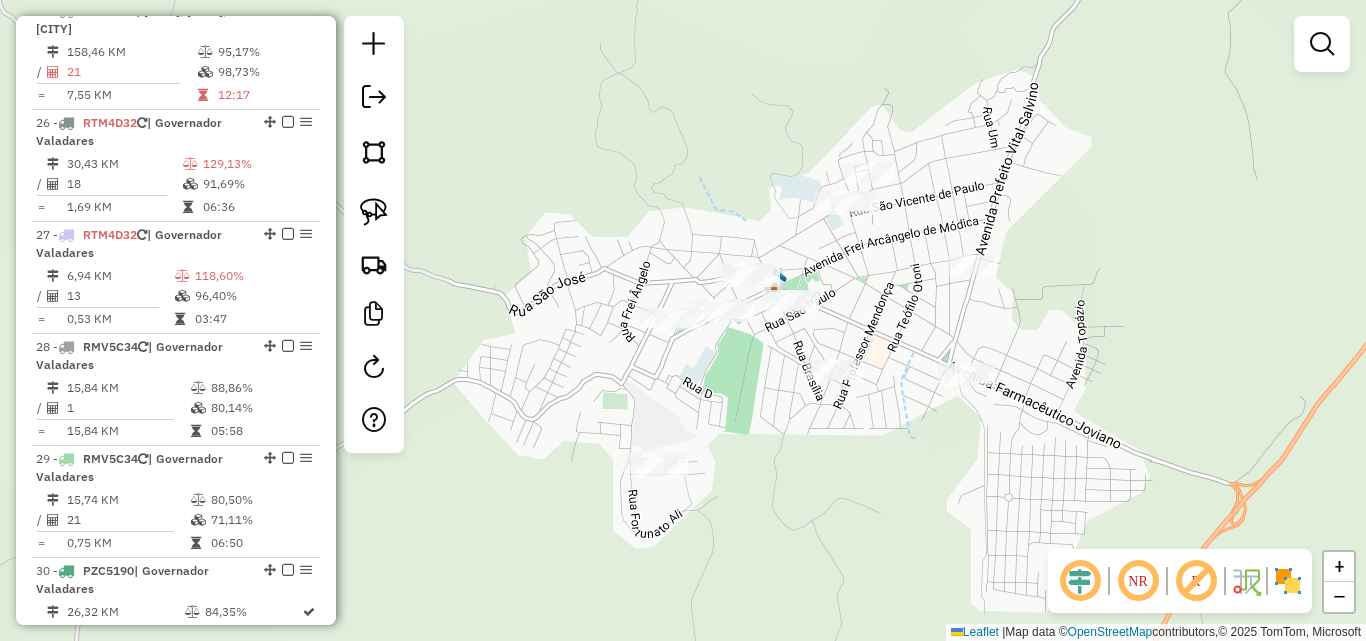 click on "Atividade não roteirizada [NUMBER] - [NAME]  Endereço:  [NAME] [NUMBER]   Bairro: [NAME] ([CITY] / [STATE])   Pedidos:  [NUMBER]   Valor total: R$ [PRICE]   - [PAYMENT_METHOD] [DAYS] [CURRENCY]:  R$ [PRICE]   Cubagem: [NUMBER]   Peso: [NUMBER]   Tempo de atendimento: [TIME]   Total de itens: [NUMBER]  Motivos da não roteirização × Janela de atendimento Grade de atendimento Capacidade Transportadoras Veículos Cliente Pedidos  Rotas Selecione os dias de semana para filtrar as janelas de atendimento  Seg   Ter   Qua   Qui   Sex   Sáb   Dom  Informe o período da janela de atendimento: De: Até:  Filtrar exatamente a janela do cliente  Considerar janela de atendimento padrão  Selecione os dias de semana para filtrar as grades de atendimento  Seg   Ter   Qua   Qui   Sex   Sáb   Dom   Considerar clientes sem dia de atendimento cadastrado  Clientes fora do dia de atendimento selecionado Filtrar as atividades entre os valores definidos abaixo:  Peso mínimo:   Peso máximo:   Cubagem mínima:   Cubagem máxima:  De:" 